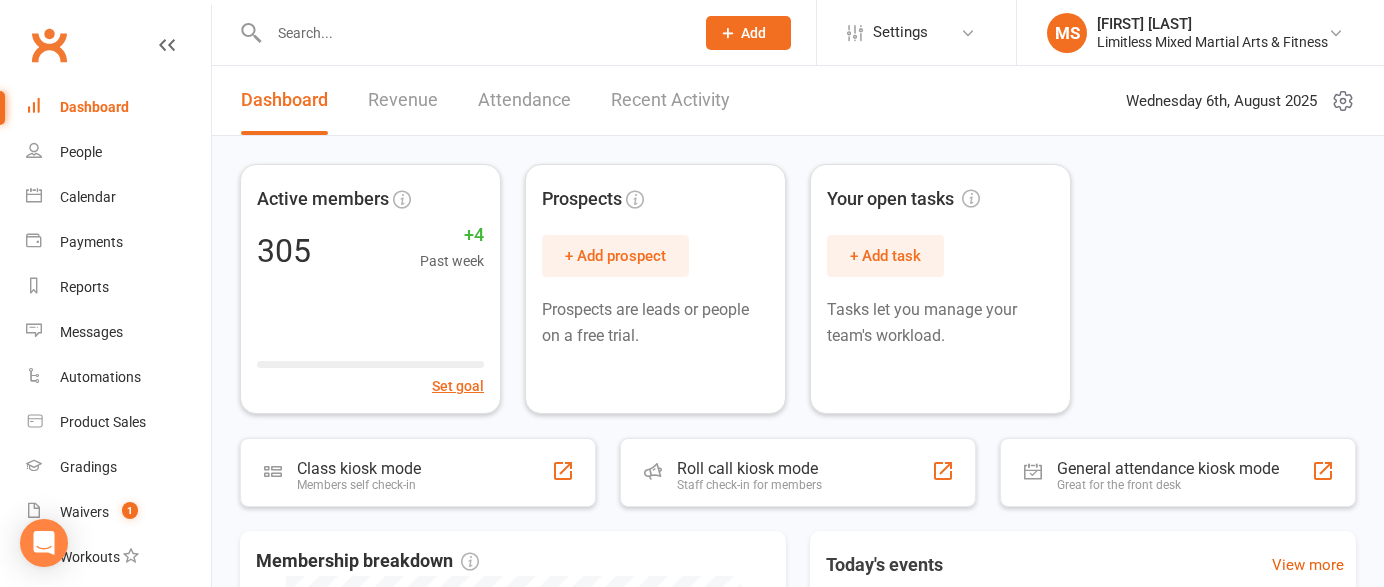 scroll, scrollTop: 0, scrollLeft: 0, axis: both 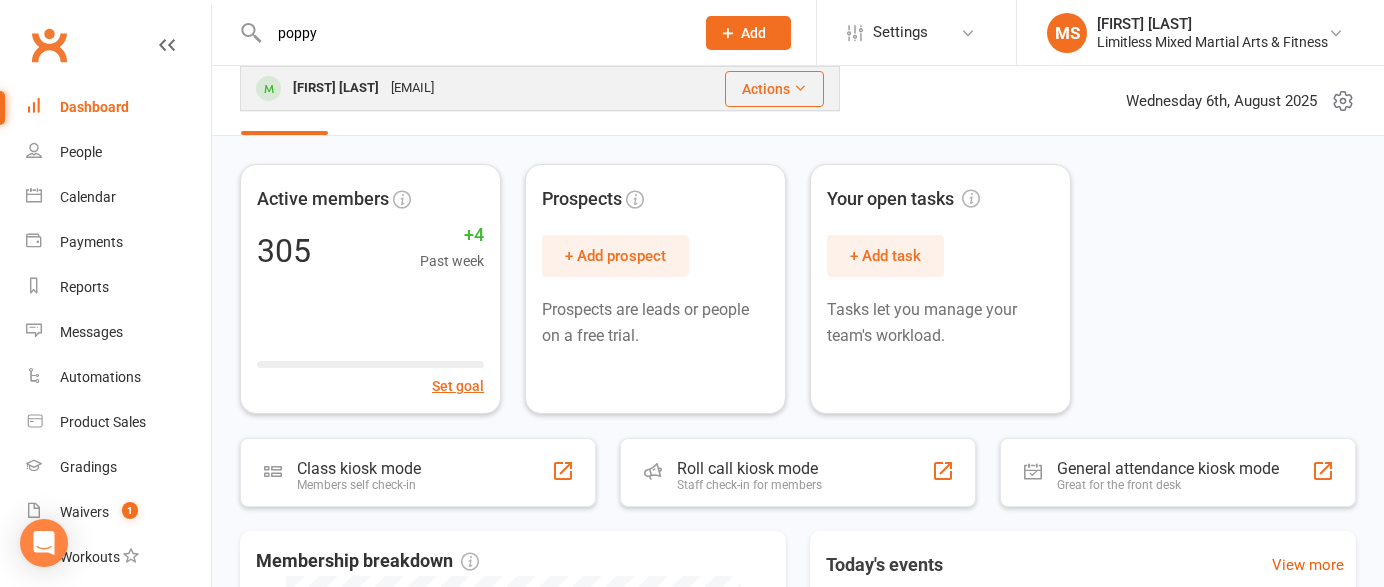type on "poppy" 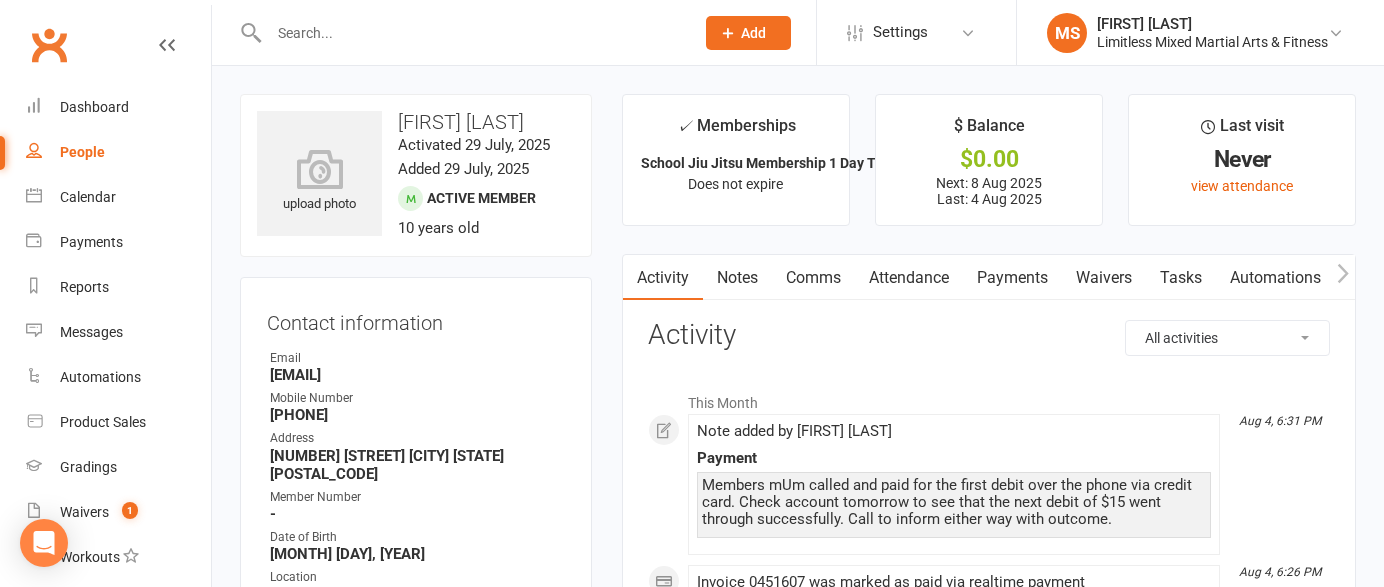 click on "Payments" at bounding box center (1012, 278) 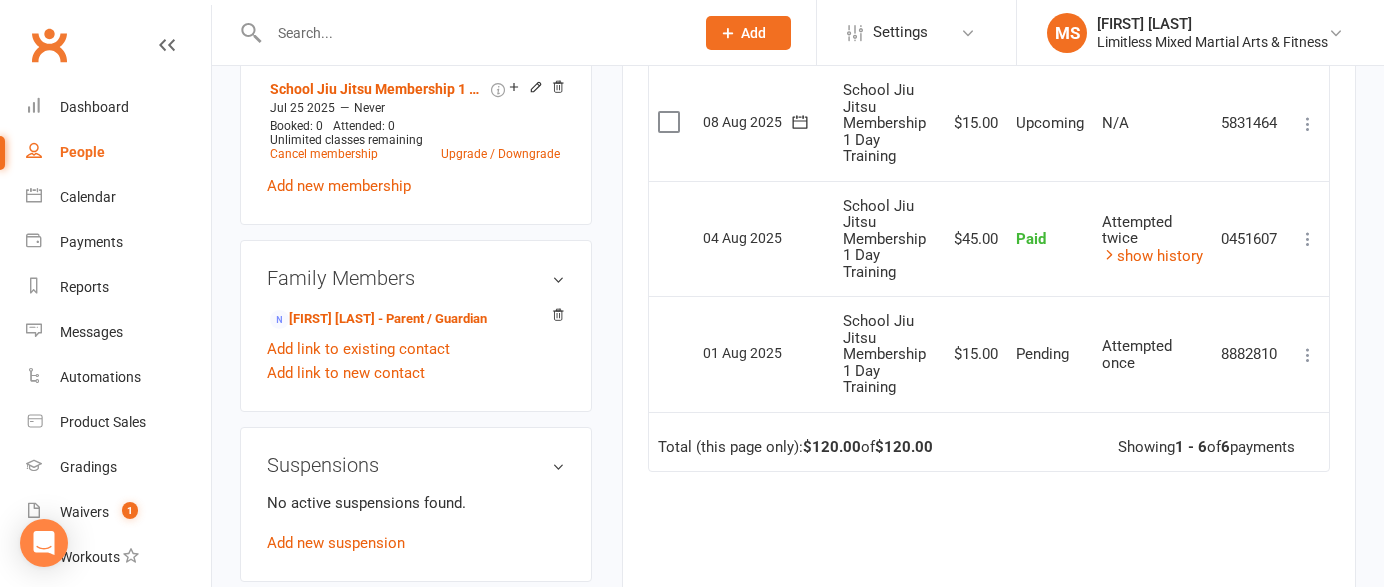 scroll, scrollTop: 890, scrollLeft: 0, axis: vertical 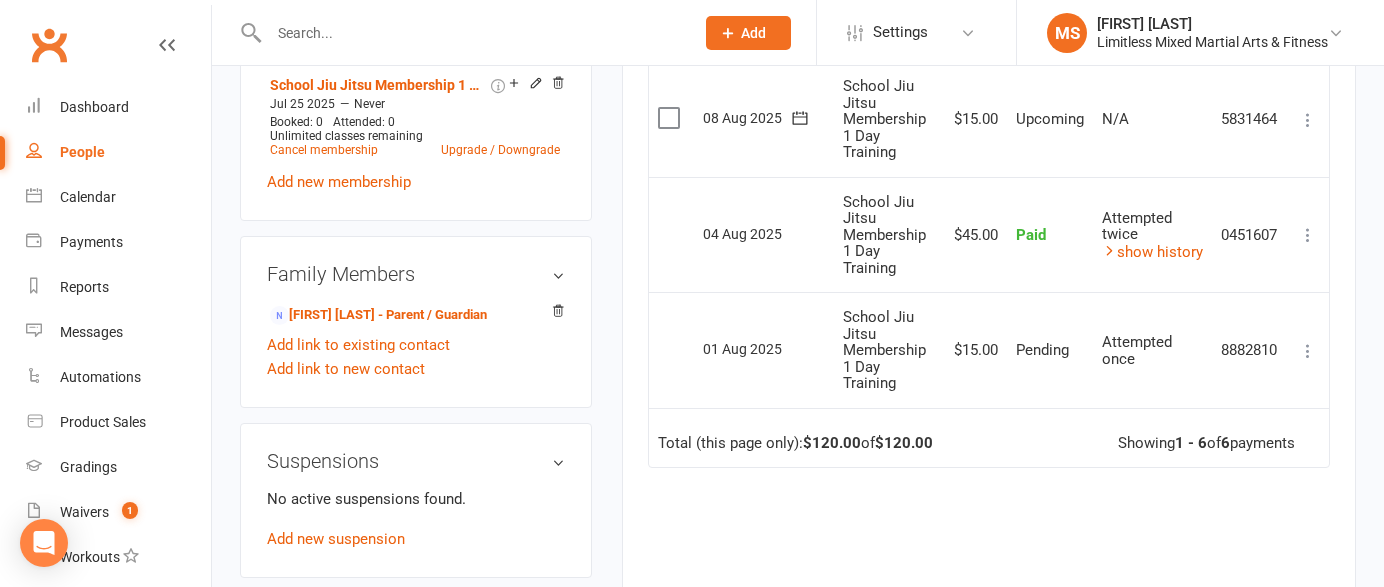 click on "Pending" at bounding box center [1042, 350] 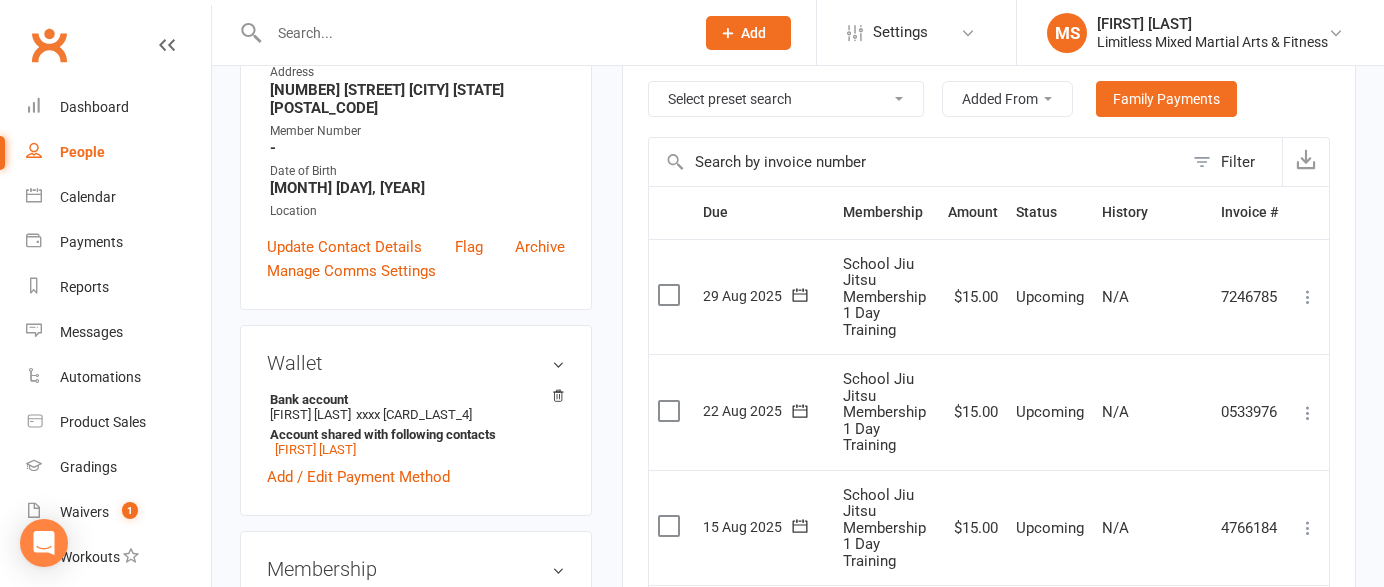 scroll, scrollTop: 0, scrollLeft: 0, axis: both 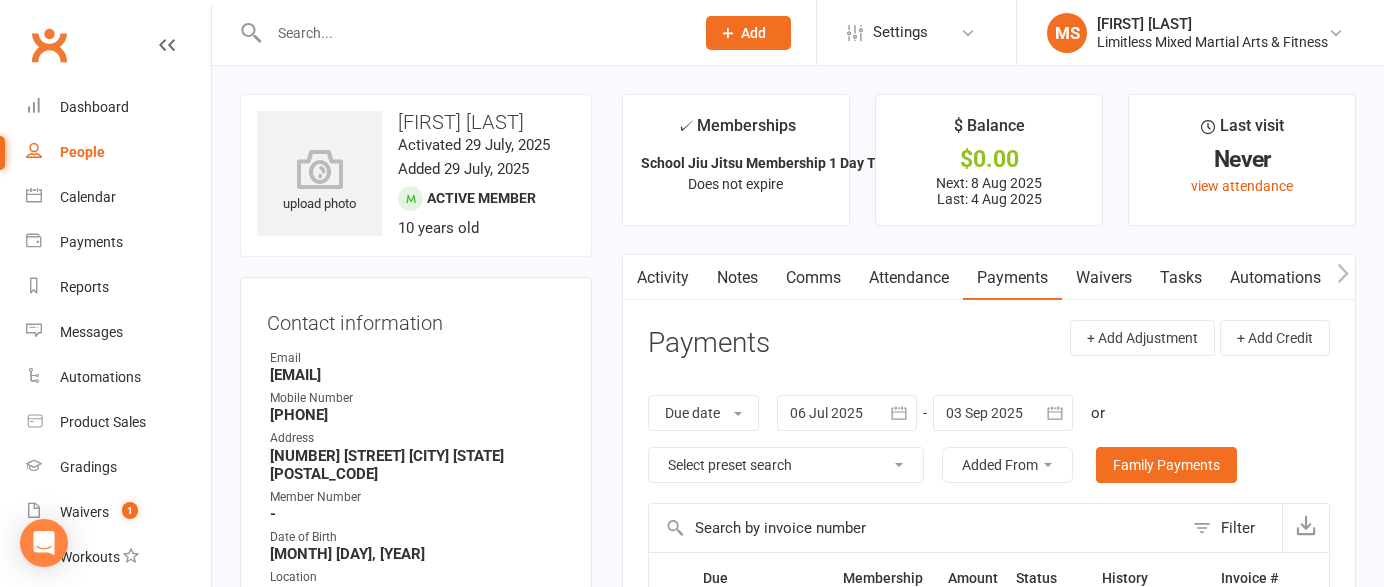 click at bounding box center [471, 33] 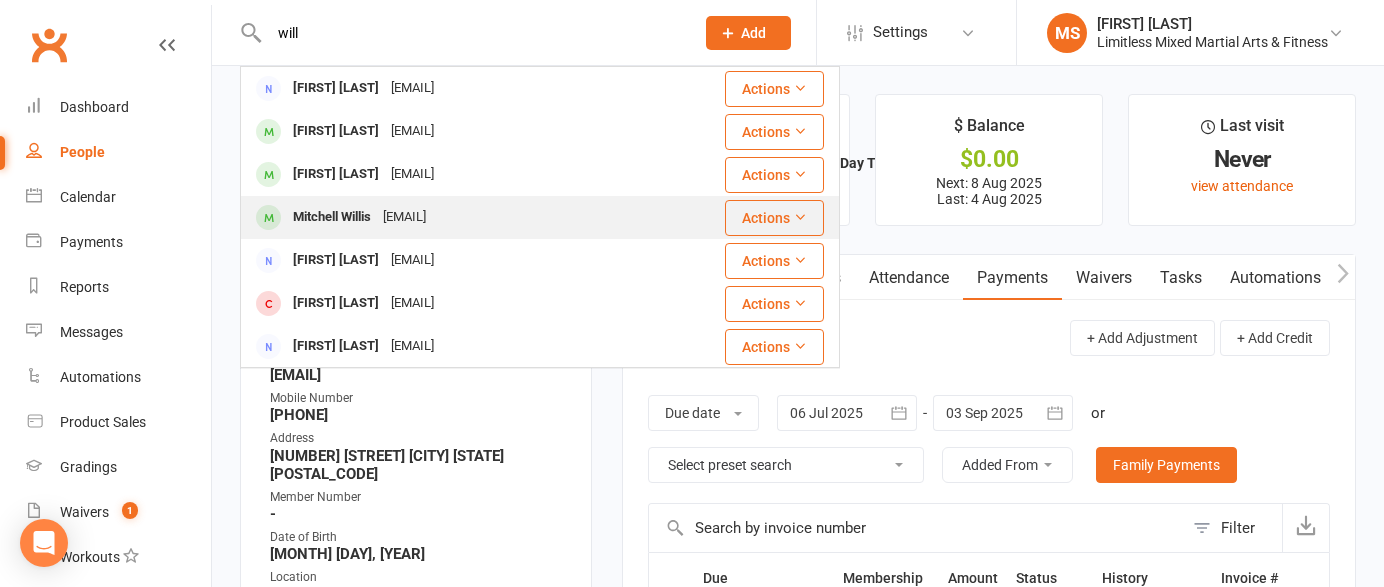 type on "will" 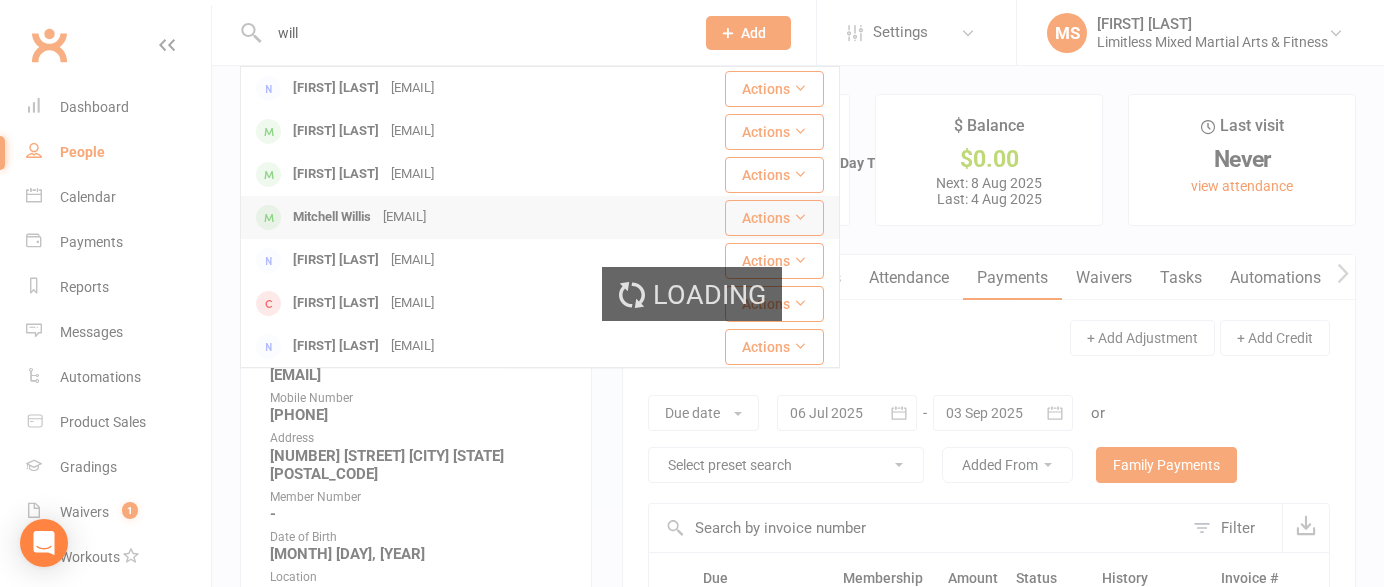 type 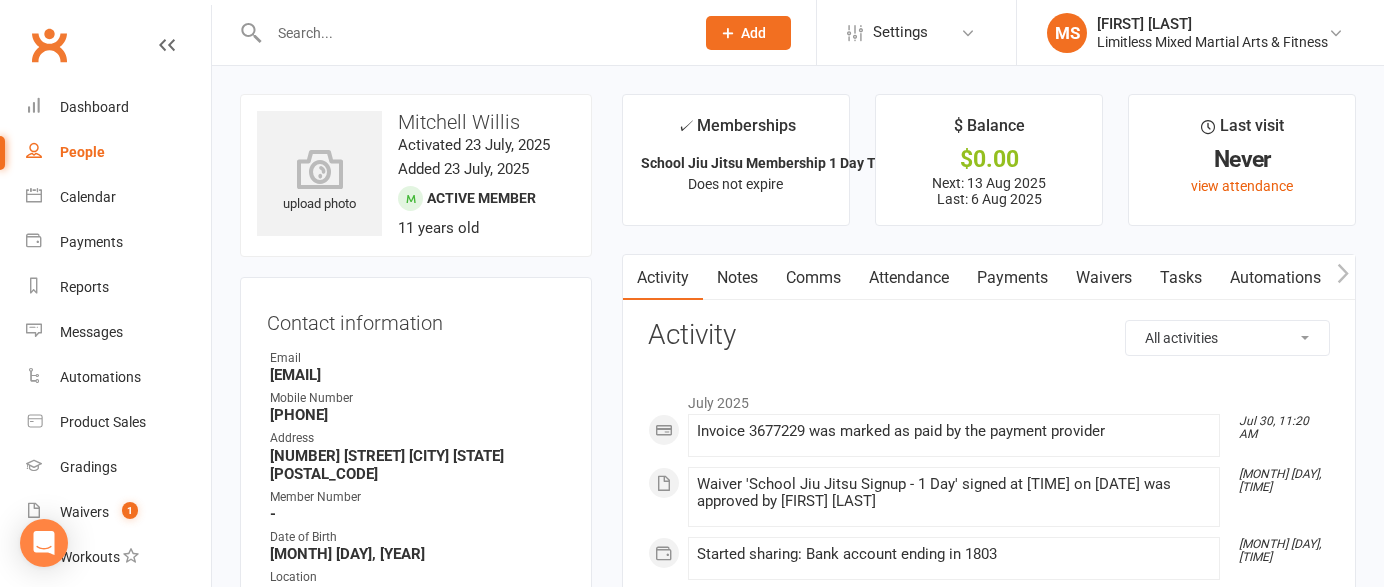 click on "Payments" at bounding box center (1012, 278) 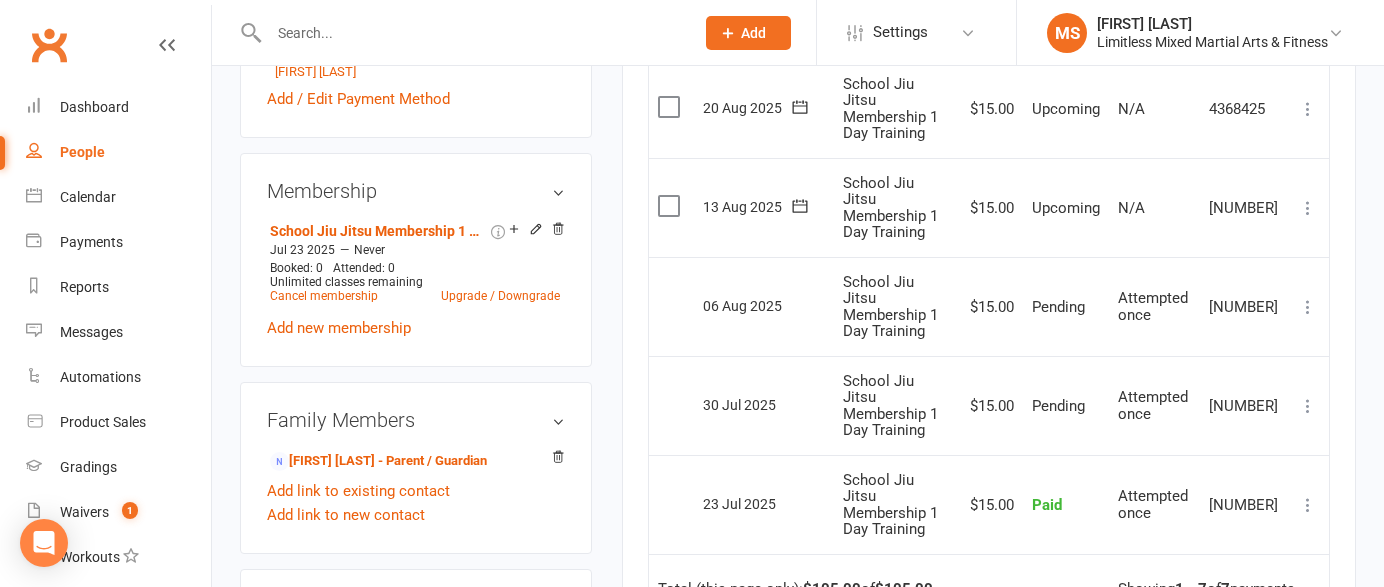scroll, scrollTop: 0, scrollLeft: 0, axis: both 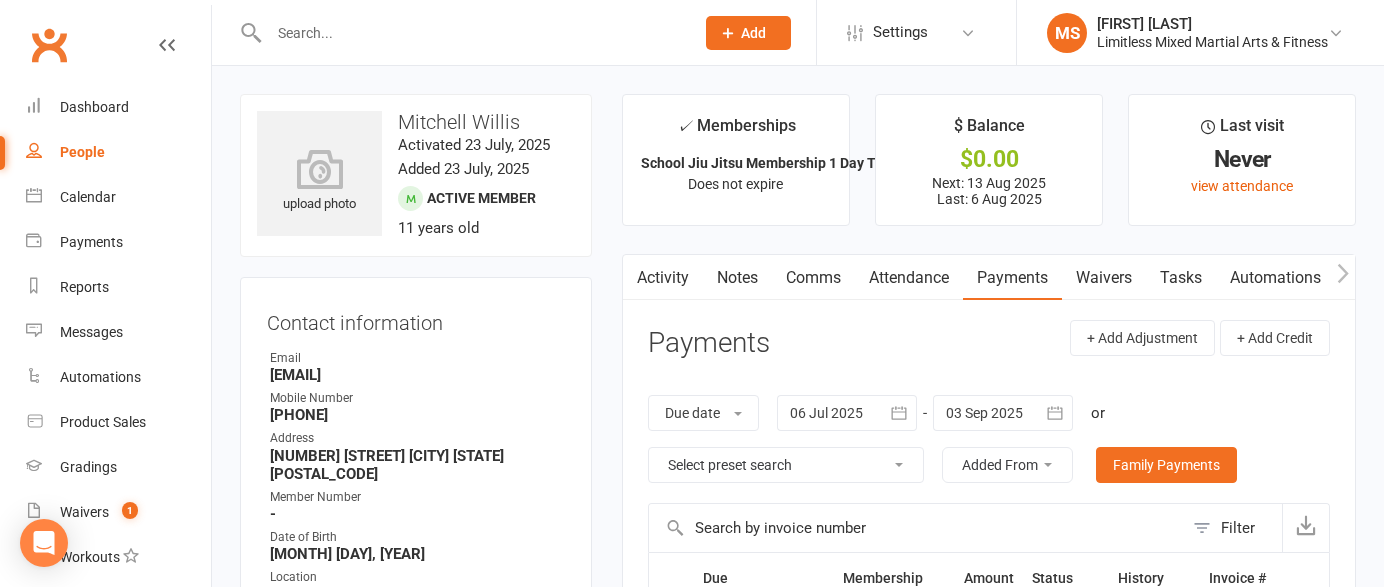 click on "People" at bounding box center (82, 152) 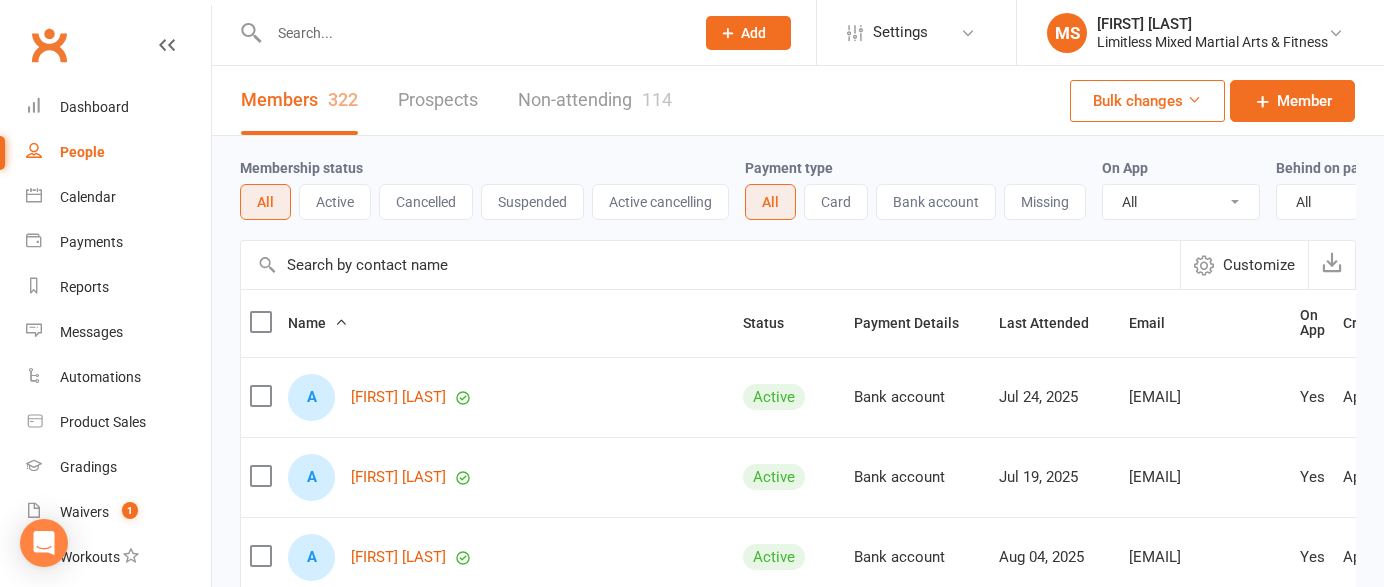 click on "Bank account" at bounding box center [936, 202] 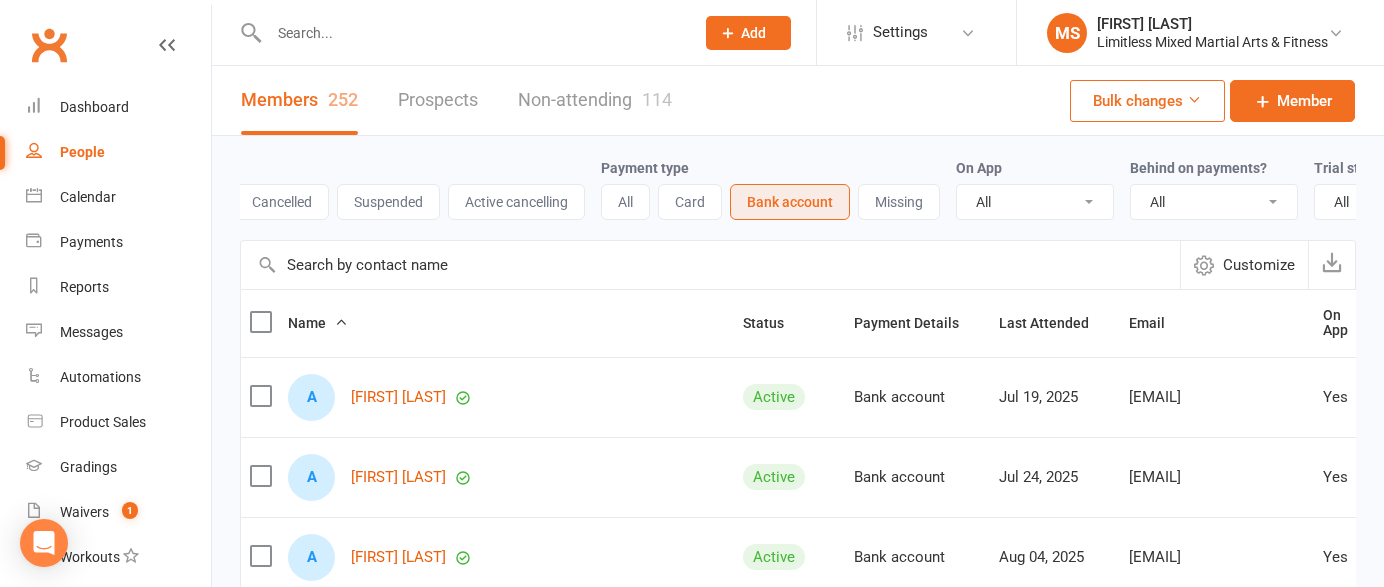 scroll, scrollTop: 0, scrollLeft: 187, axis: horizontal 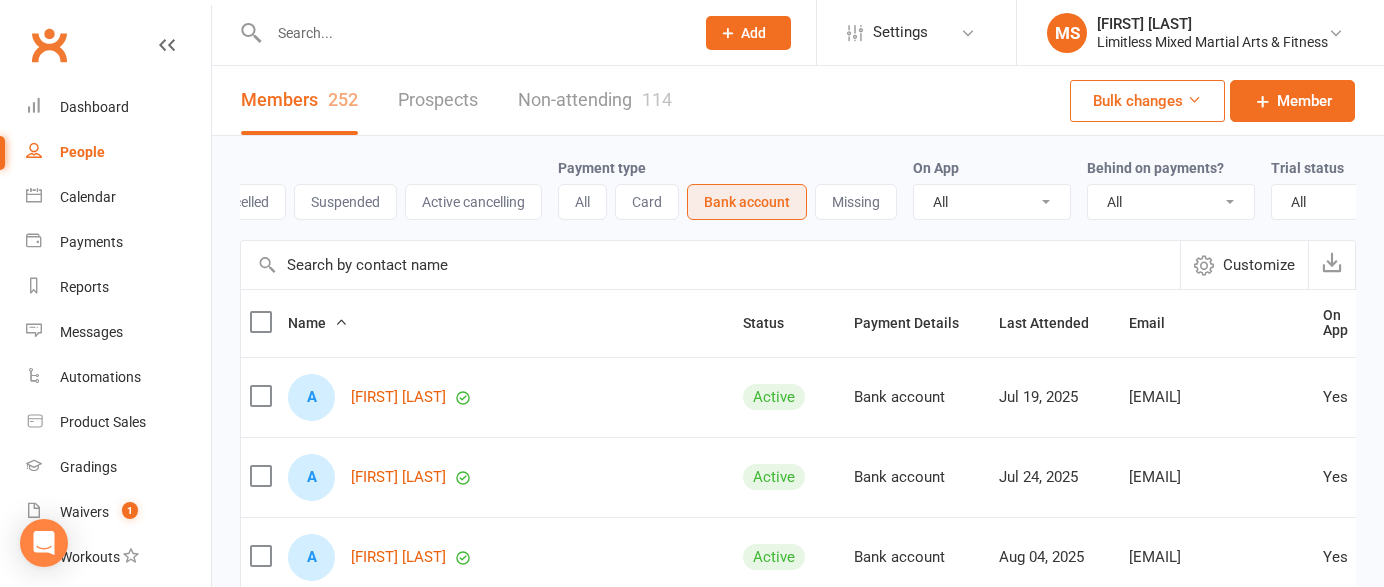 click on "All No Yes" at bounding box center (1171, 202) 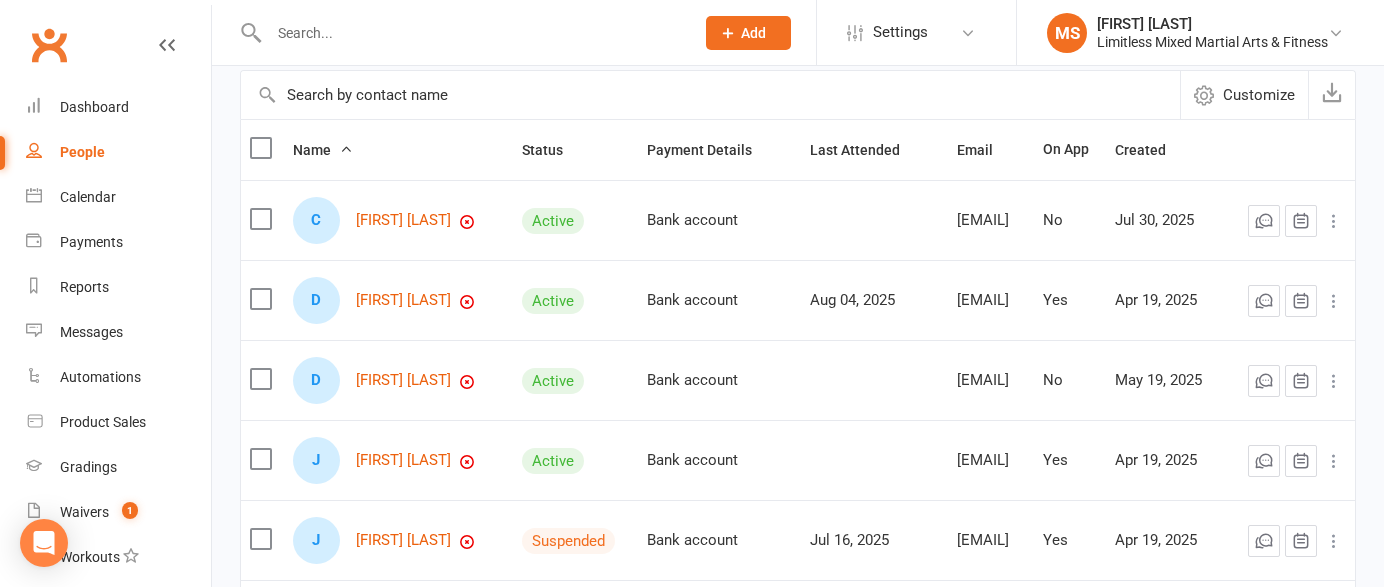 scroll, scrollTop: 0, scrollLeft: 0, axis: both 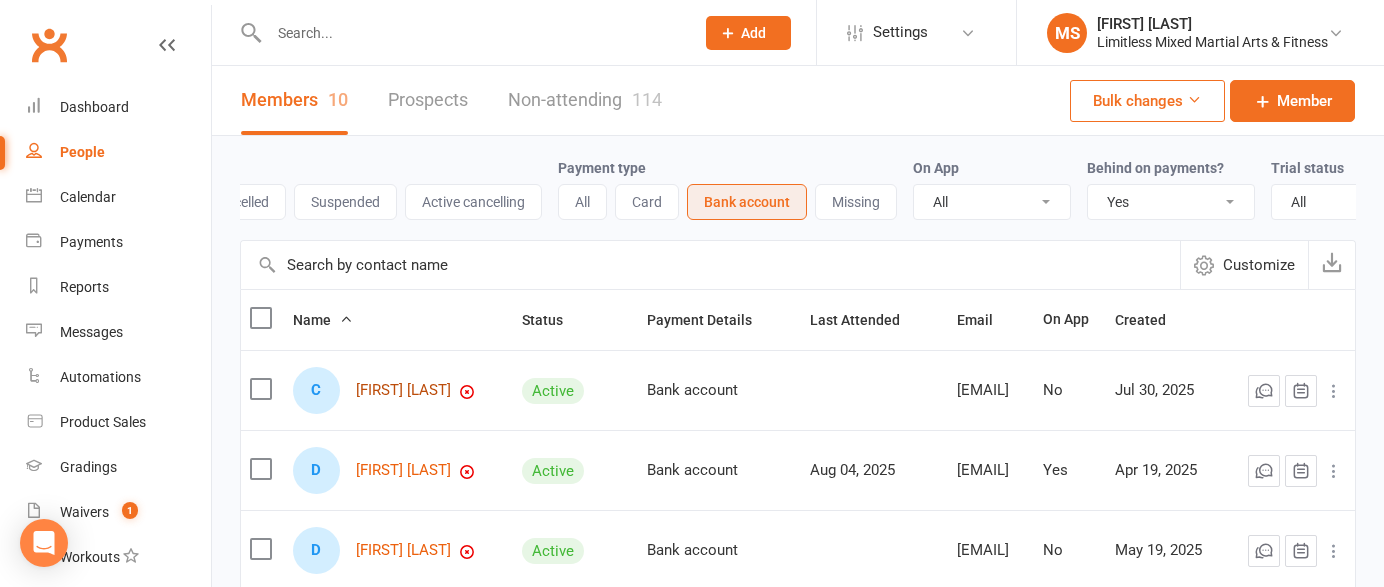 click on "[FIRST] [LAST]" at bounding box center [403, 390] 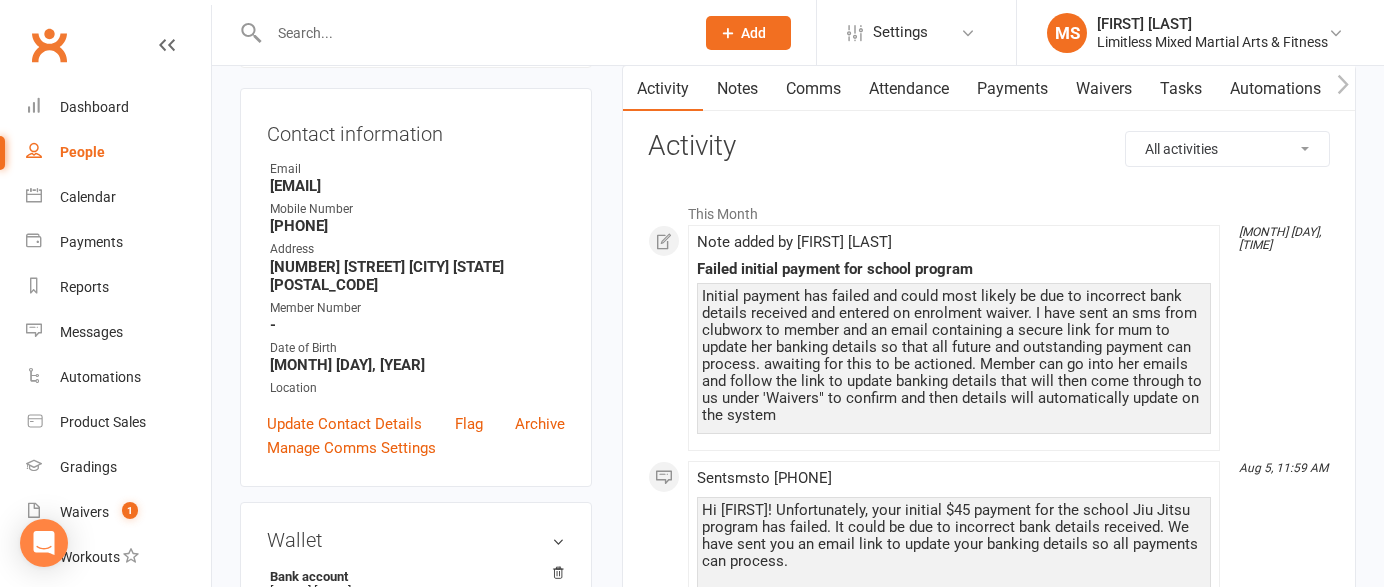 scroll, scrollTop: 193, scrollLeft: 0, axis: vertical 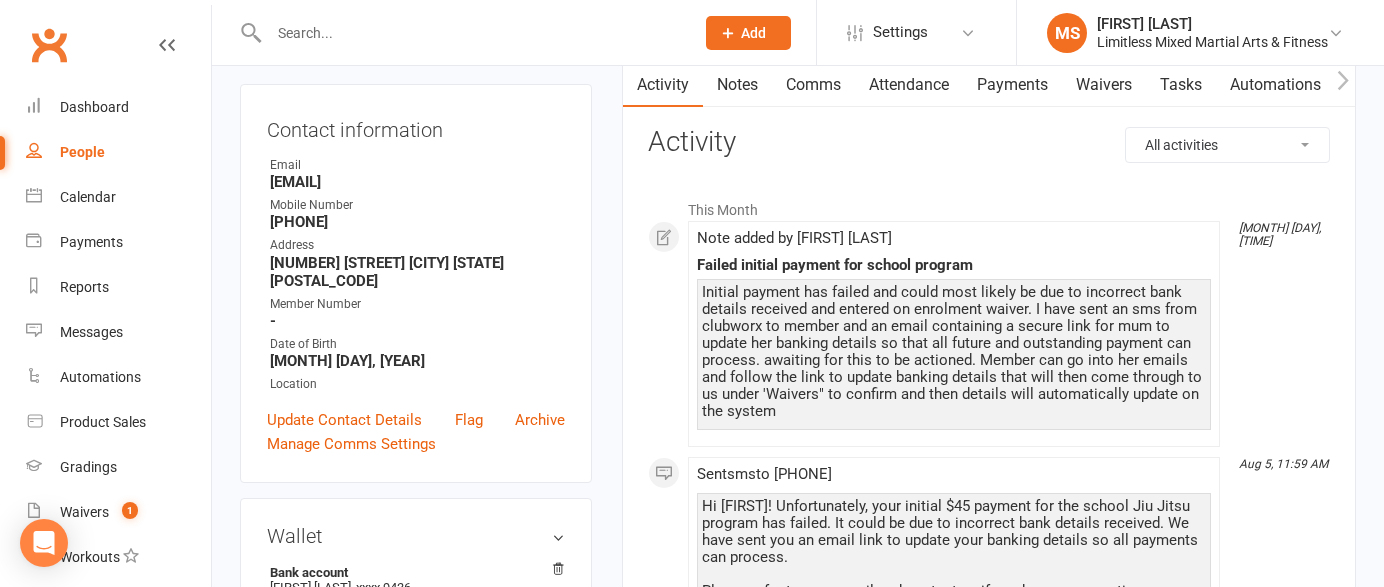 click on "Payments" at bounding box center [1012, 85] 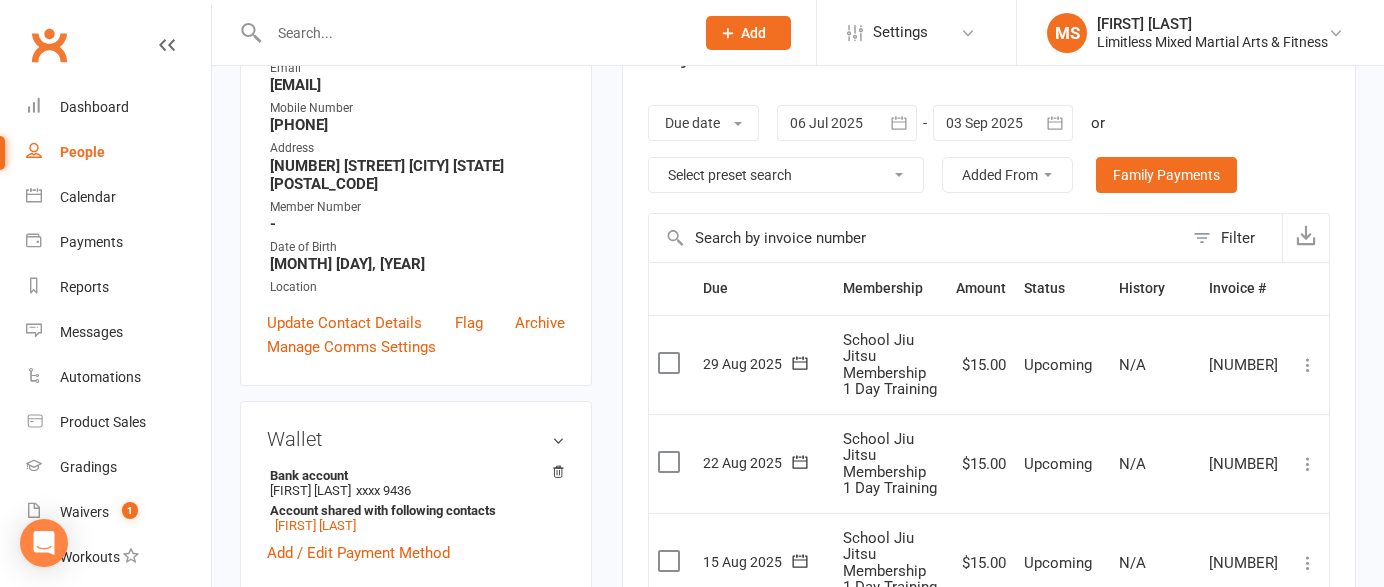 scroll, scrollTop: 0, scrollLeft: 0, axis: both 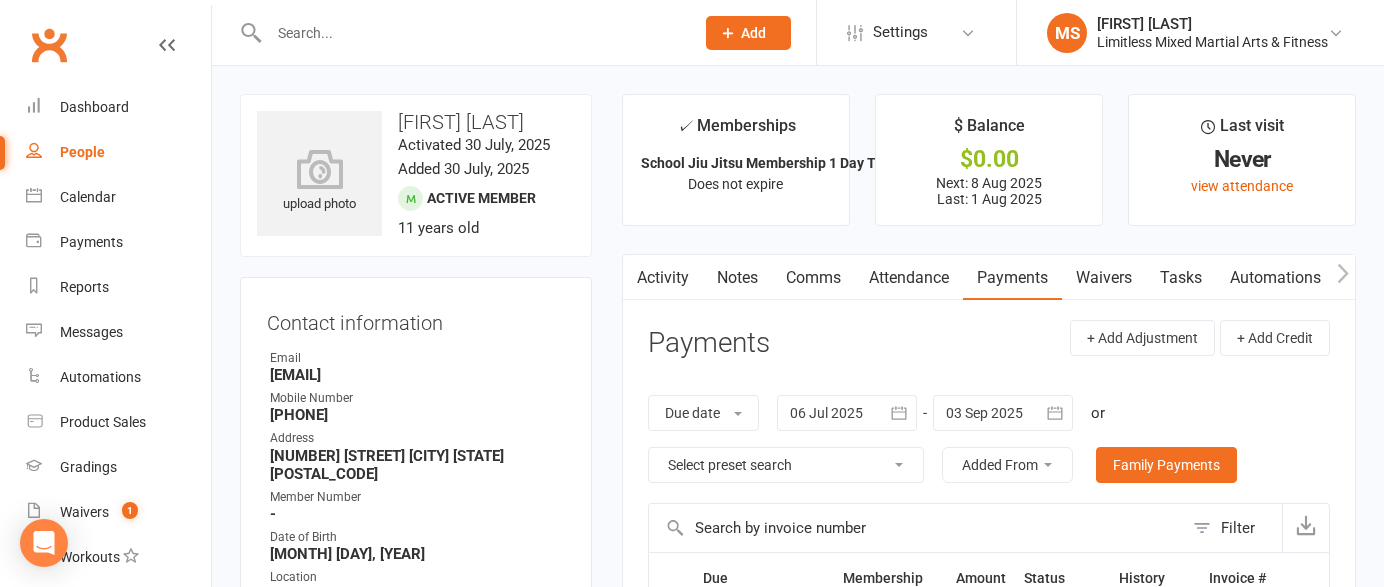 click on "People" at bounding box center (82, 152) 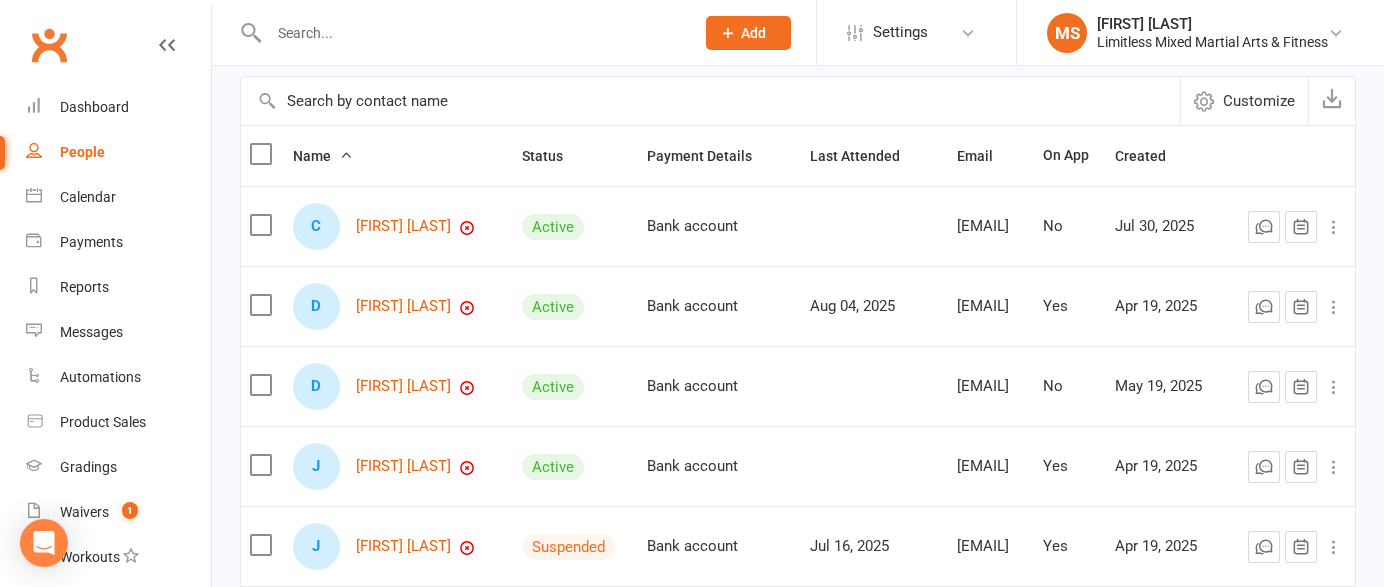 scroll, scrollTop: 0, scrollLeft: 0, axis: both 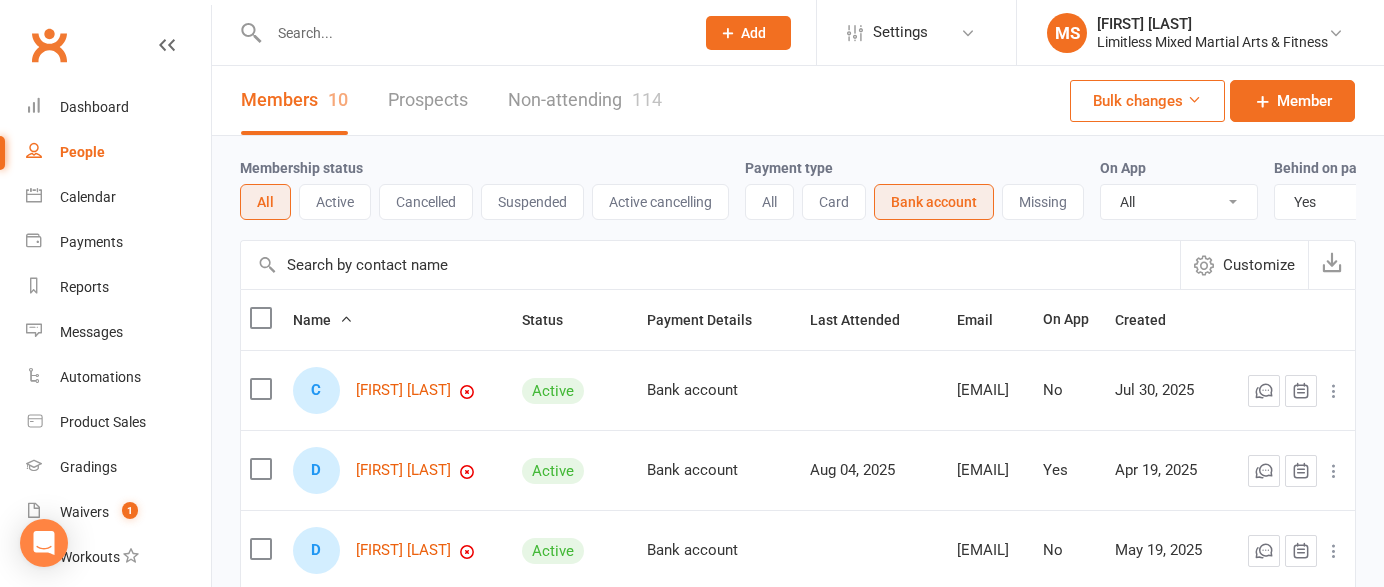 click on "People" at bounding box center (82, 152) 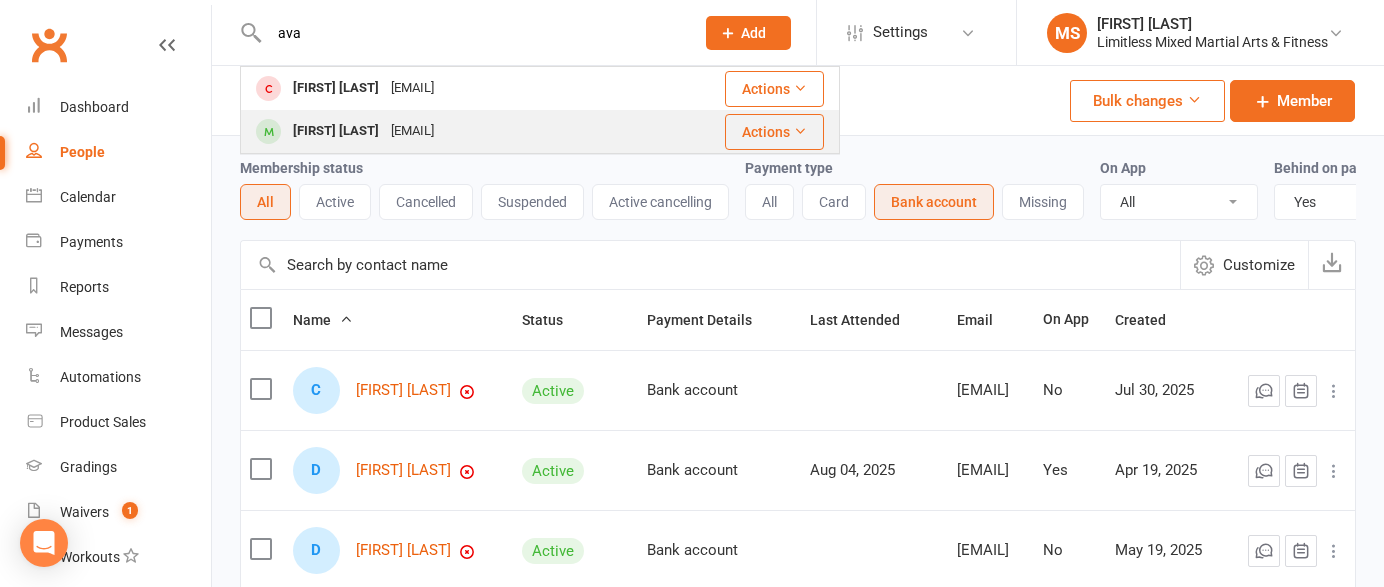 type on "ava" 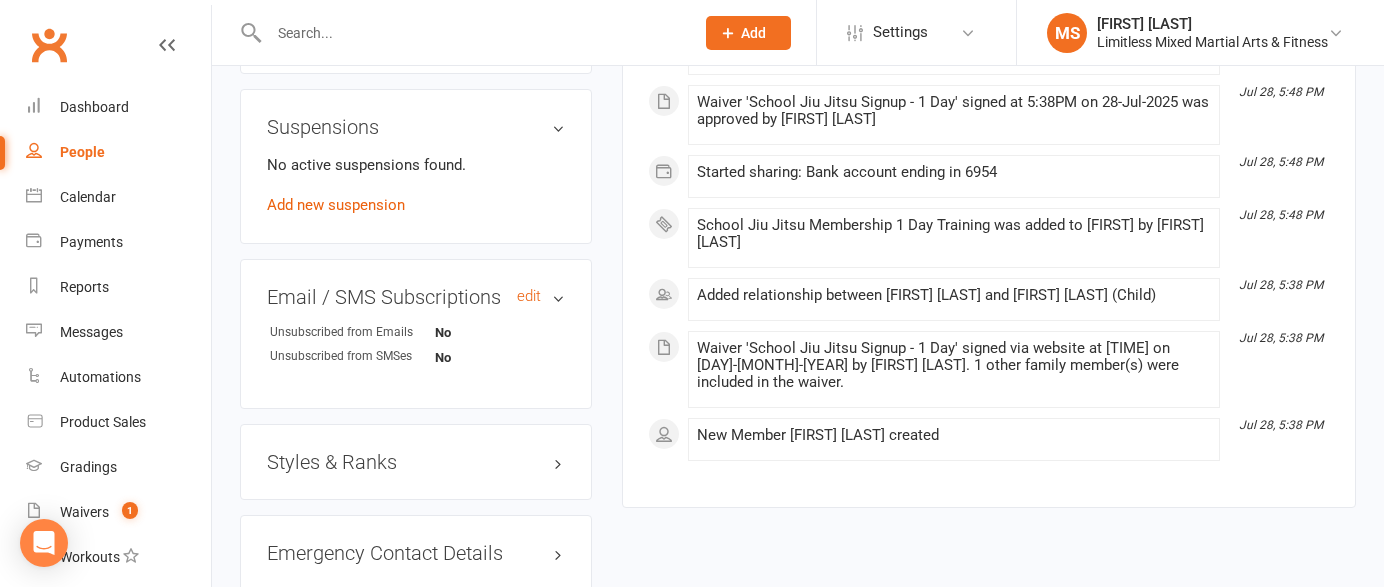 scroll, scrollTop: 0, scrollLeft: 0, axis: both 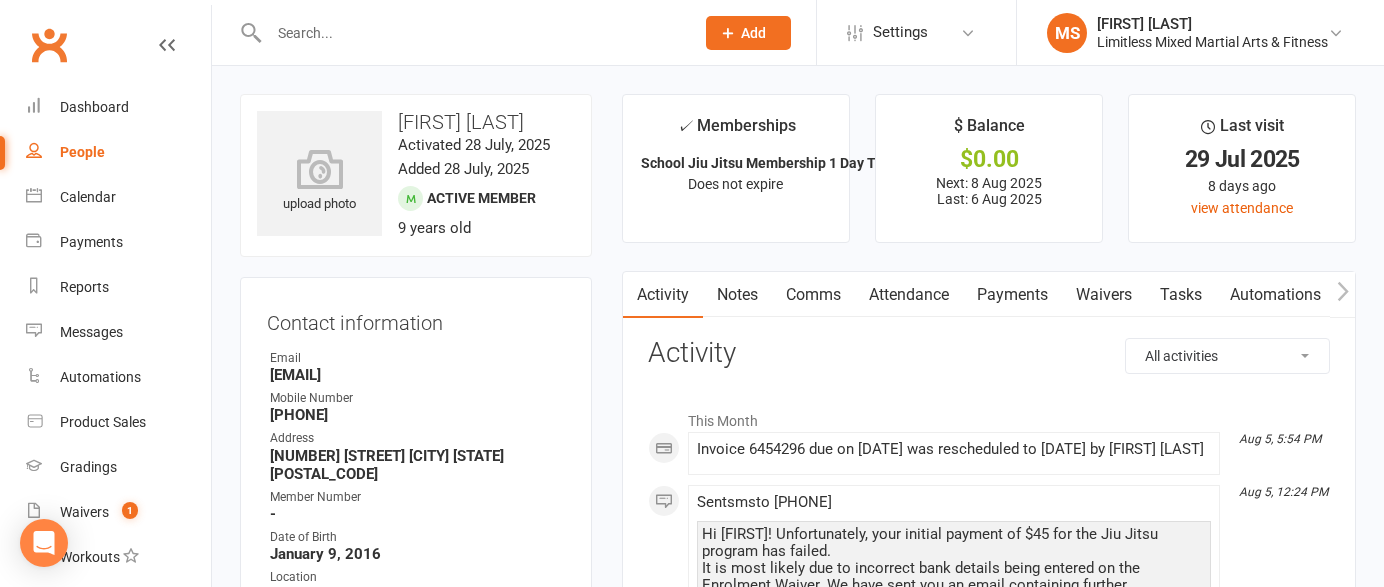 click on "Payments" at bounding box center [1012, 295] 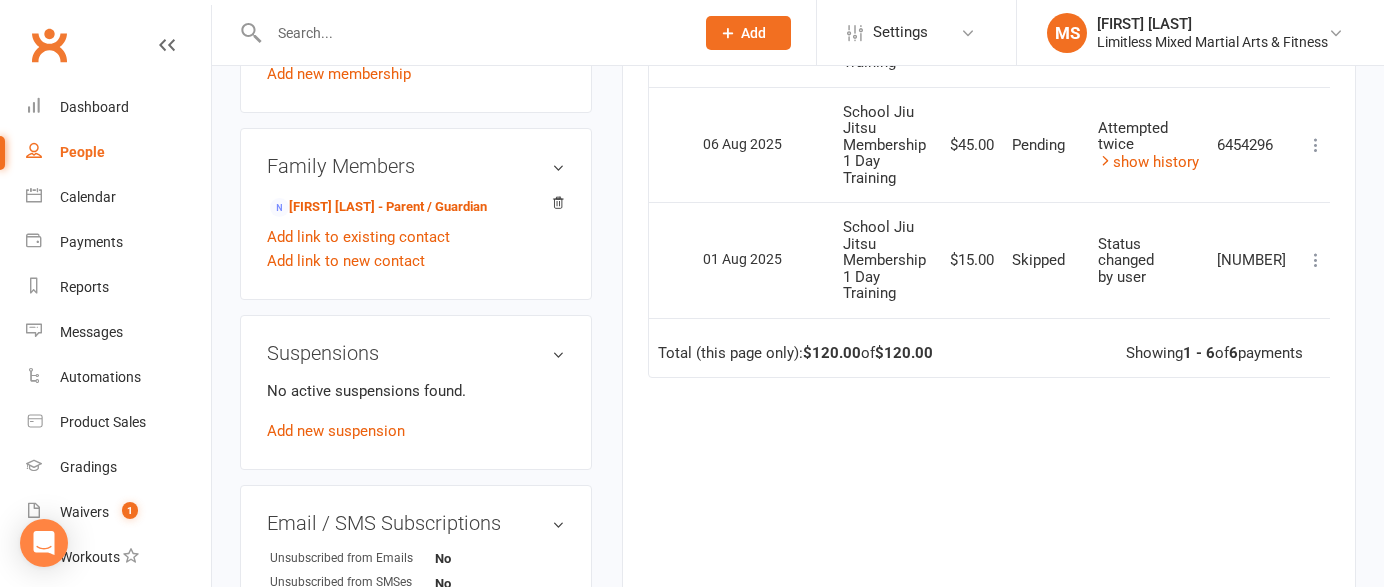scroll, scrollTop: 0, scrollLeft: 0, axis: both 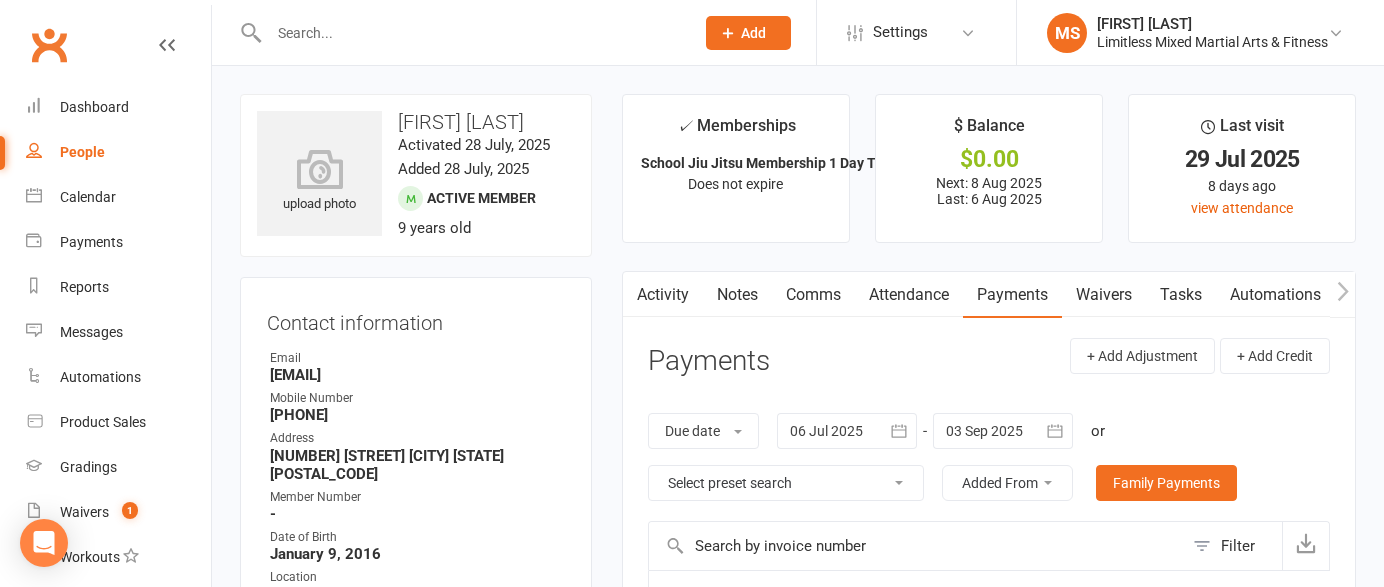 click at bounding box center (471, 33) 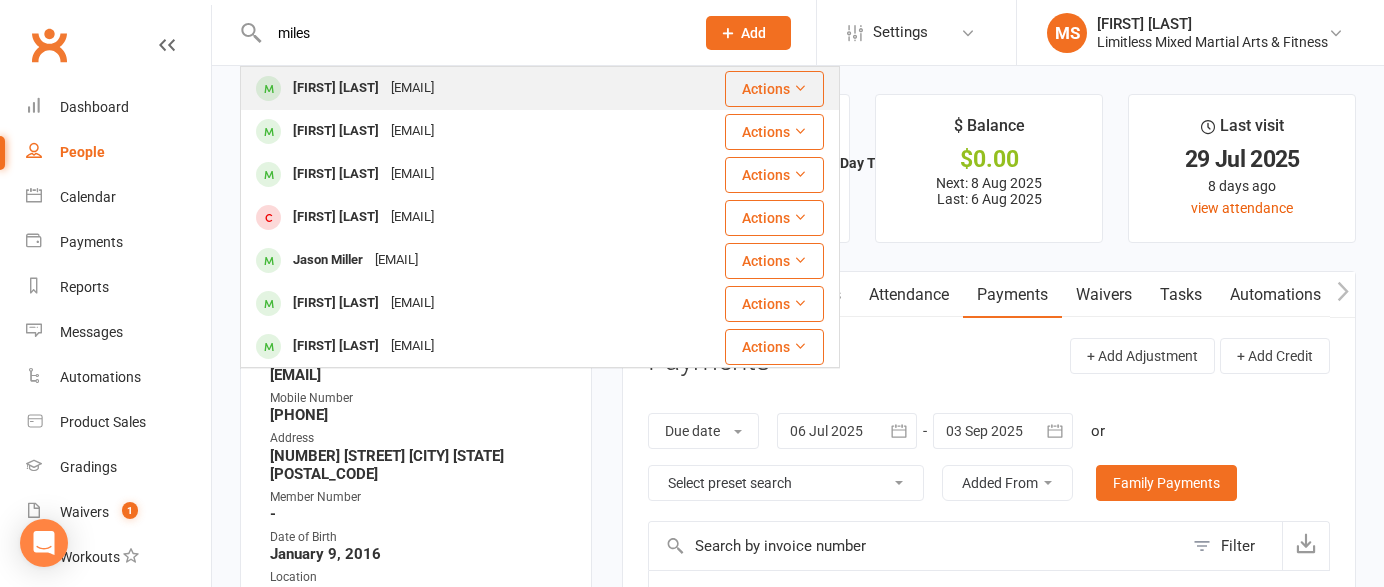 type on "miles" 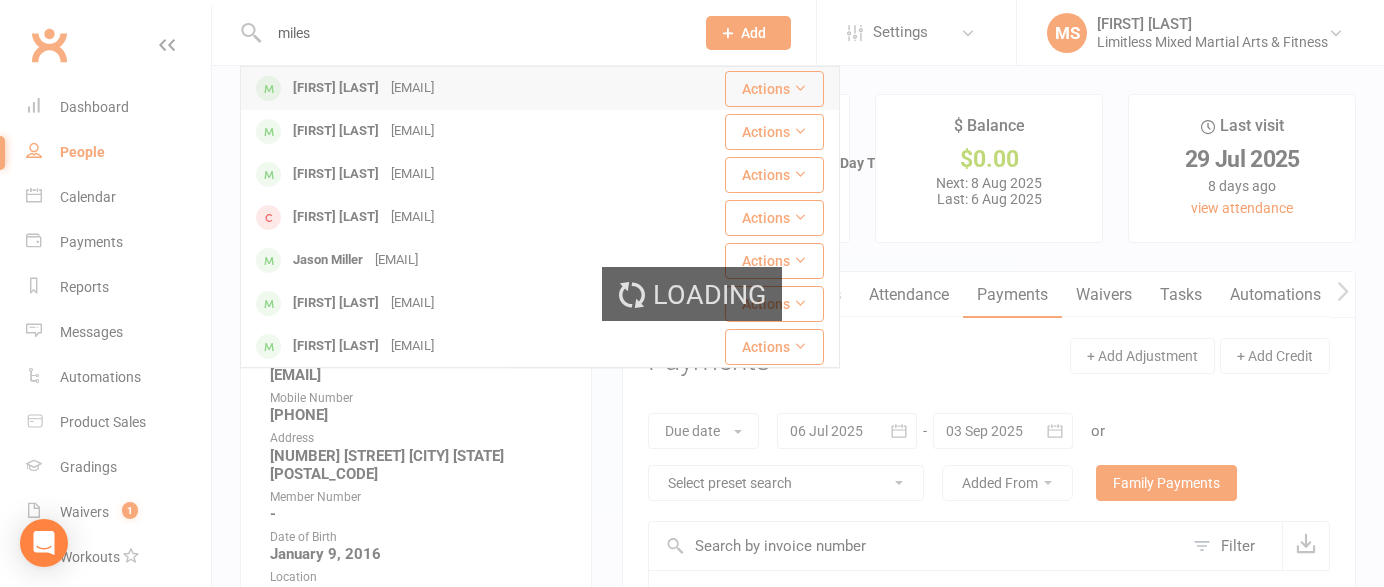 type 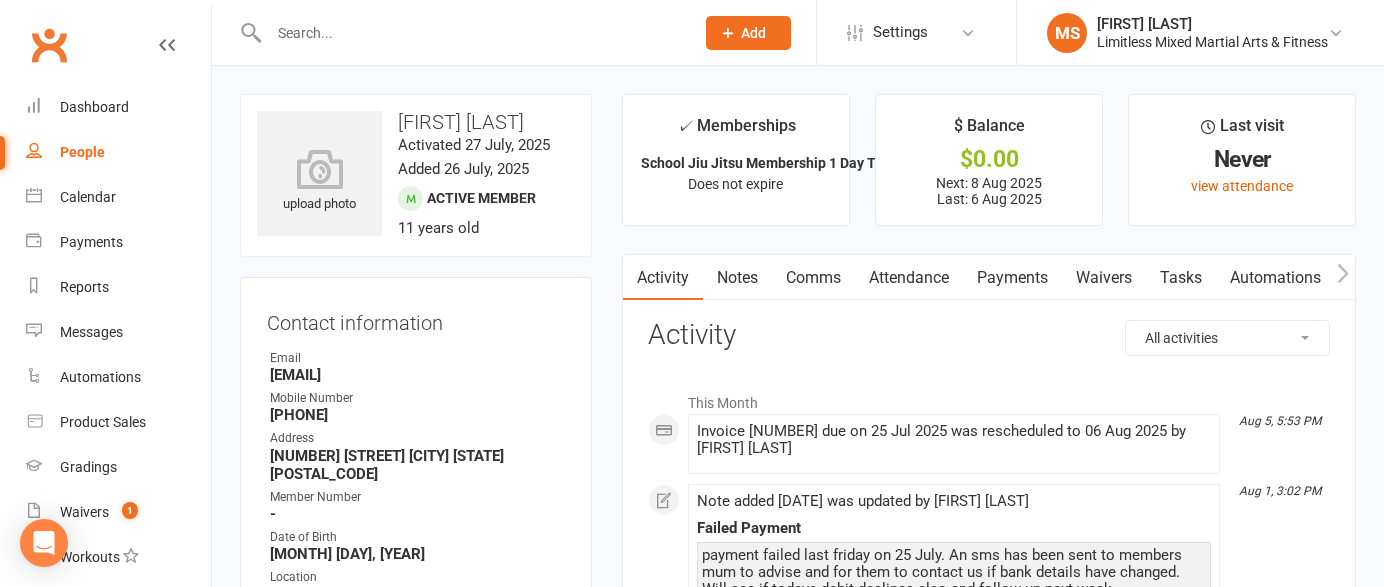 click on "Payments" at bounding box center [1012, 278] 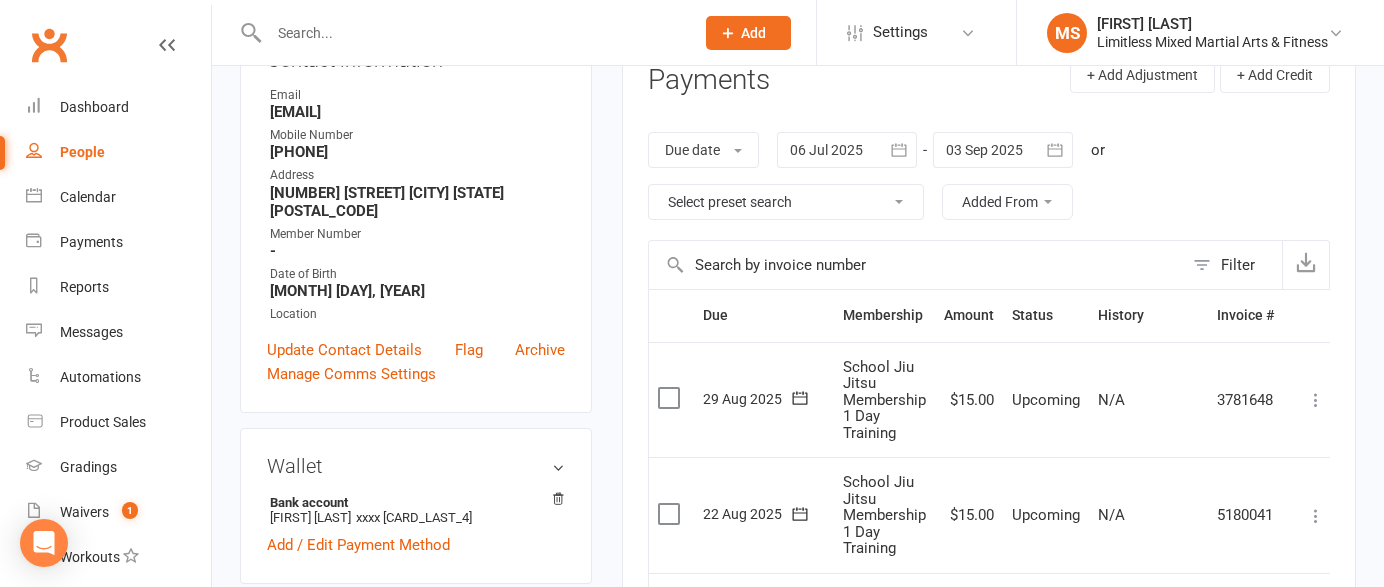 scroll, scrollTop: 256, scrollLeft: 0, axis: vertical 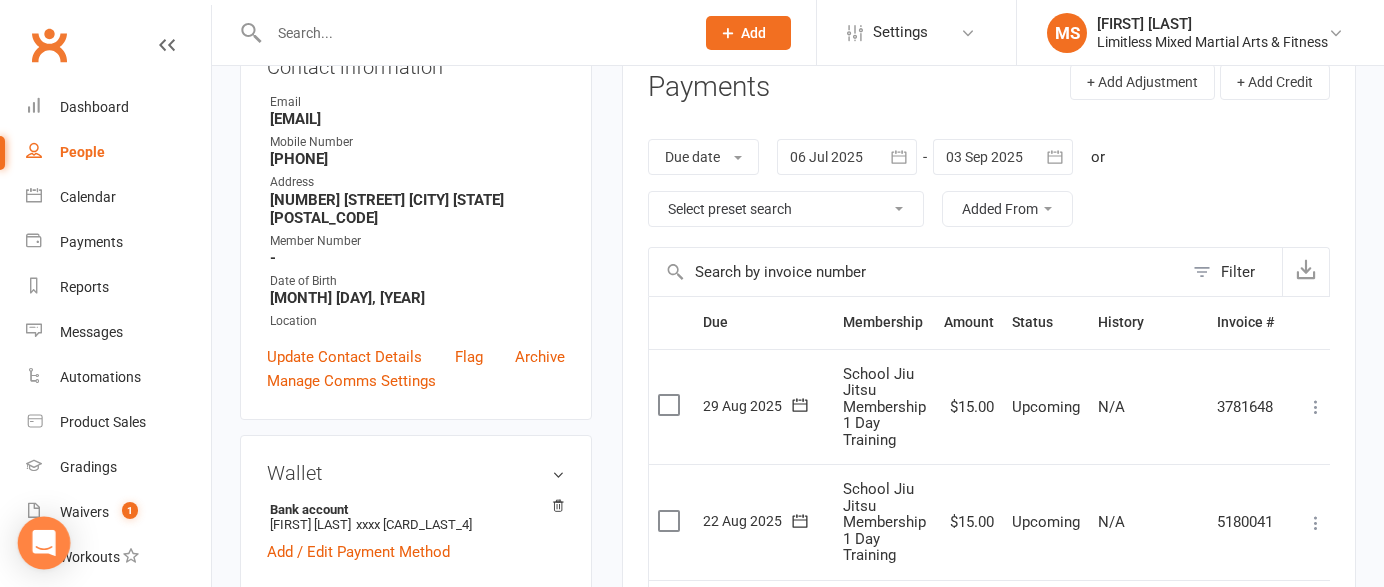 click 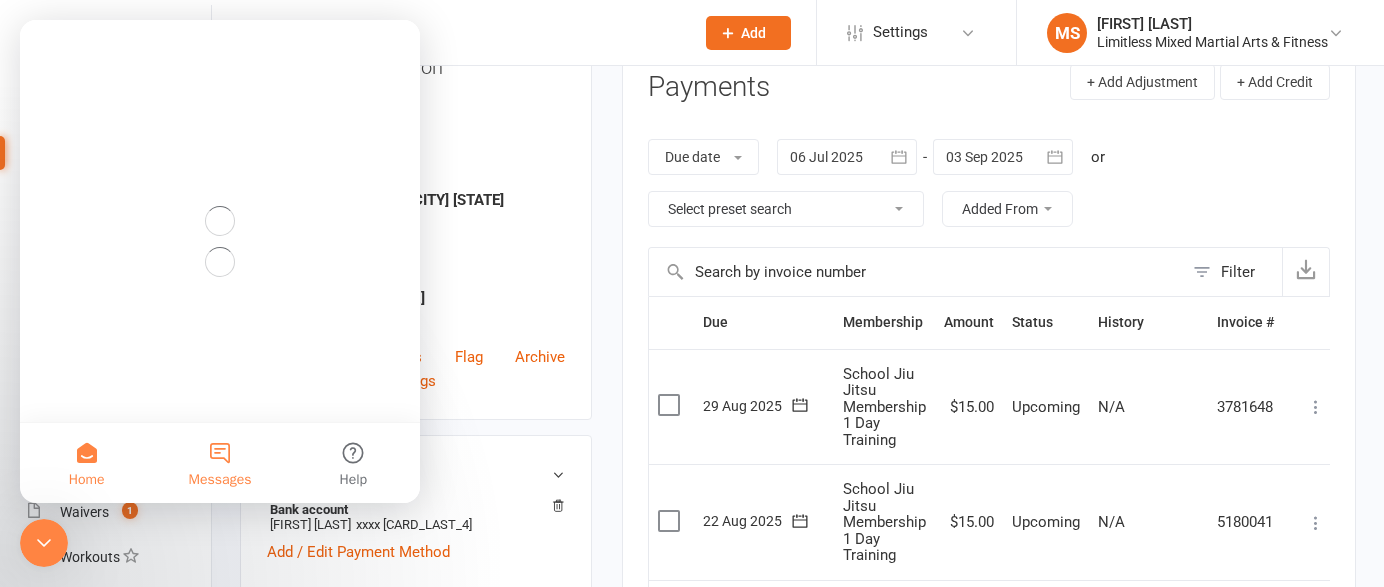 scroll, scrollTop: 0, scrollLeft: 0, axis: both 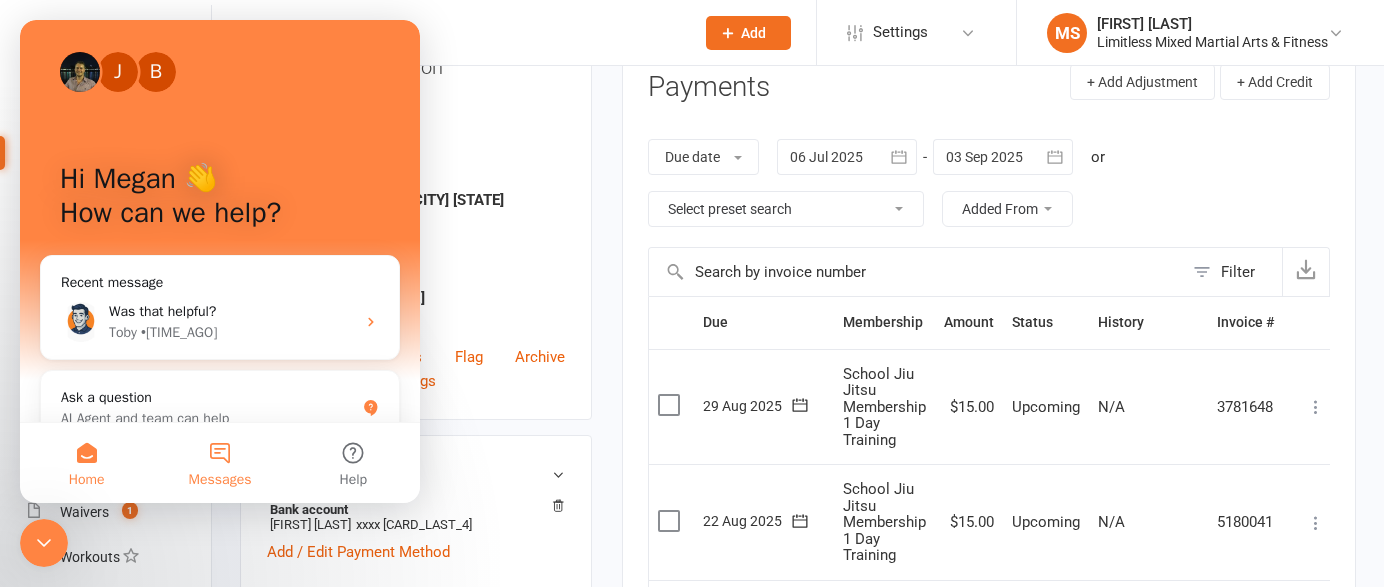 click on "Messages" at bounding box center (219, 463) 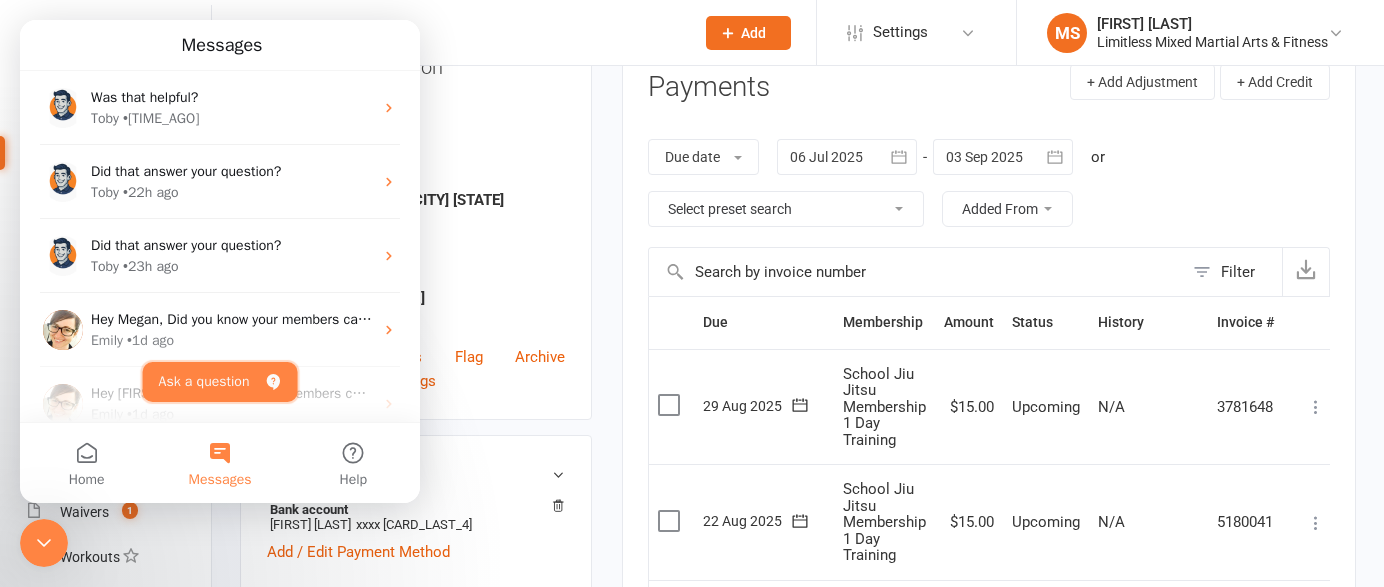 click on "Ask a question" at bounding box center (220, 382) 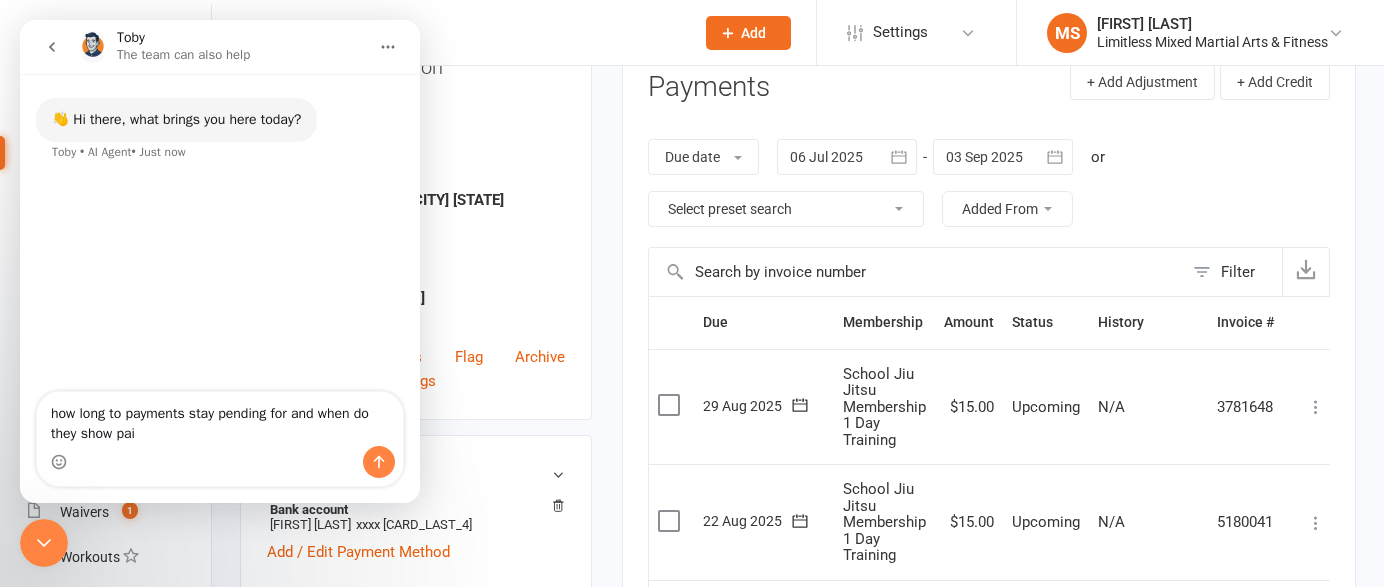 type on "how long to payments stay pending for and when do they show paid" 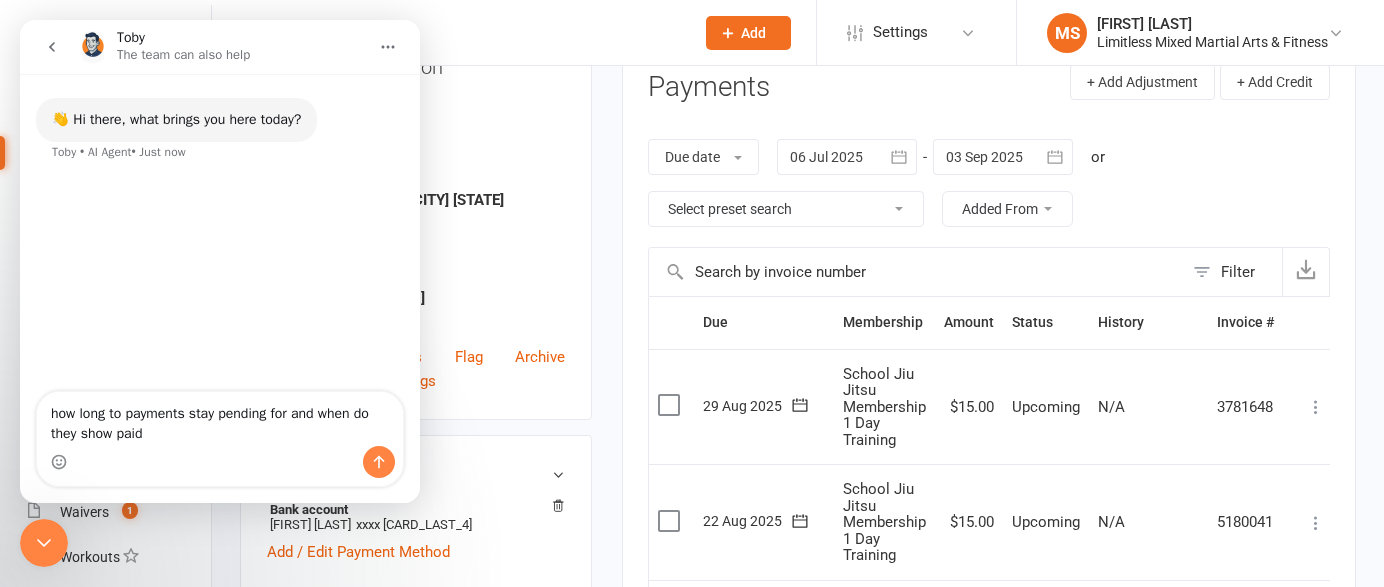 type 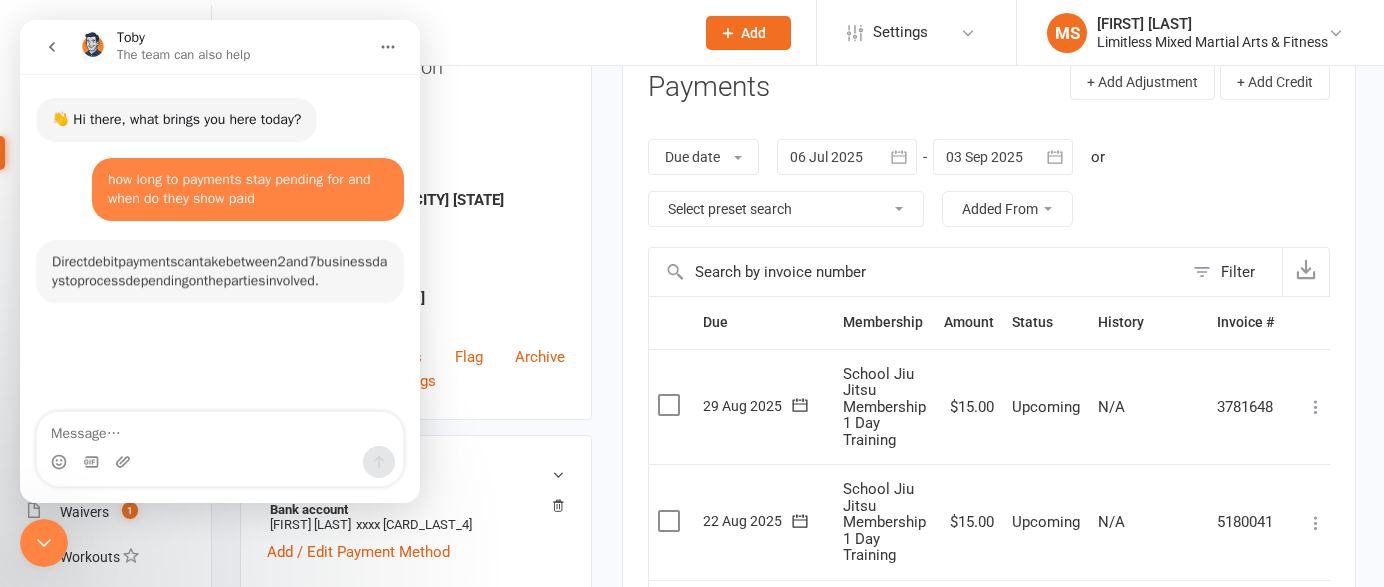 scroll, scrollTop: 3, scrollLeft: 0, axis: vertical 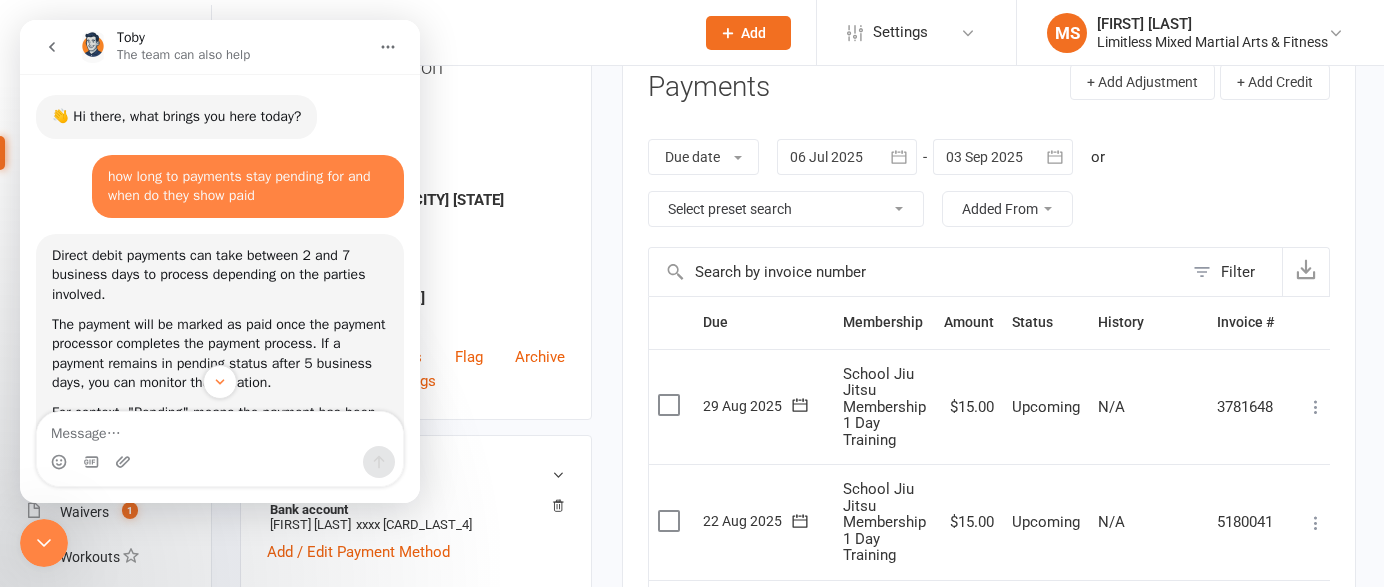 click on "Contact information Owner   Email  [EMAIL]
Mobile Number  [PHONE]
Address  [NUMBER] [STREET] [CITY] [STATE] [POSTAL_CODE]
Member Number  -
Date of Birth  [MONTH] [DAY], [YEAR]
Location
Update Contact Details Flag Archive Manage Comms Settings" at bounding box center (416, 220) 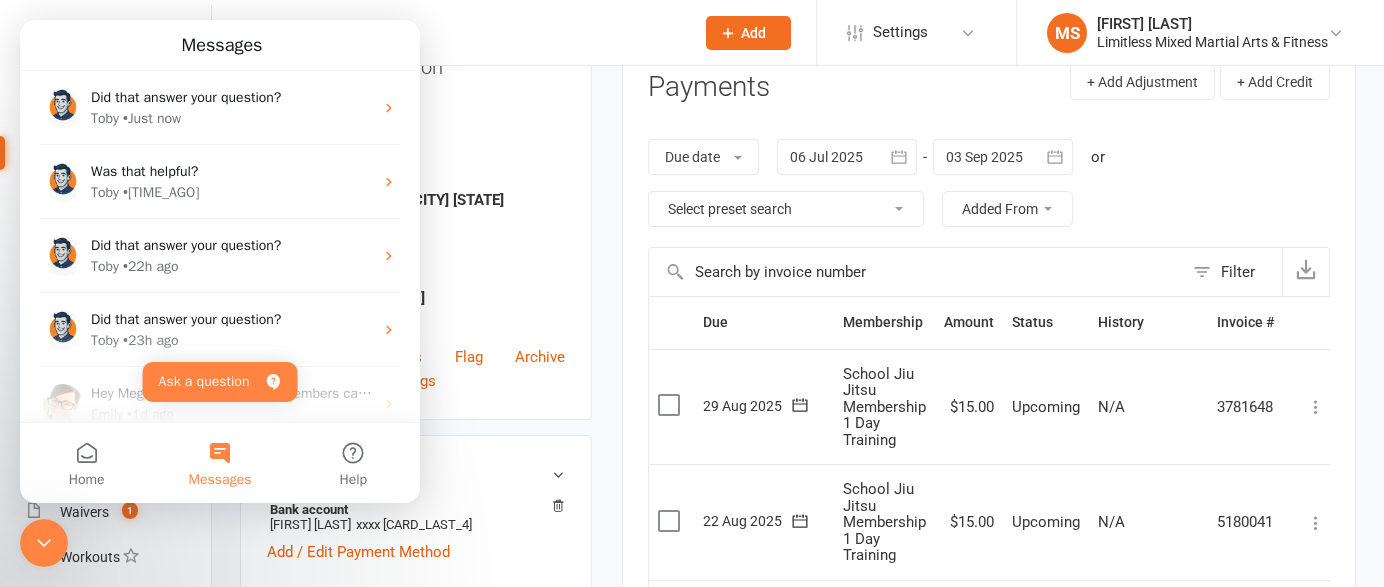 click 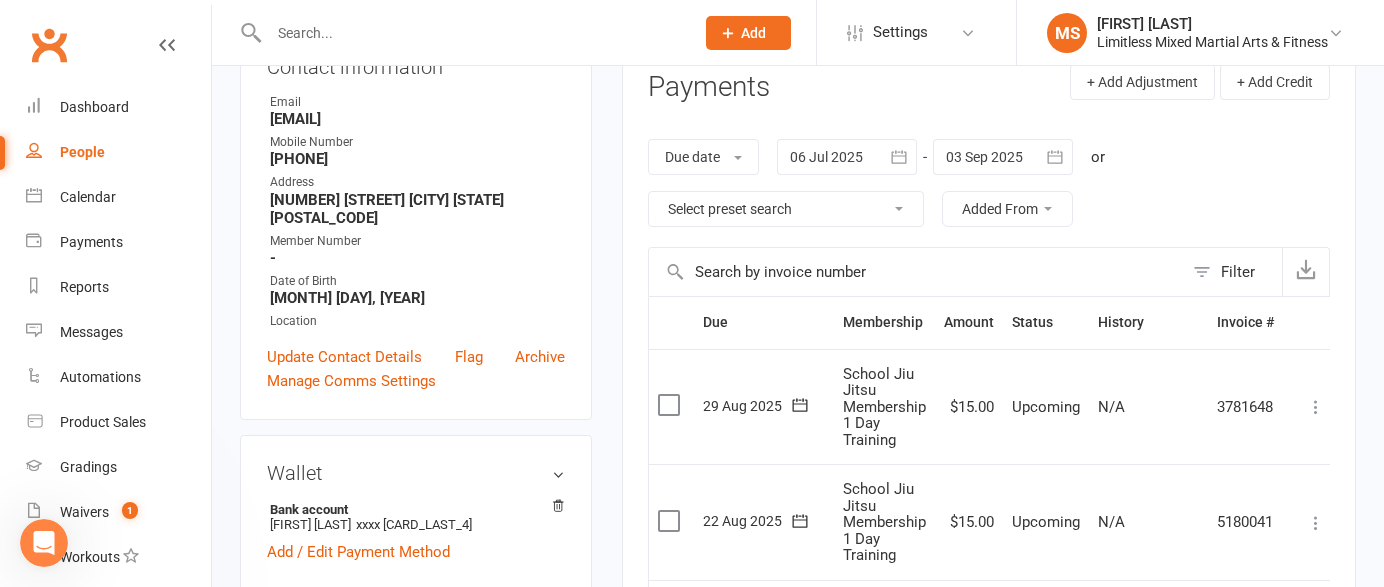 scroll, scrollTop: 0, scrollLeft: 0, axis: both 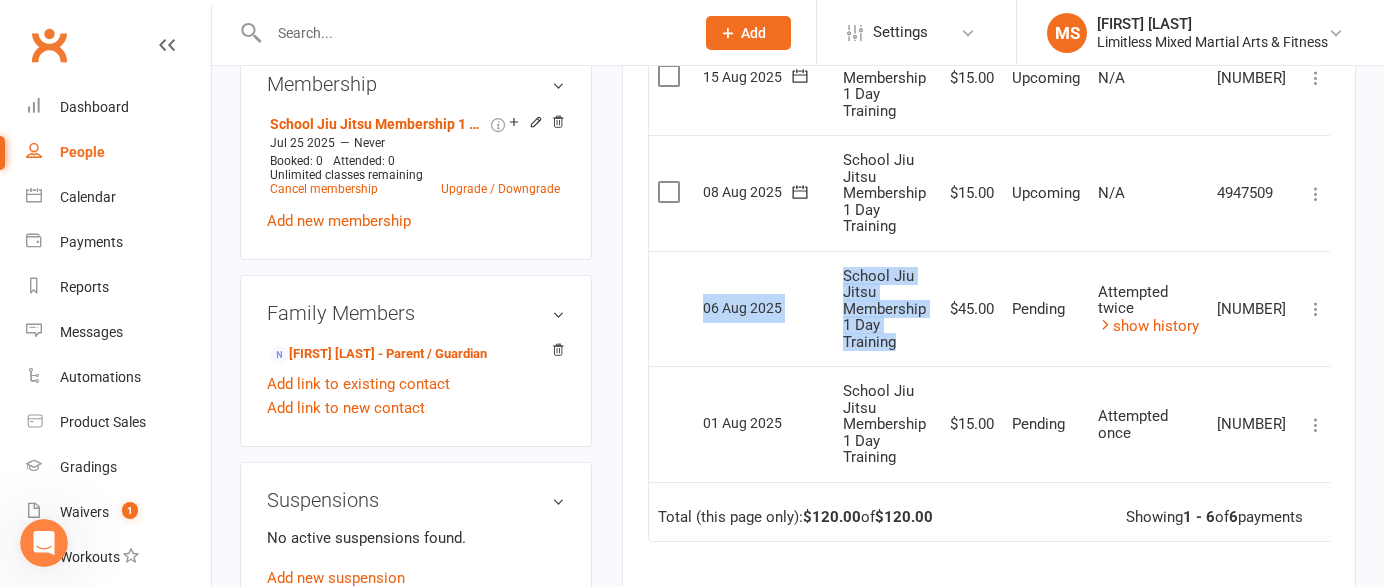 drag, startPoint x: 694, startPoint y: 297, endPoint x: 914, endPoint y: 342, distance: 224.55511 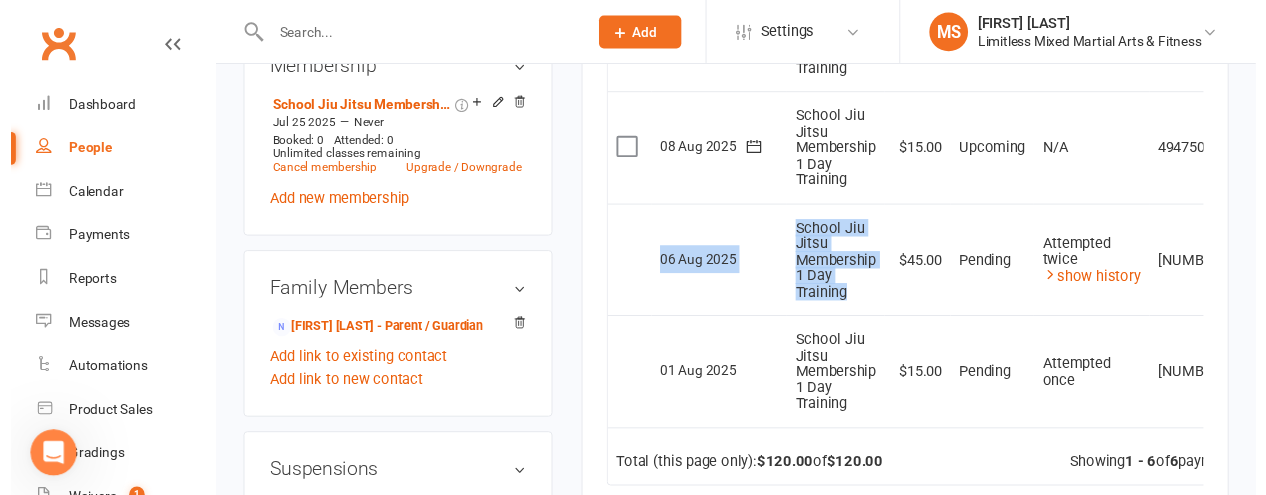 scroll, scrollTop: 882, scrollLeft: 0, axis: vertical 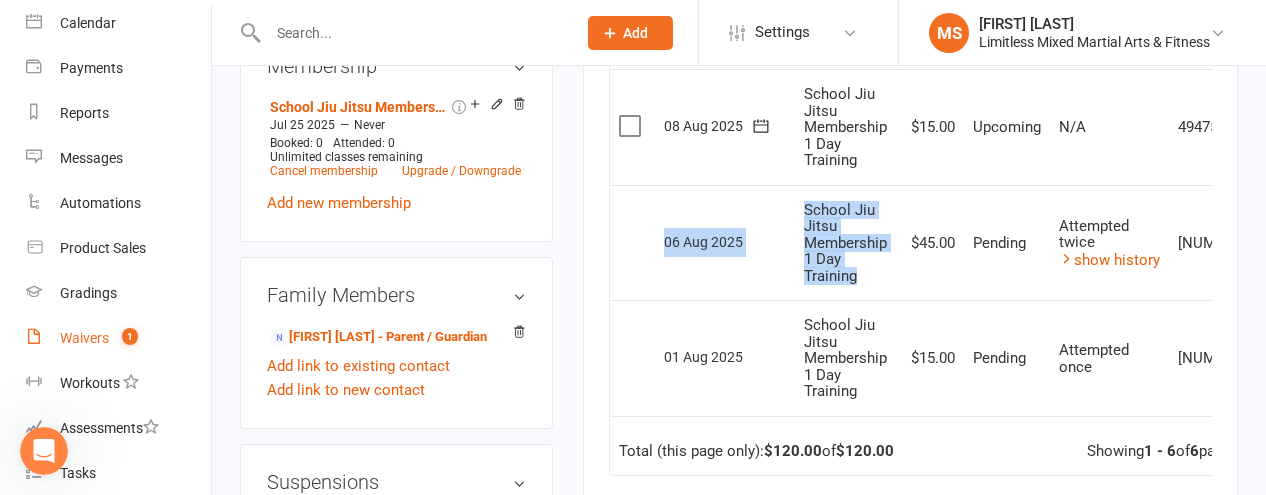 click on "Waivers" at bounding box center (84, 338) 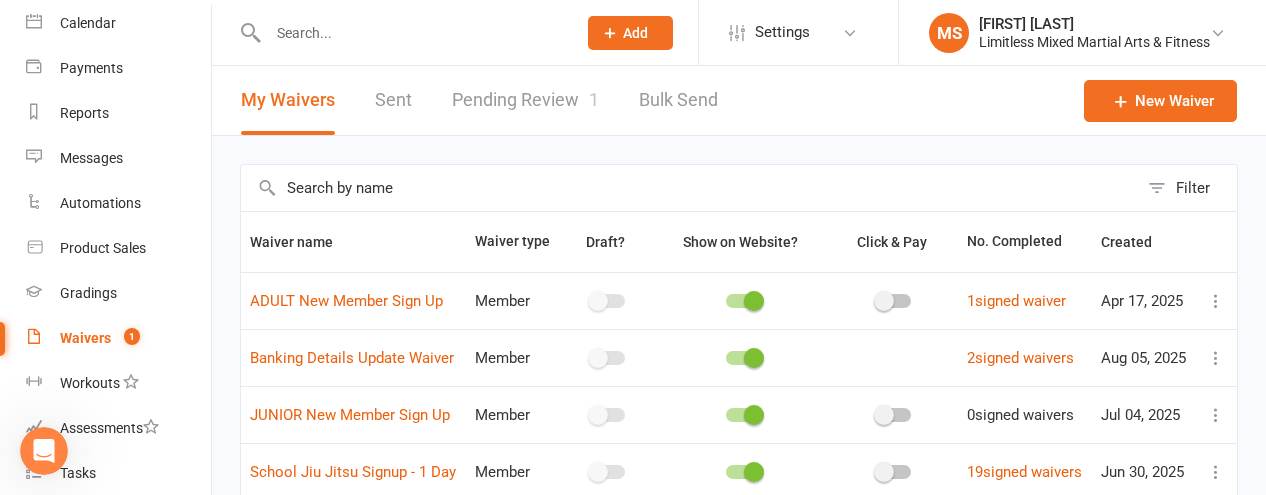 click on "Pending Review 1" at bounding box center [525, 100] 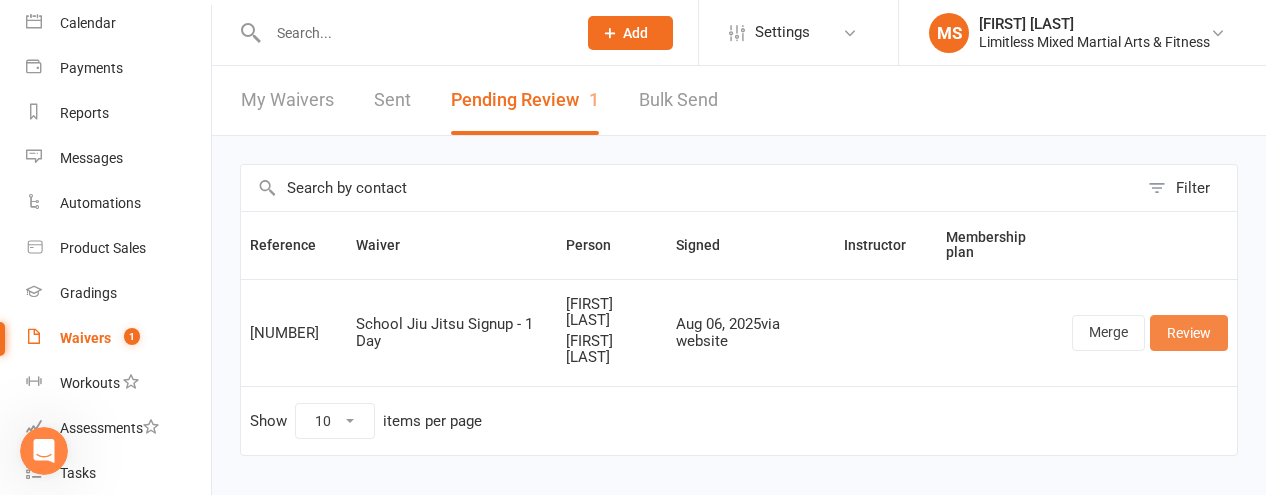 click on "Review" at bounding box center (1189, 333) 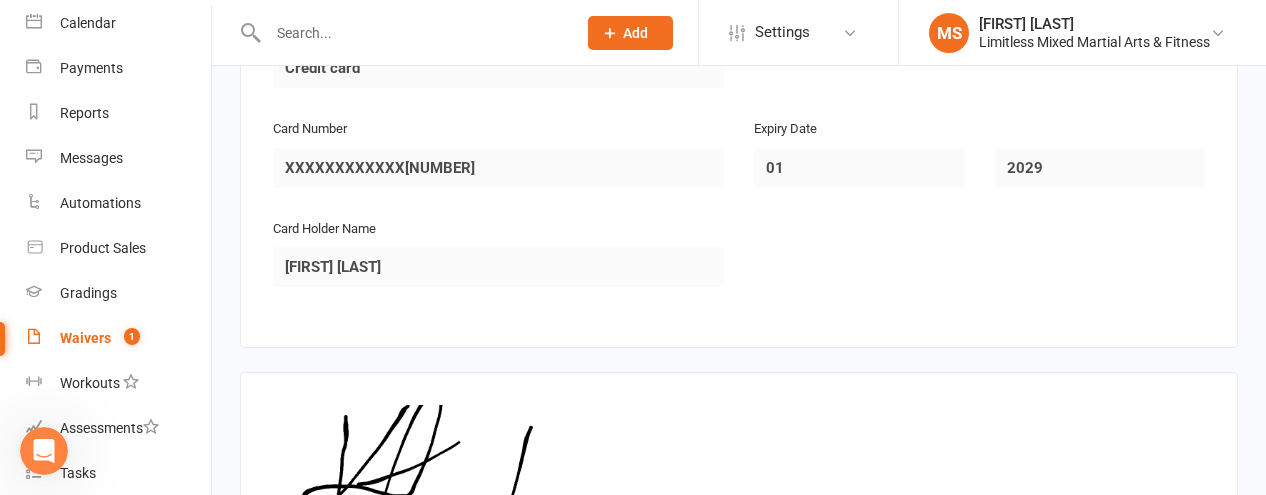 scroll, scrollTop: 3475, scrollLeft: 0, axis: vertical 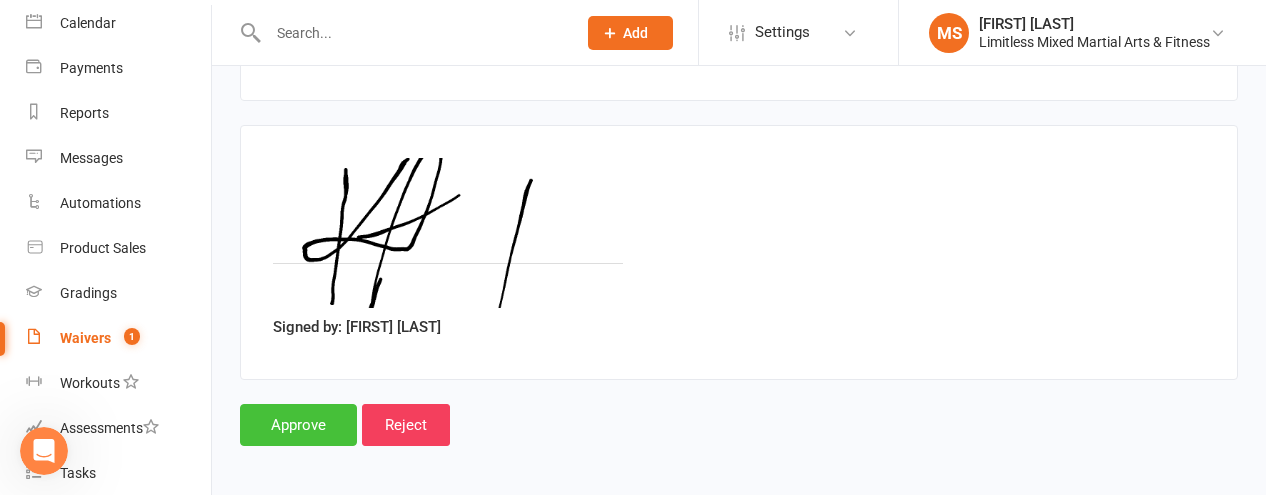 click on "Approve" at bounding box center [298, 425] 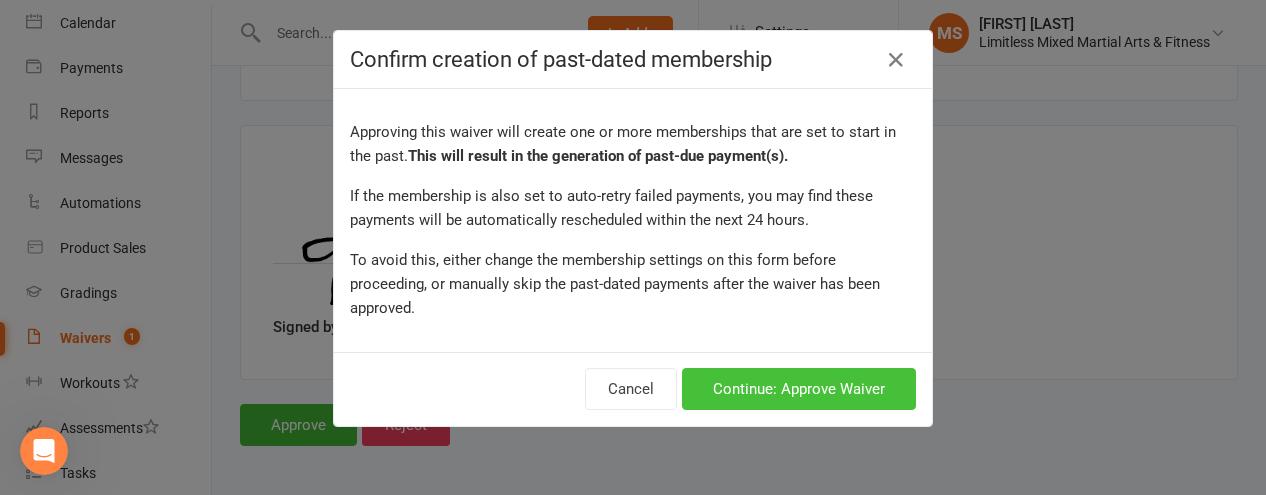 click on "Continue: Approve Waiver" at bounding box center (799, 389) 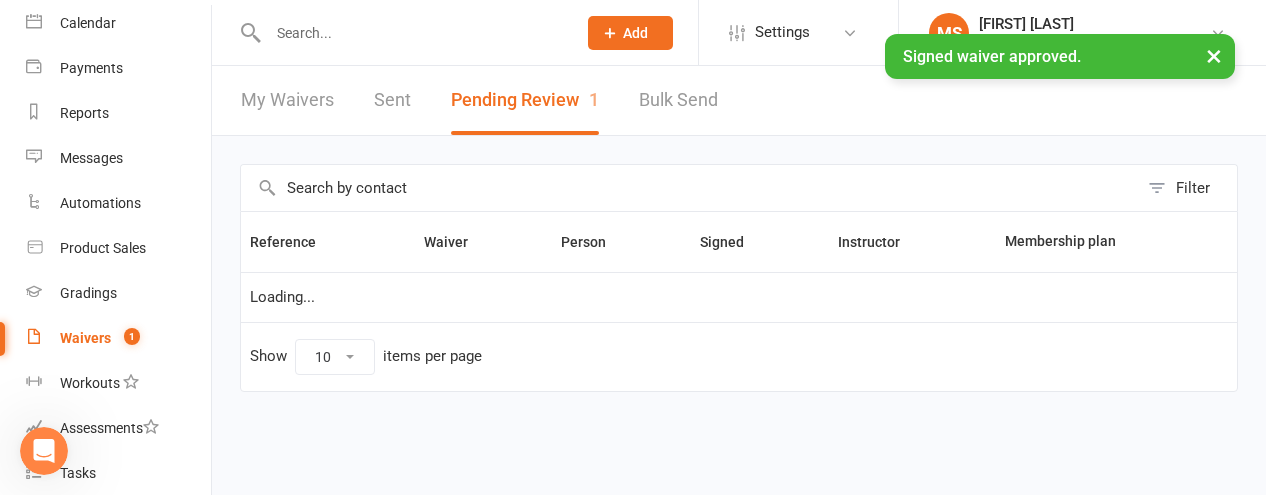 scroll, scrollTop: 0, scrollLeft: 0, axis: both 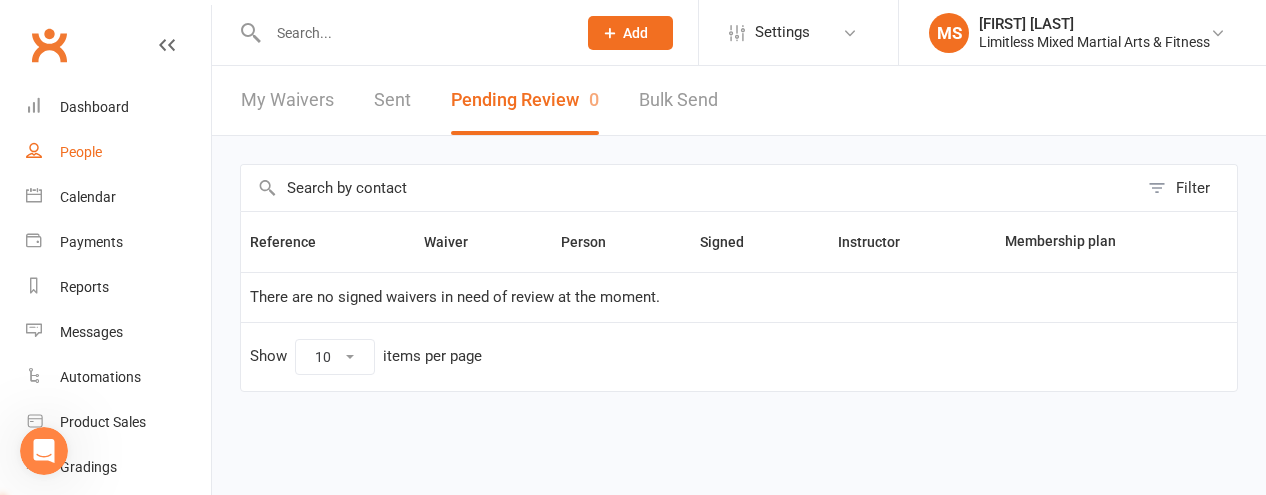 click on "People" at bounding box center [118, 152] 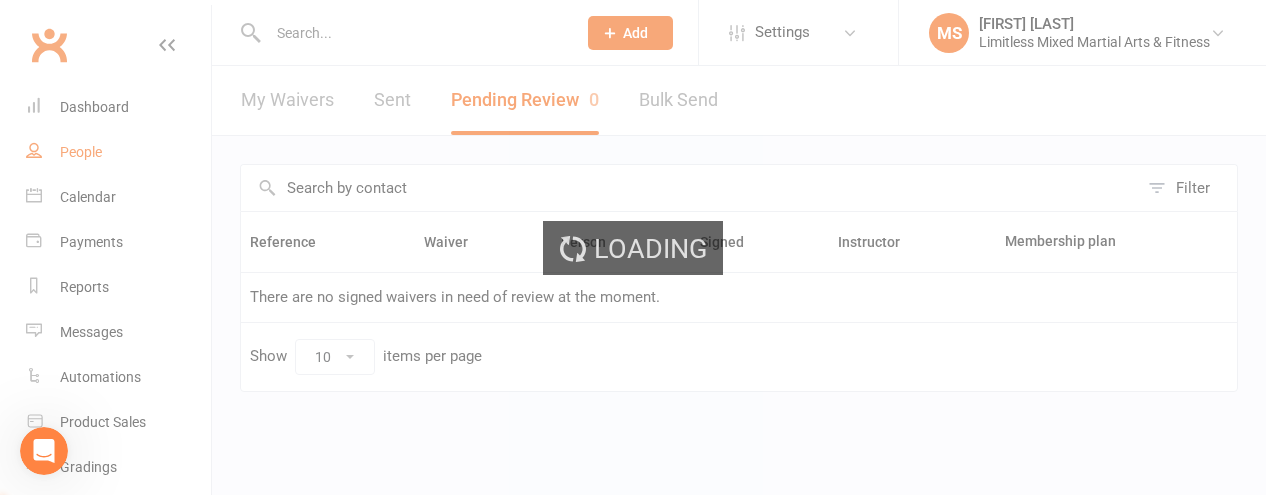 select on "true" 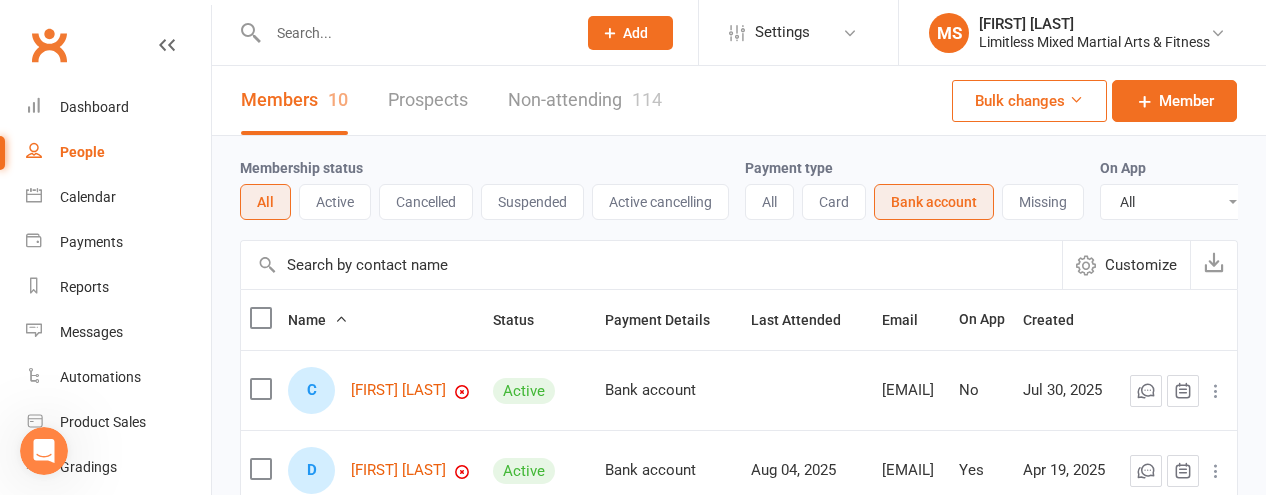 click at bounding box center [412, 33] 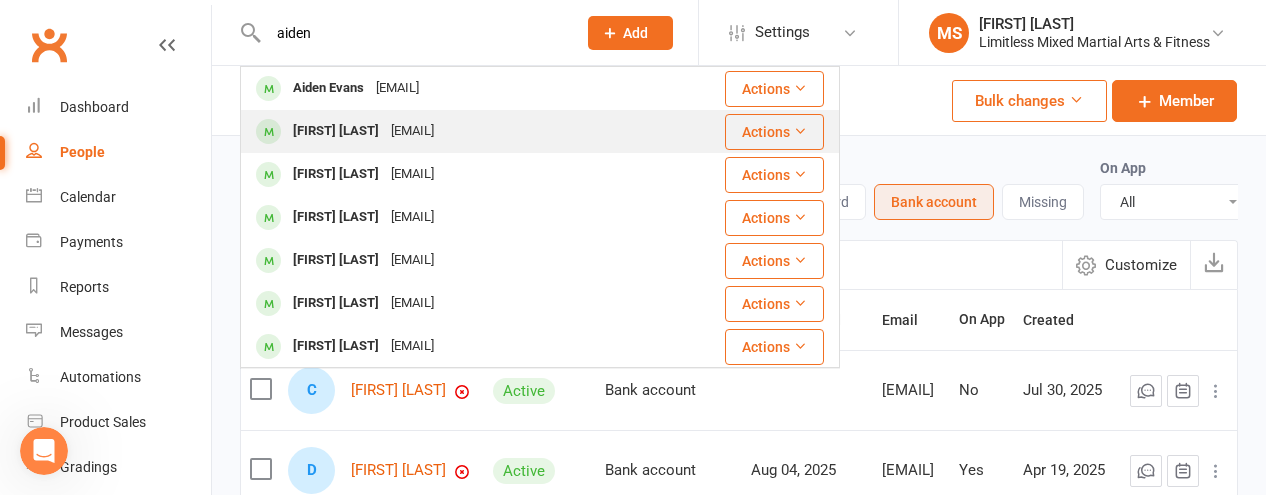 type on "aiden" 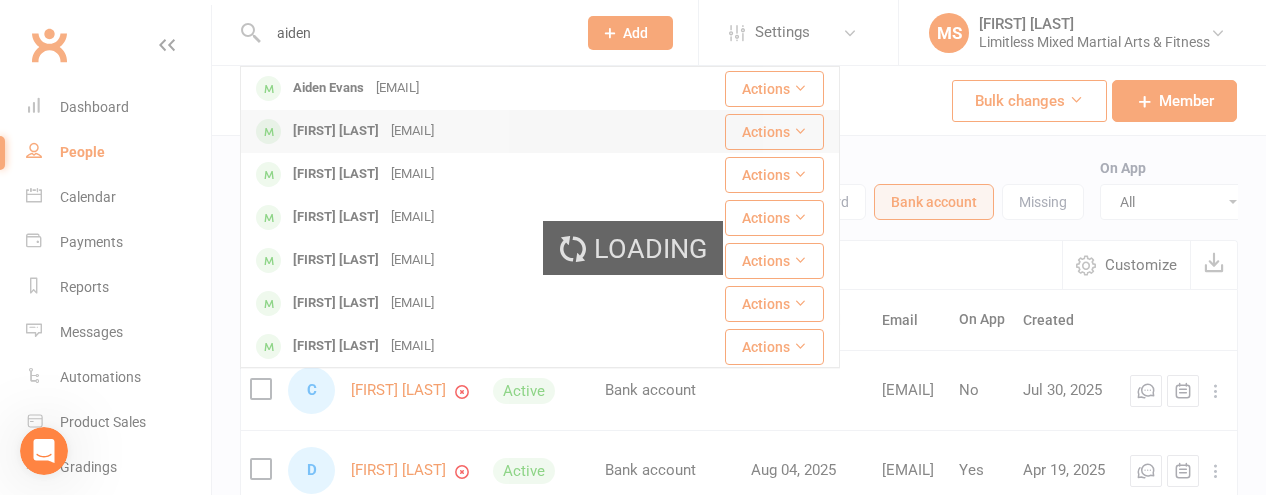 type 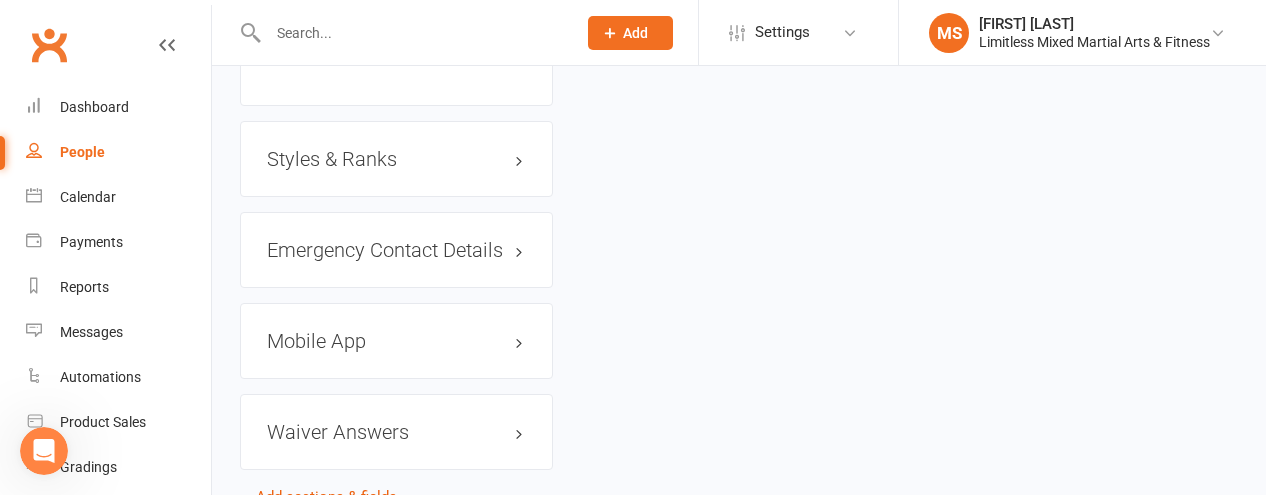 scroll, scrollTop: 1666, scrollLeft: 0, axis: vertical 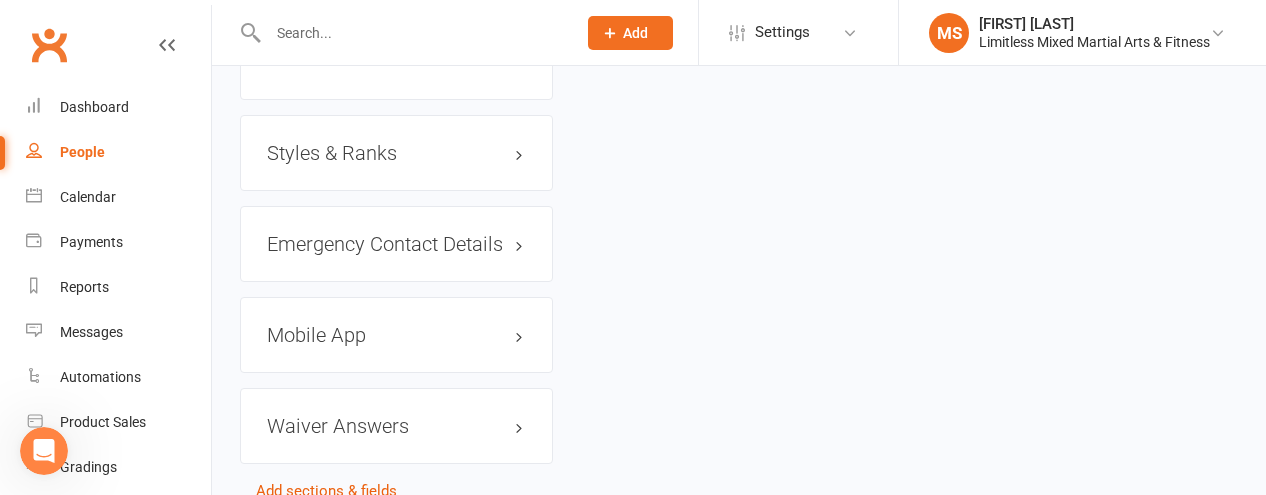 click on "Styles & Ranks" at bounding box center (396, 153) 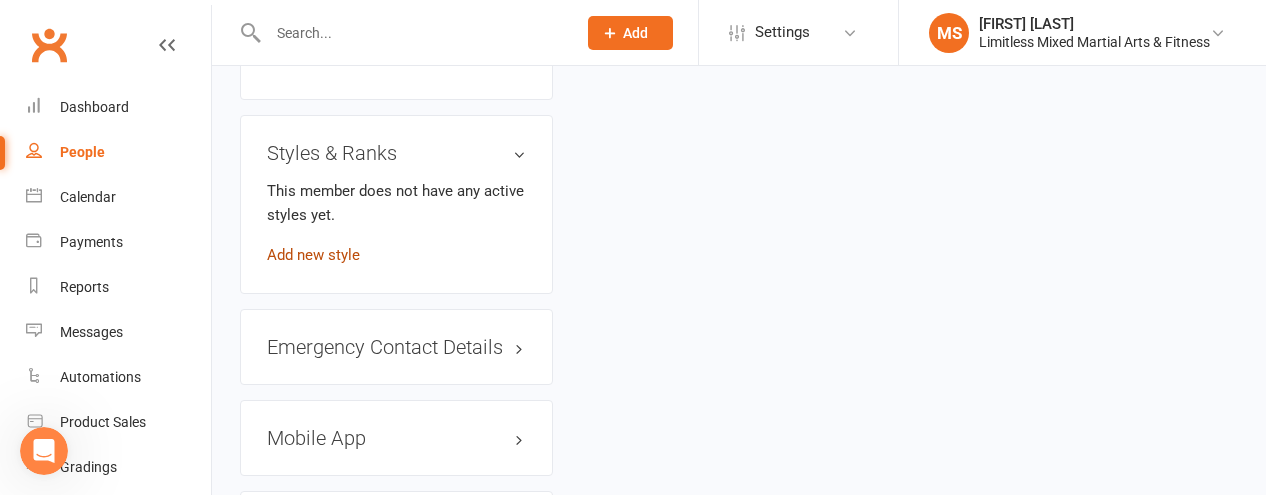 click on "Add new style" at bounding box center [313, 255] 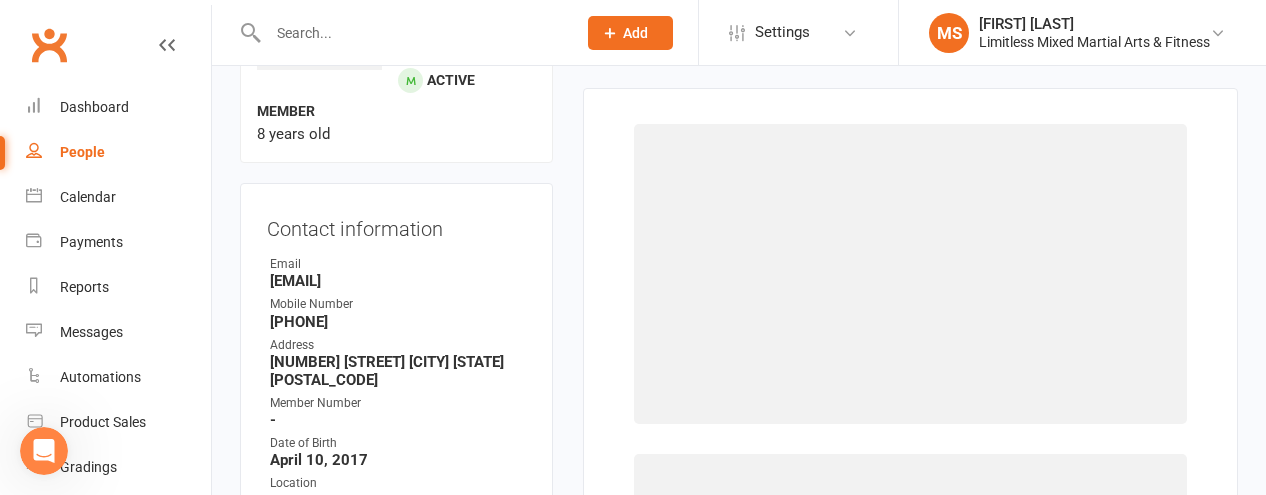 scroll, scrollTop: 153, scrollLeft: 0, axis: vertical 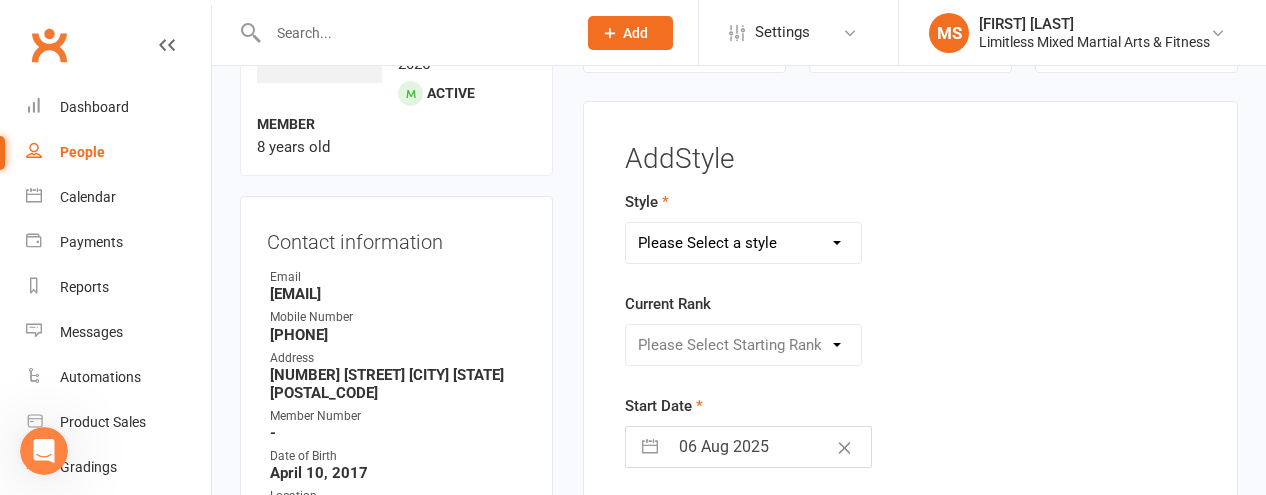 click on "Please Select a style Adult Jiu Jitsu Adult Muay Thai Junior Jiu Jitsu Junior Muay Thai MMA Fundamentals School Jiu Jitsu" at bounding box center (743, 243) 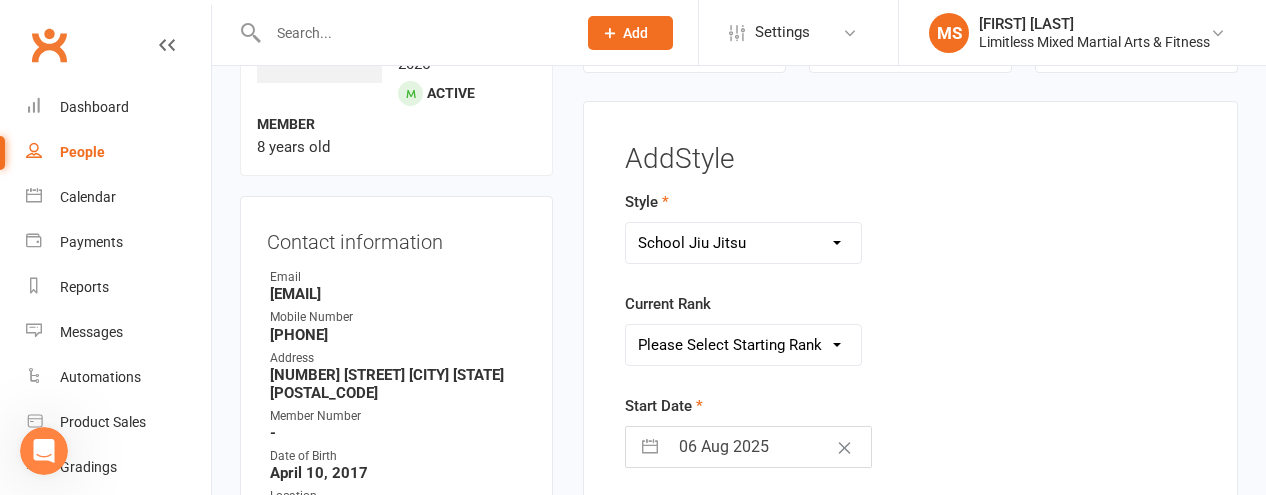 click on "Please Select Starting Rank White White +1 White + 2 White + 3 White + 4 Grey/White Grey/White + 1 Grey/White + 2" at bounding box center (743, 345) 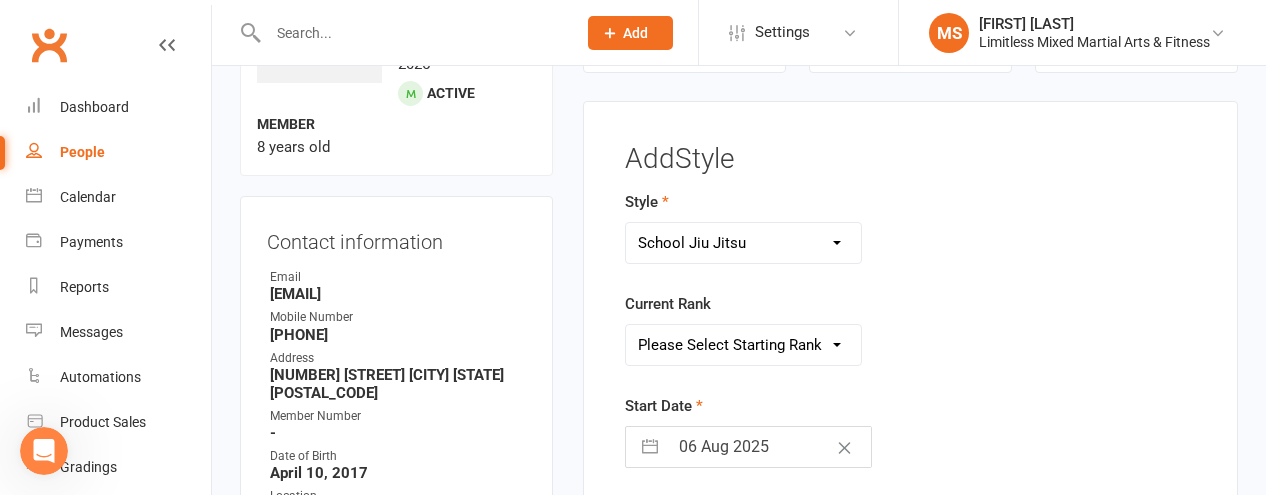 select on "43296" 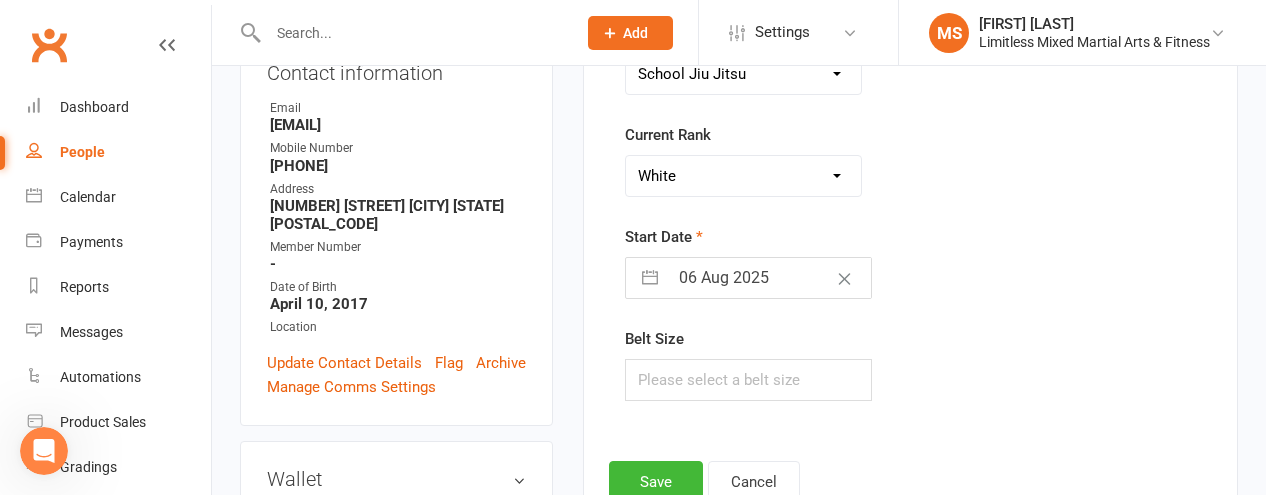 scroll, scrollTop: 336, scrollLeft: 0, axis: vertical 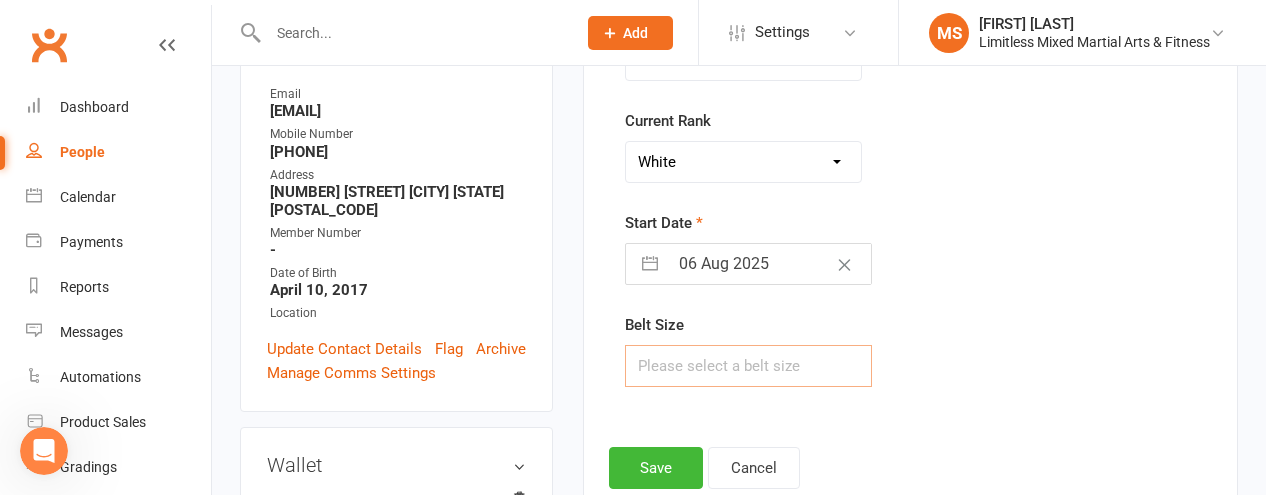 click at bounding box center [748, 366] 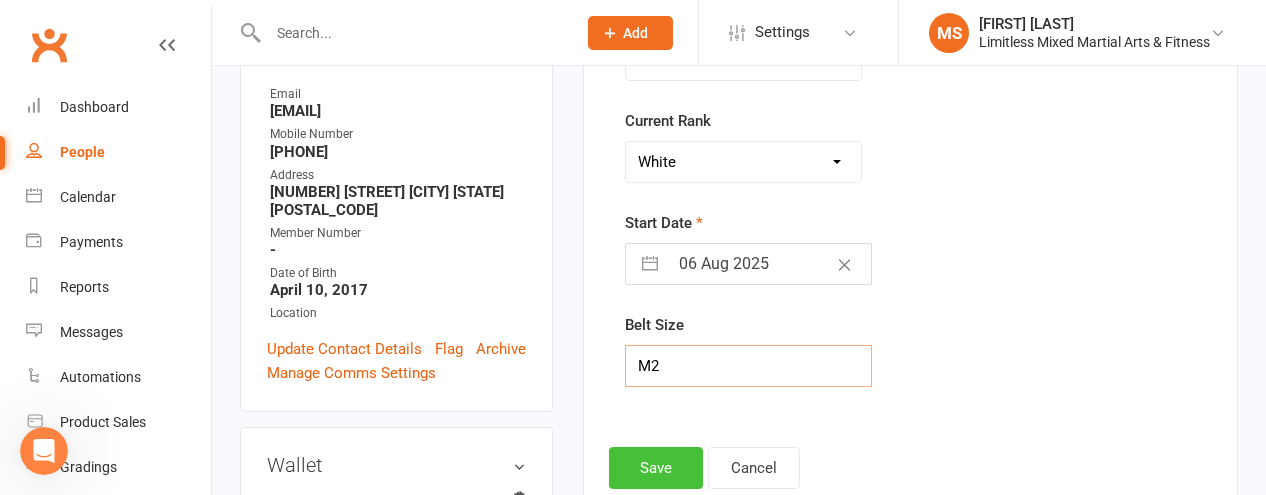 type on "M2" 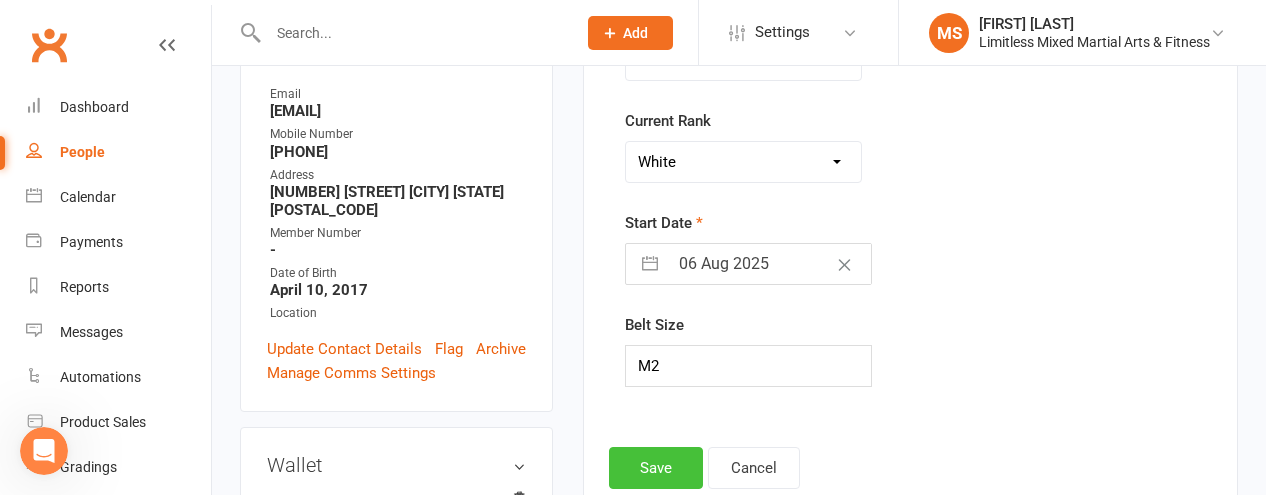 click on "Save" at bounding box center (656, 468) 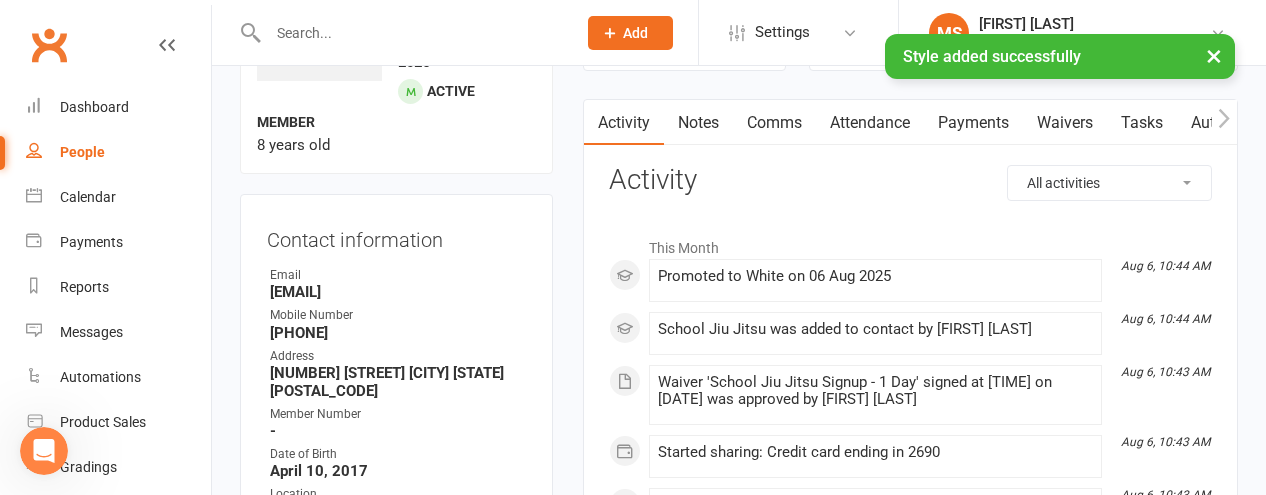 scroll, scrollTop: 0, scrollLeft: 0, axis: both 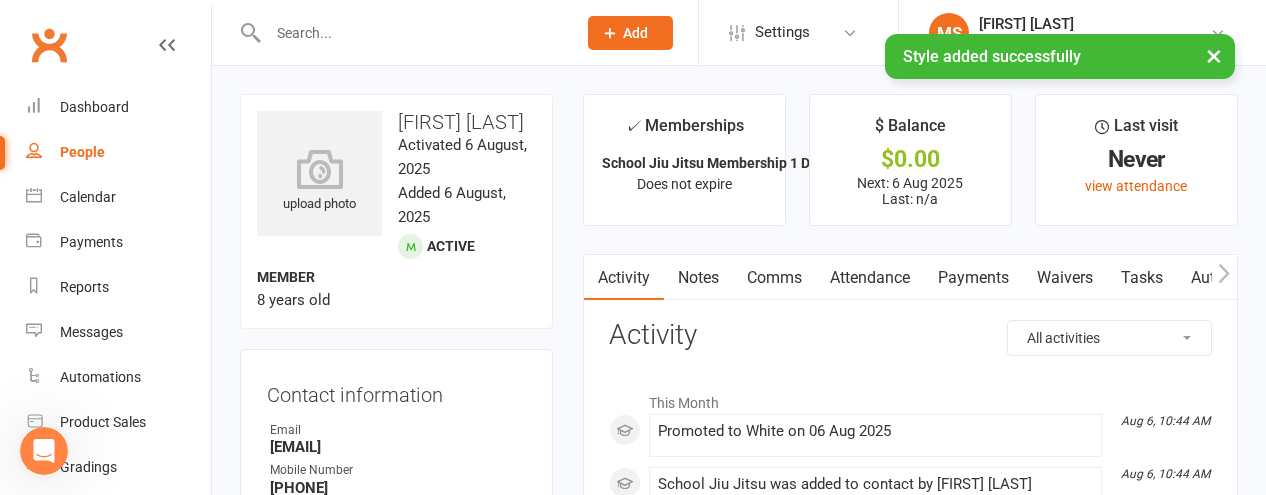 click on "Payments" at bounding box center (973, 278) 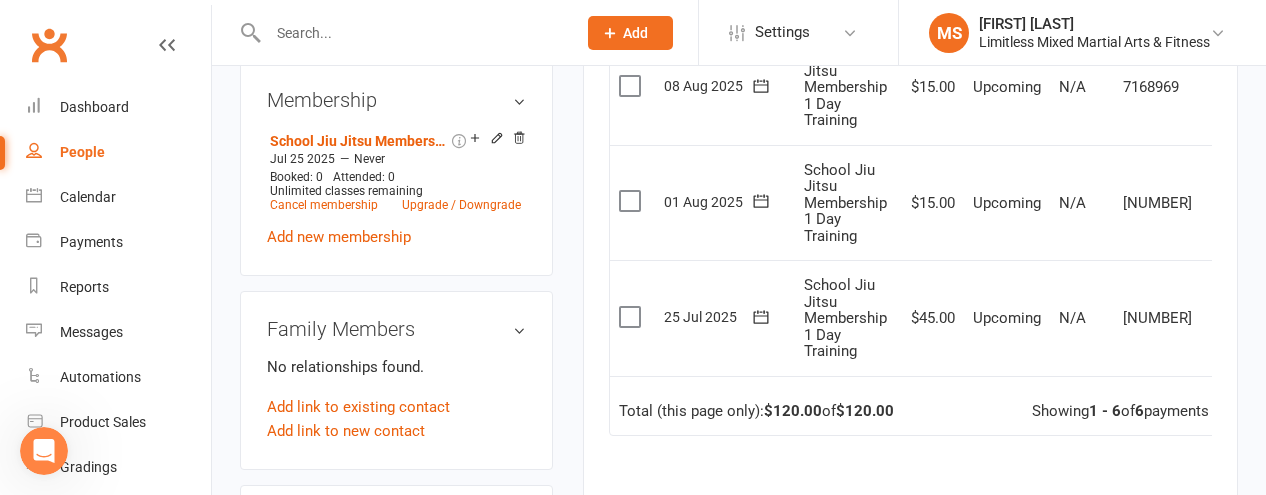 scroll, scrollTop: 928, scrollLeft: 0, axis: vertical 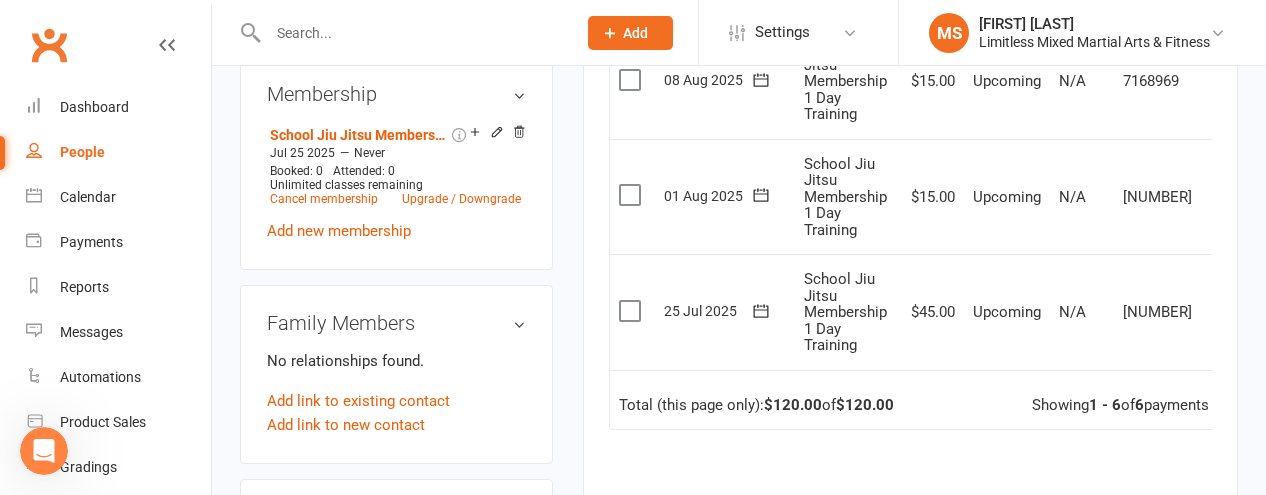 click 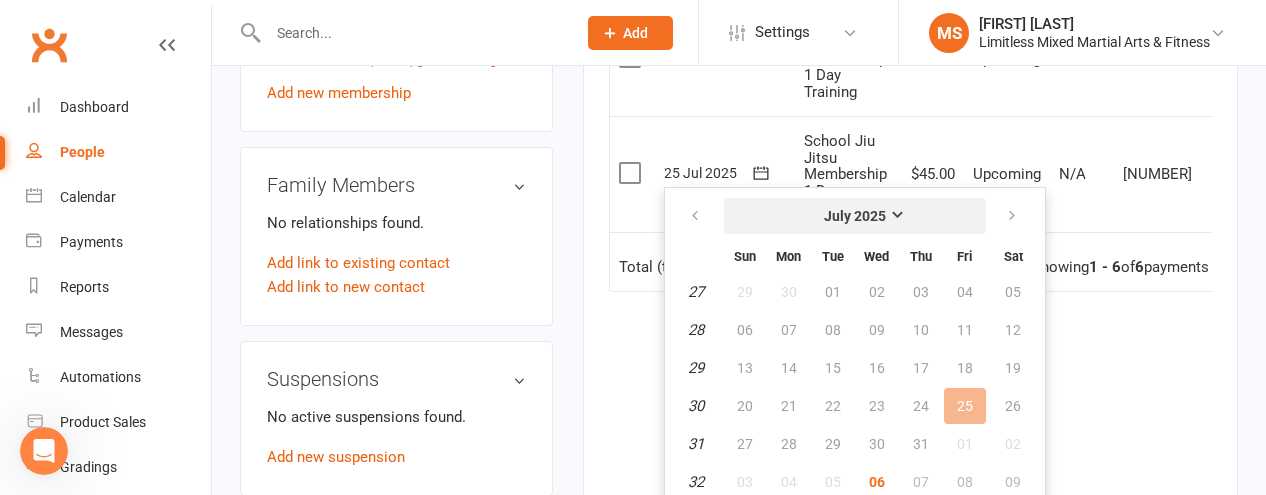scroll, scrollTop: 1074, scrollLeft: 0, axis: vertical 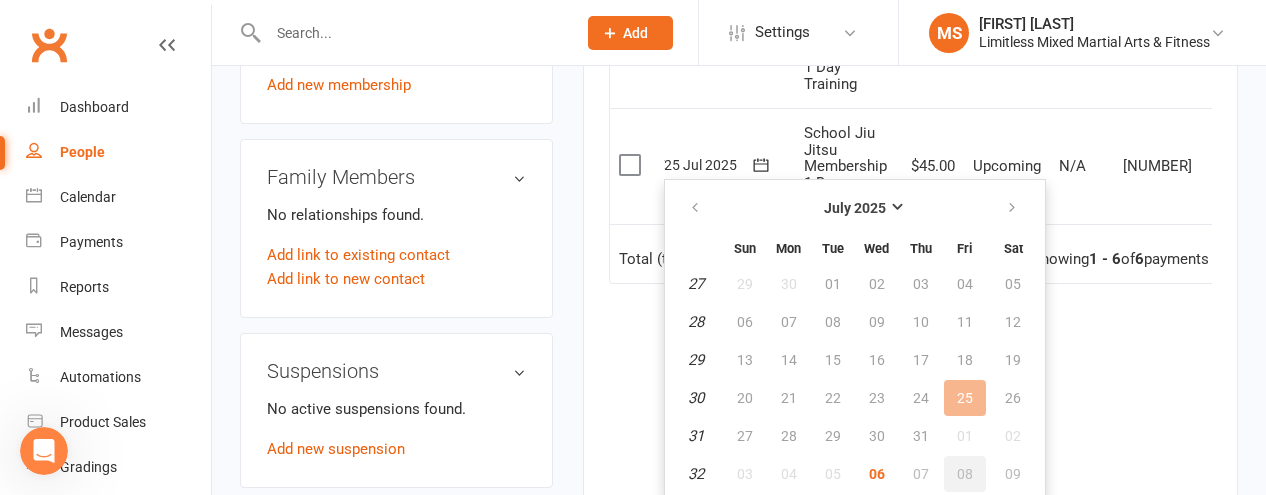 click on "08" at bounding box center (965, 474) 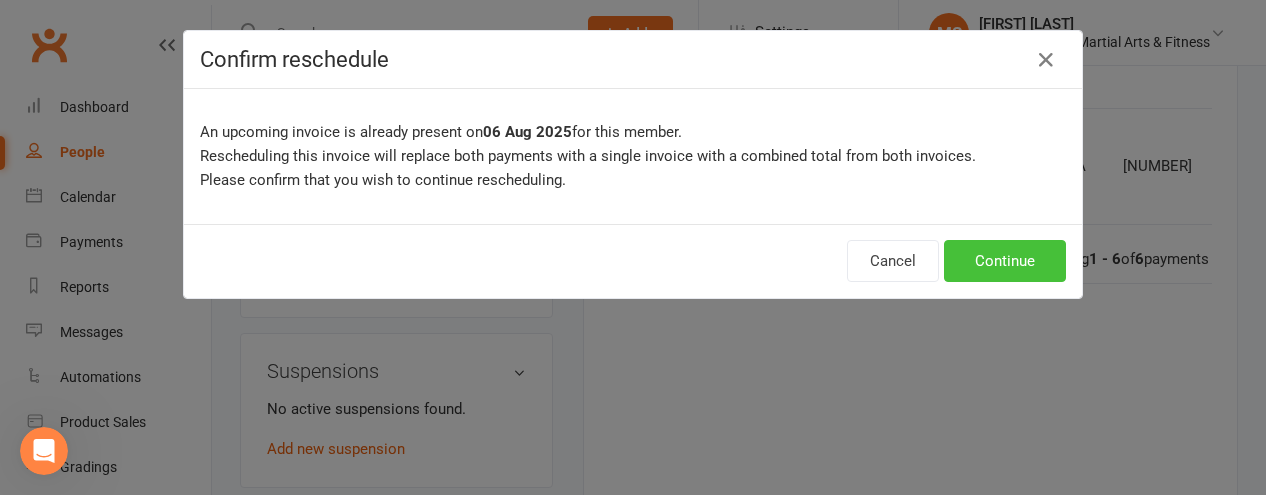 click on "Continue" at bounding box center (1005, 261) 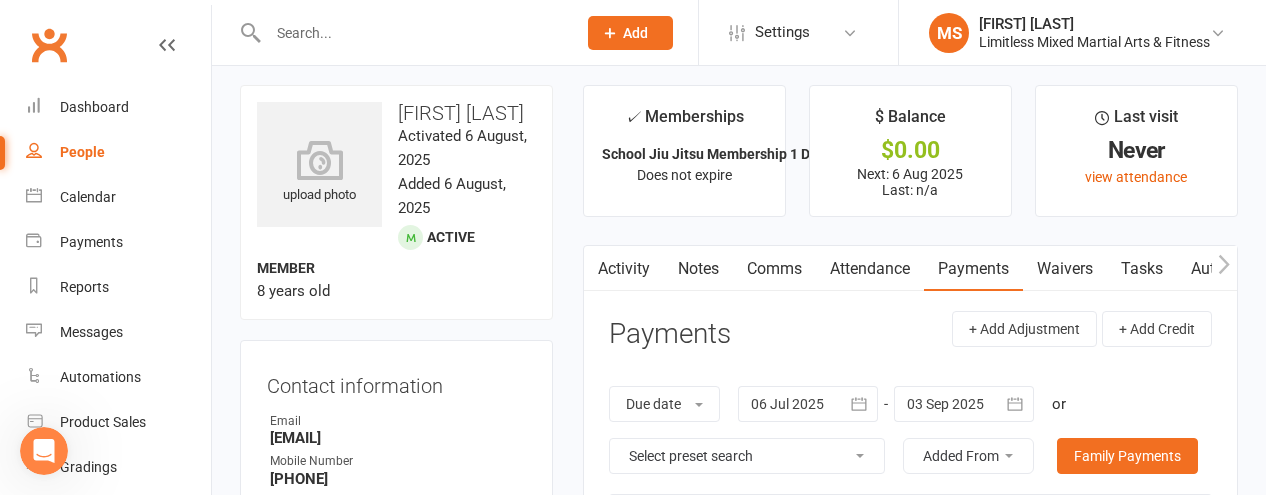 scroll, scrollTop: 0, scrollLeft: 0, axis: both 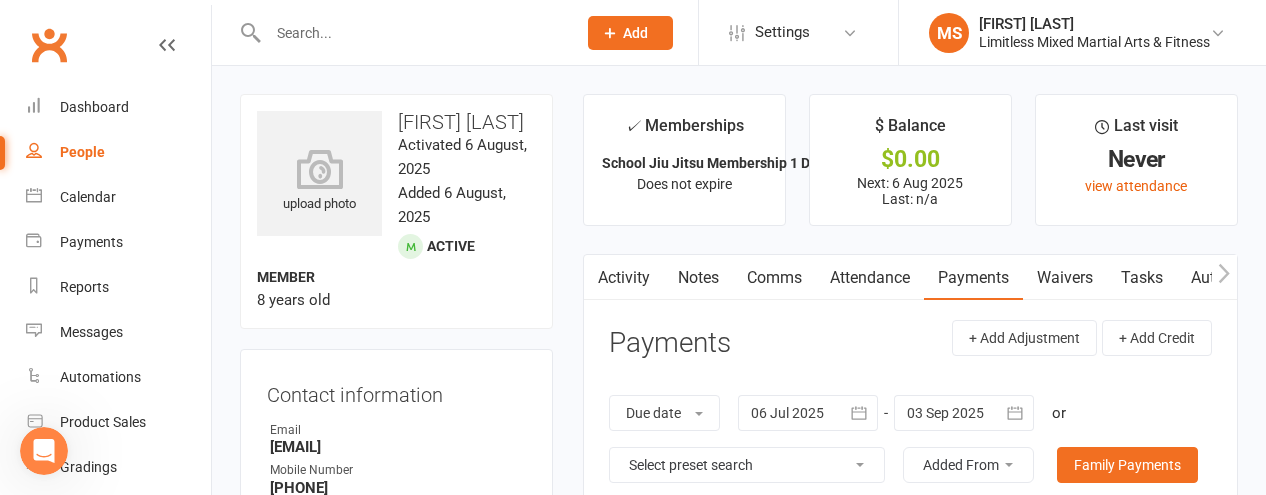 click on "People" at bounding box center (82, 152) 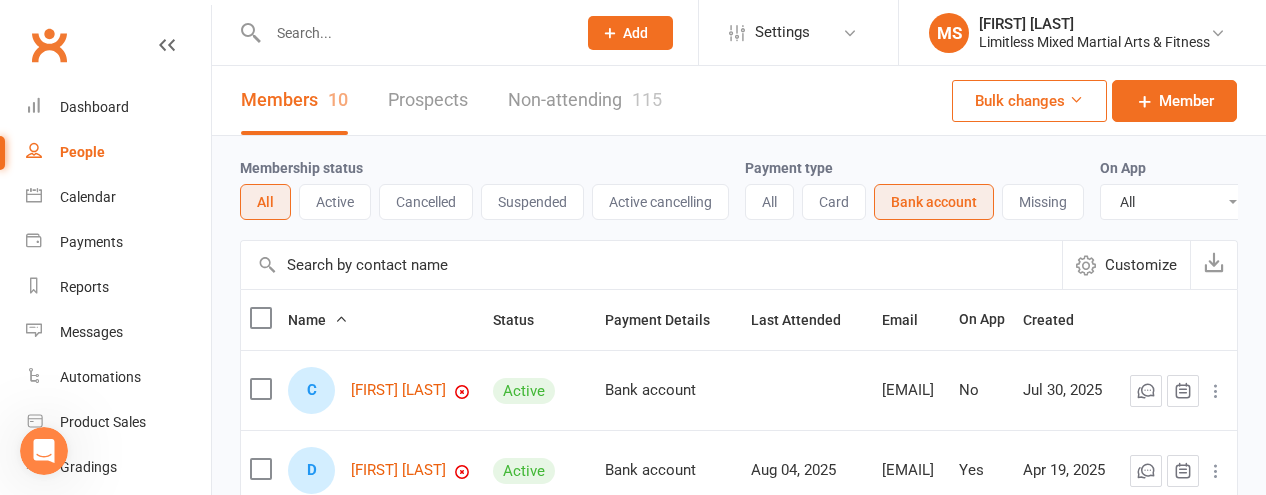 click at bounding box center [401, 32] 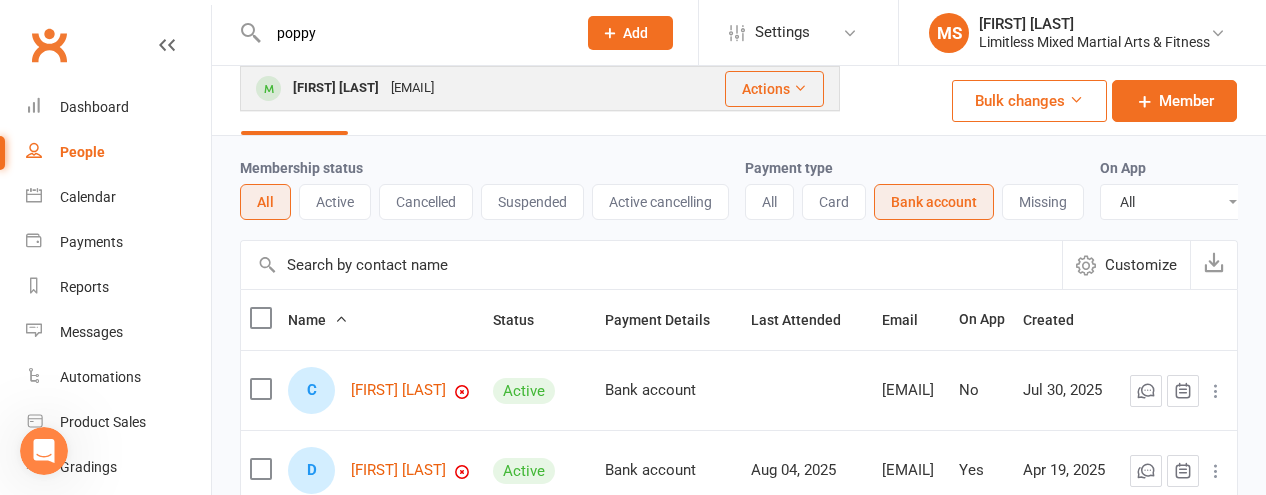 type on "poppy" 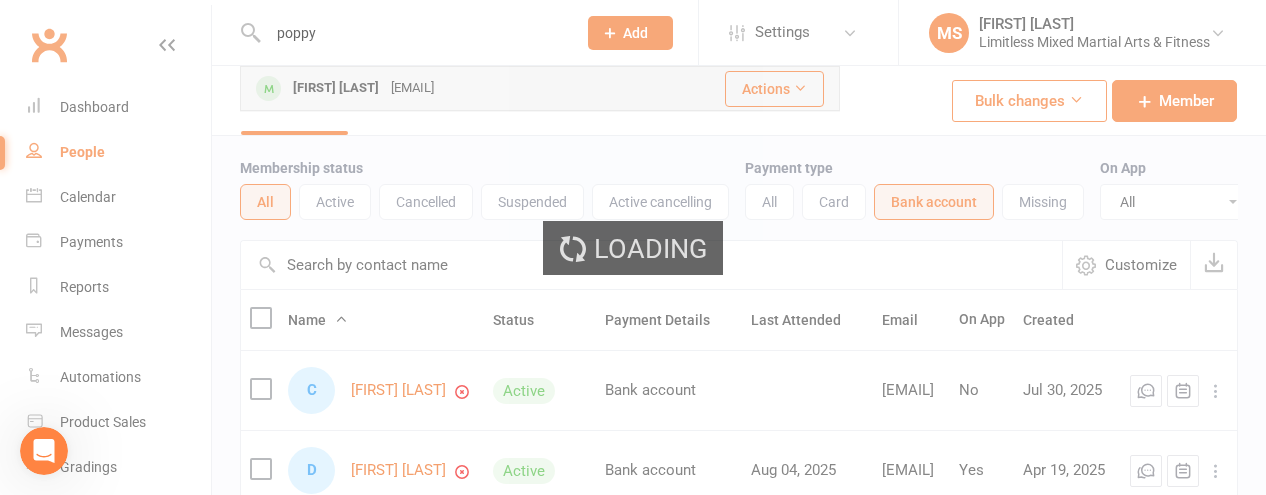 type 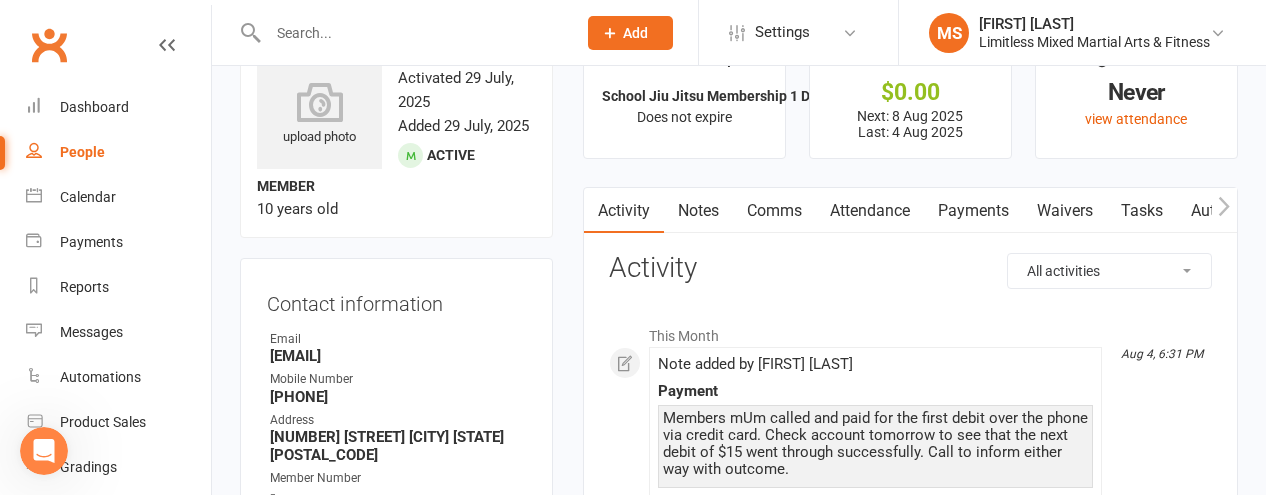 scroll, scrollTop: 85, scrollLeft: 0, axis: vertical 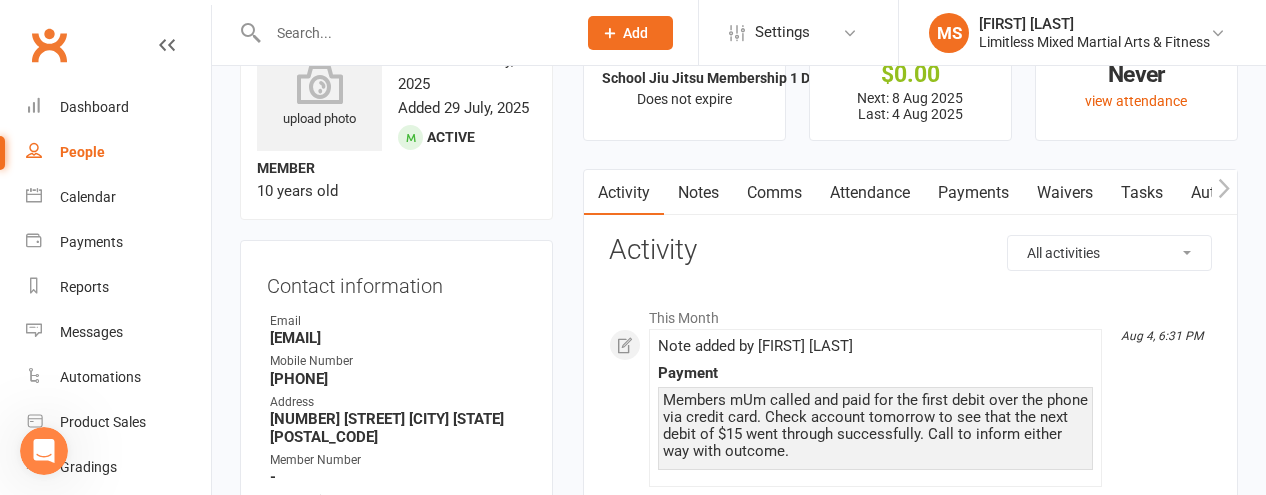 click on "Payments" at bounding box center [973, 193] 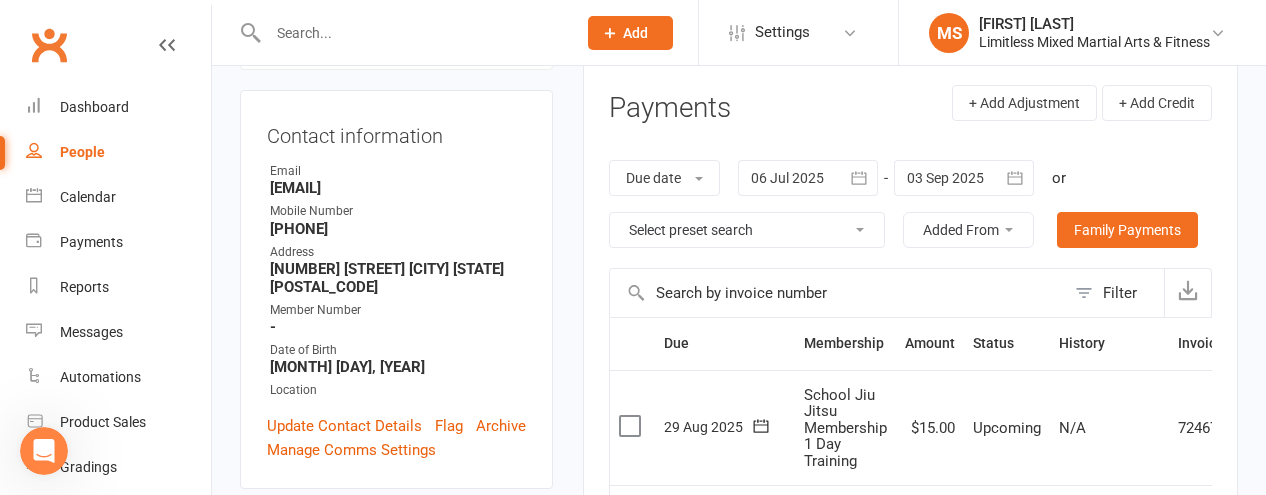 scroll, scrollTop: 243, scrollLeft: 0, axis: vertical 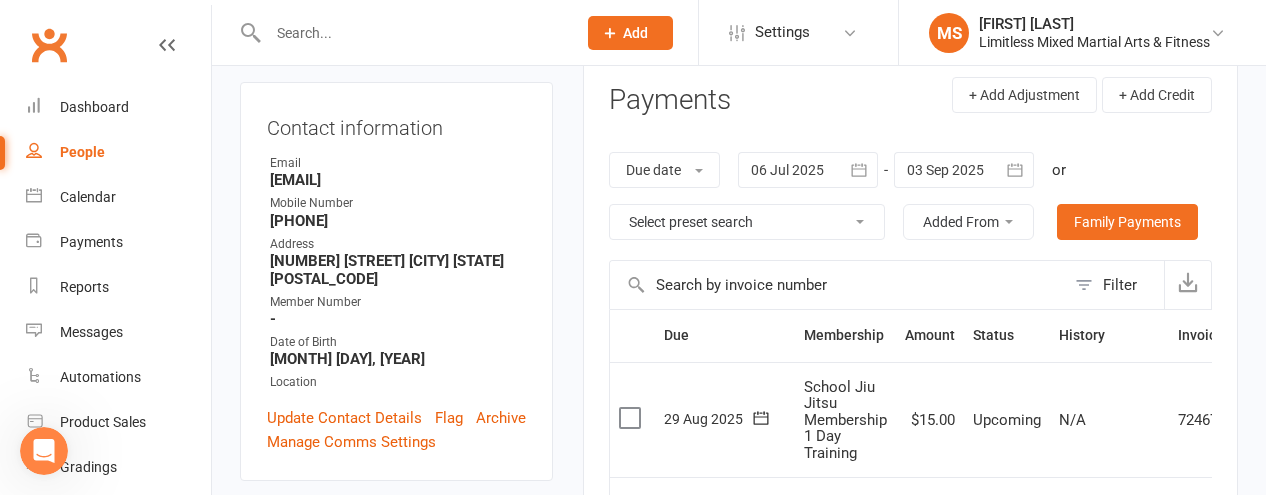 click on "People" at bounding box center (82, 152) 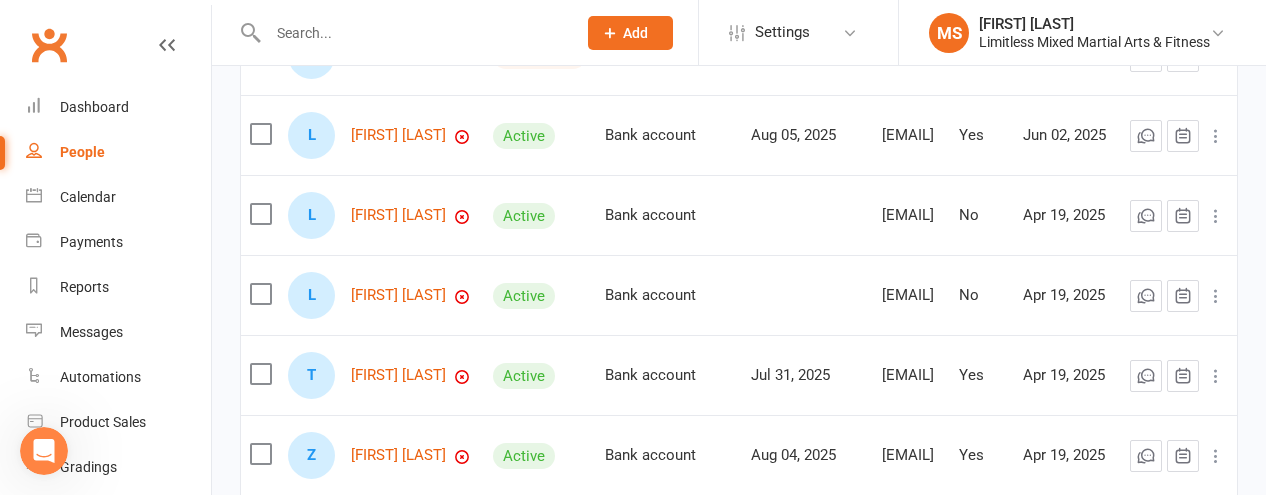 scroll, scrollTop: 686, scrollLeft: 0, axis: vertical 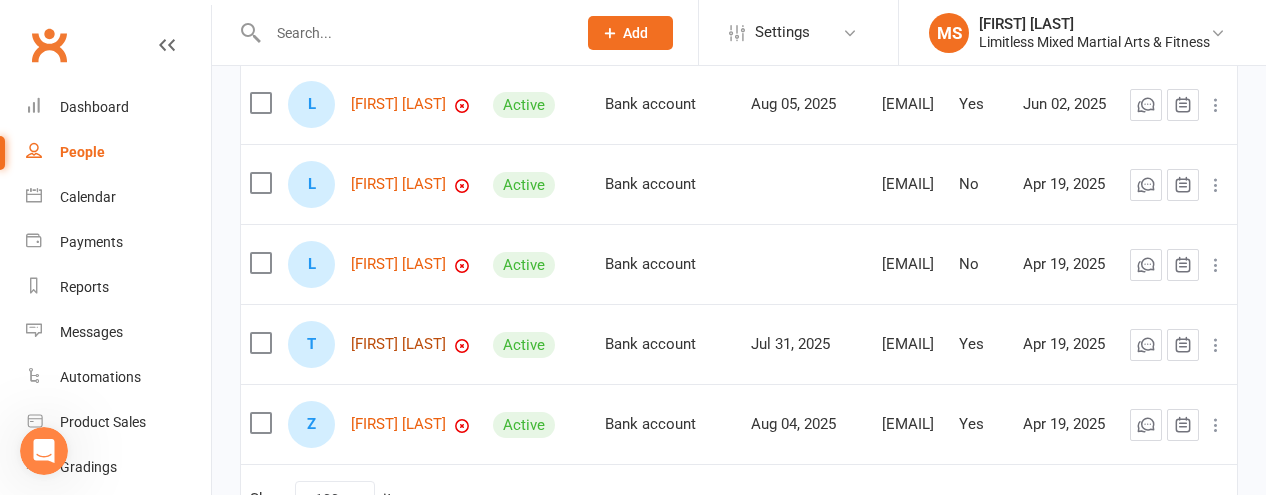click on "[FIRST] [LAST]" at bounding box center (398, 344) 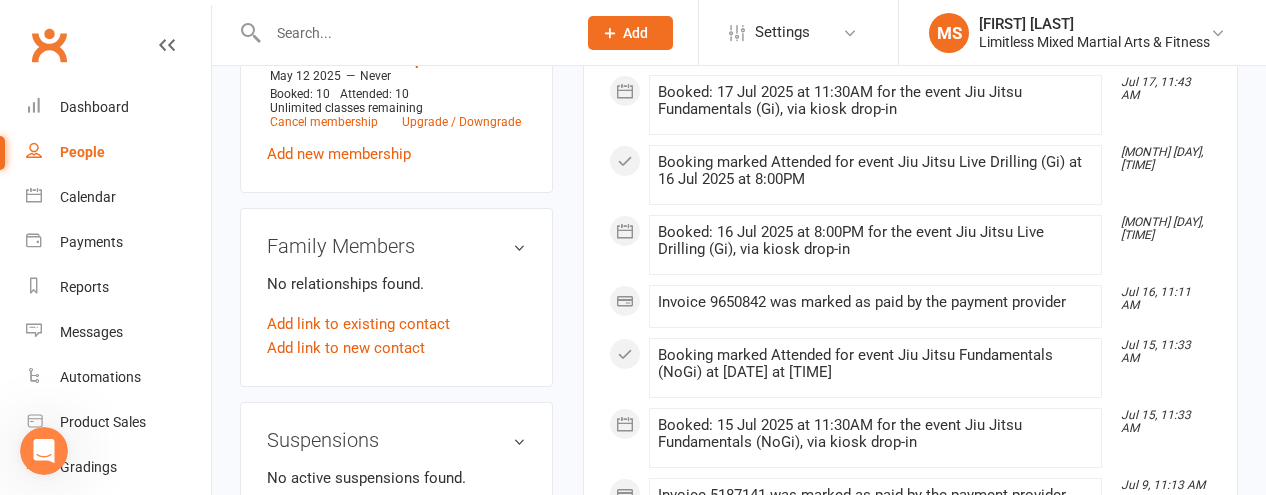 scroll, scrollTop: 0, scrollLeft: 0, axis: both 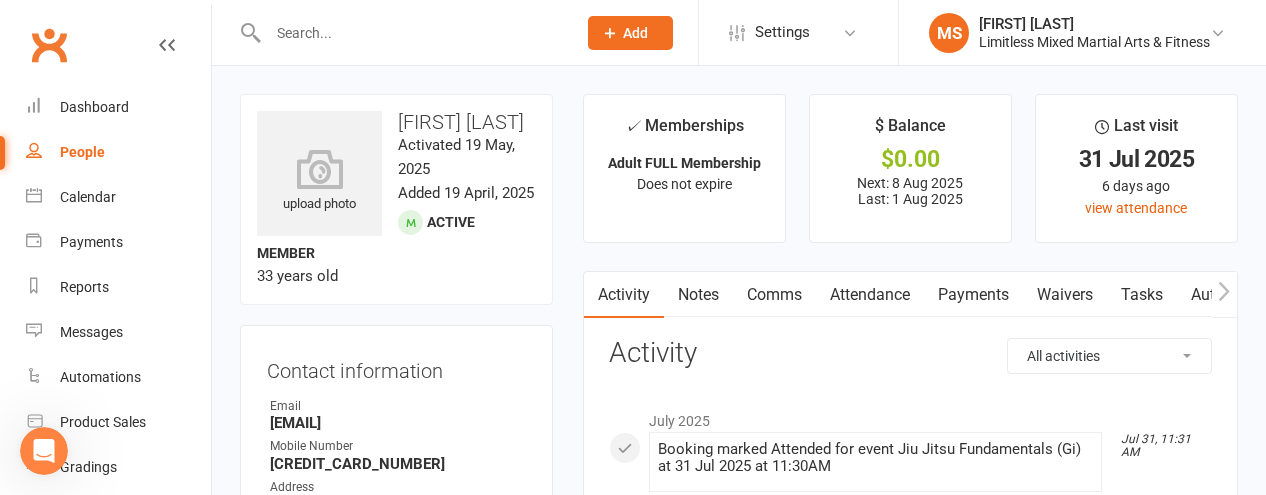 click on "Payments" at bounding box center (973, 295) 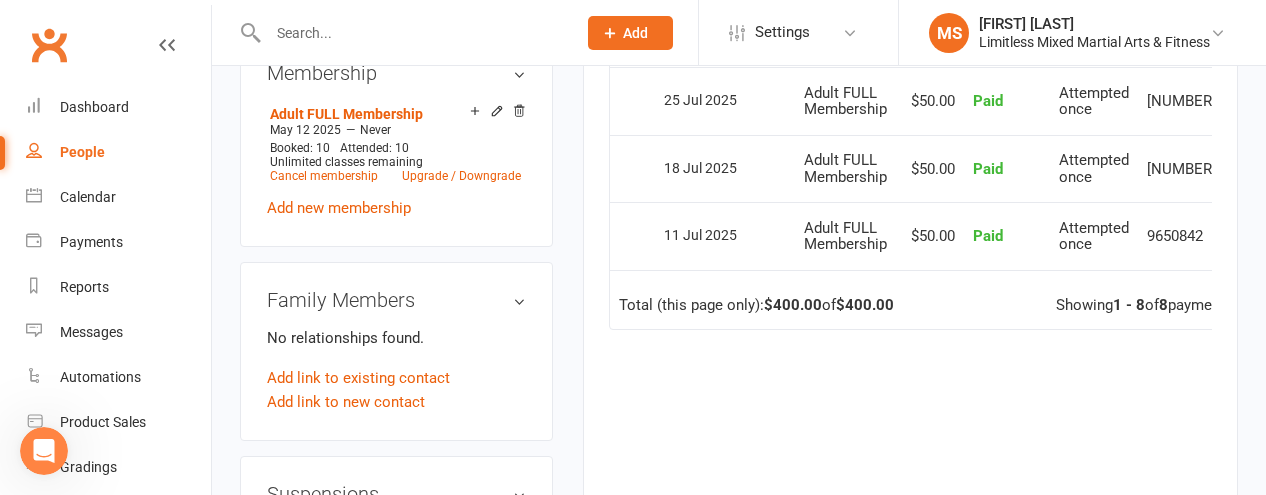 scroll, scrollTop: 895, scrollLeft: 0, axis: vertical 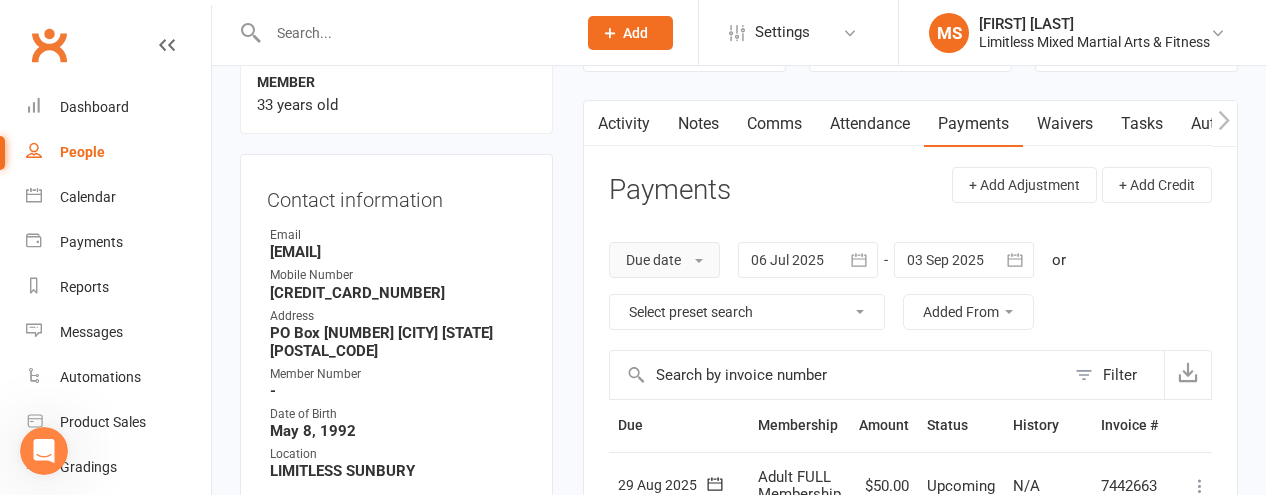 click on "Due date" at bounding box center (664, 260) 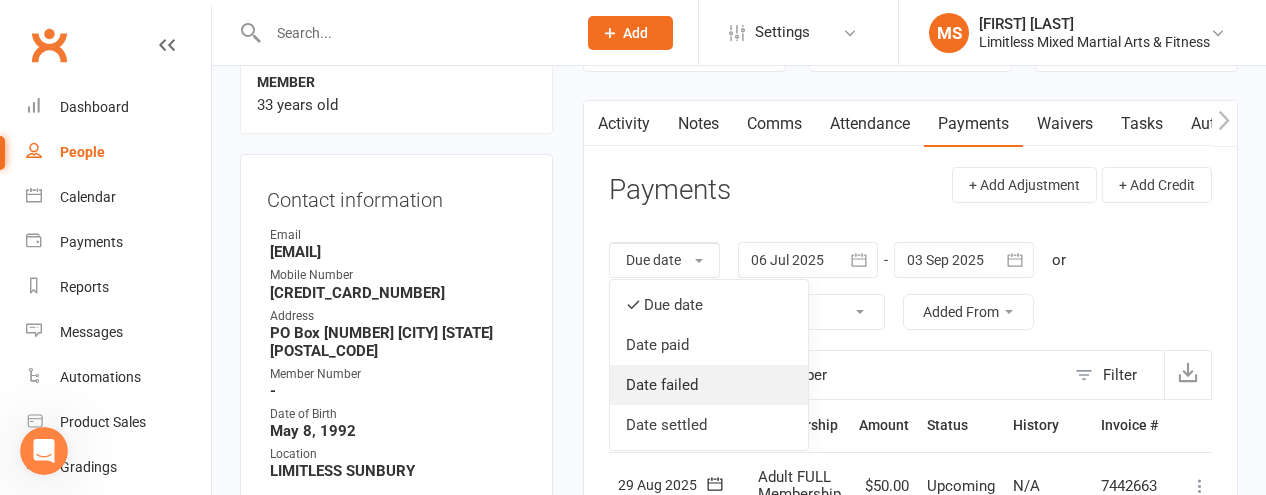 click on "Date failed" at bounding box center [709, 385] 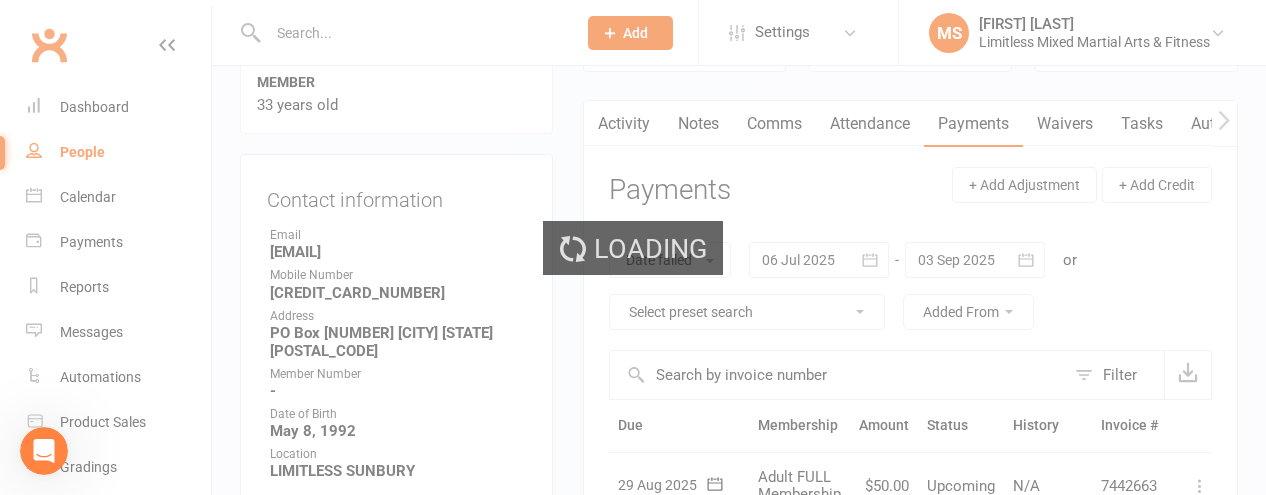 scroll, scrollTop: 0, scrollLeft: 0, axis: both 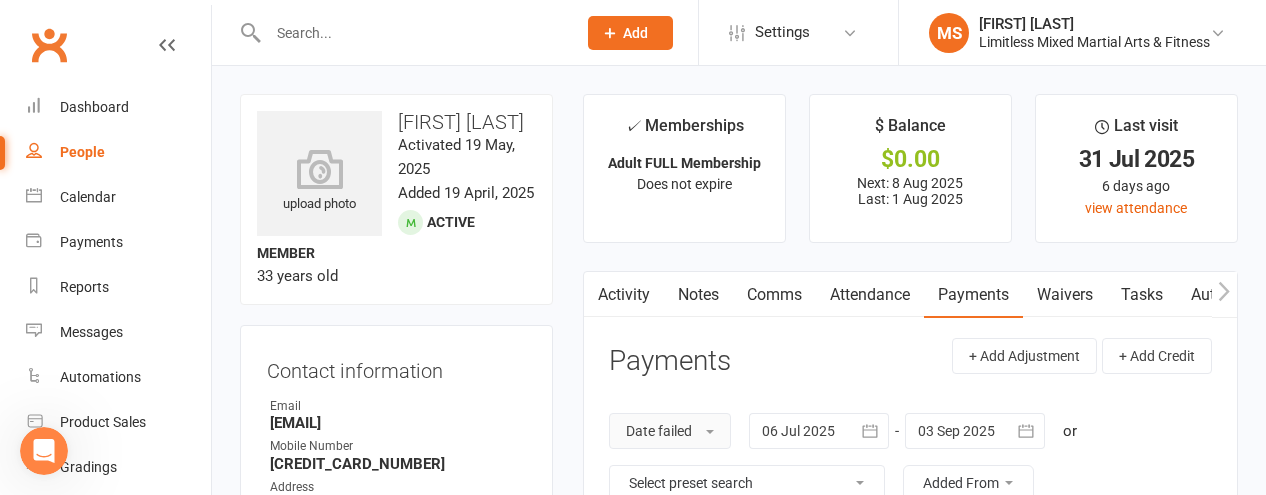 click at bounding box center (710, 432) 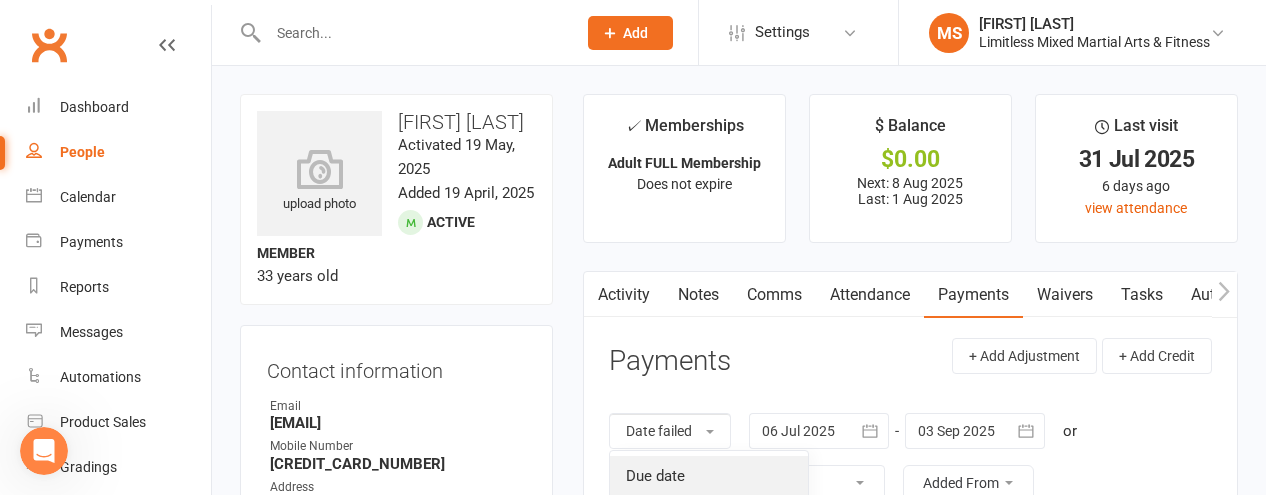click on "Due date" at bounding box center (709, 476) 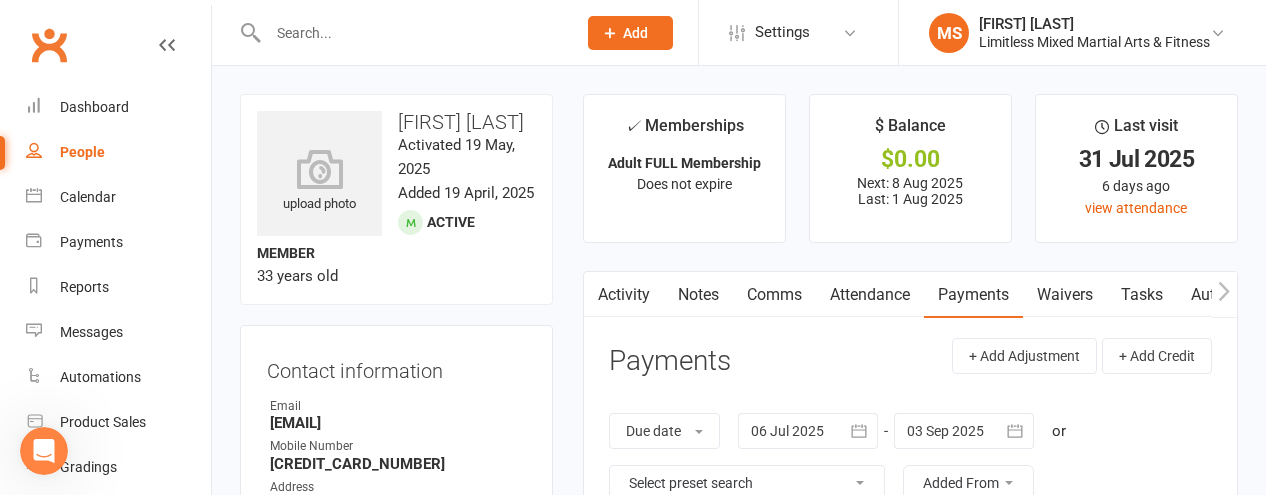 click at bounding box center (808, 431) 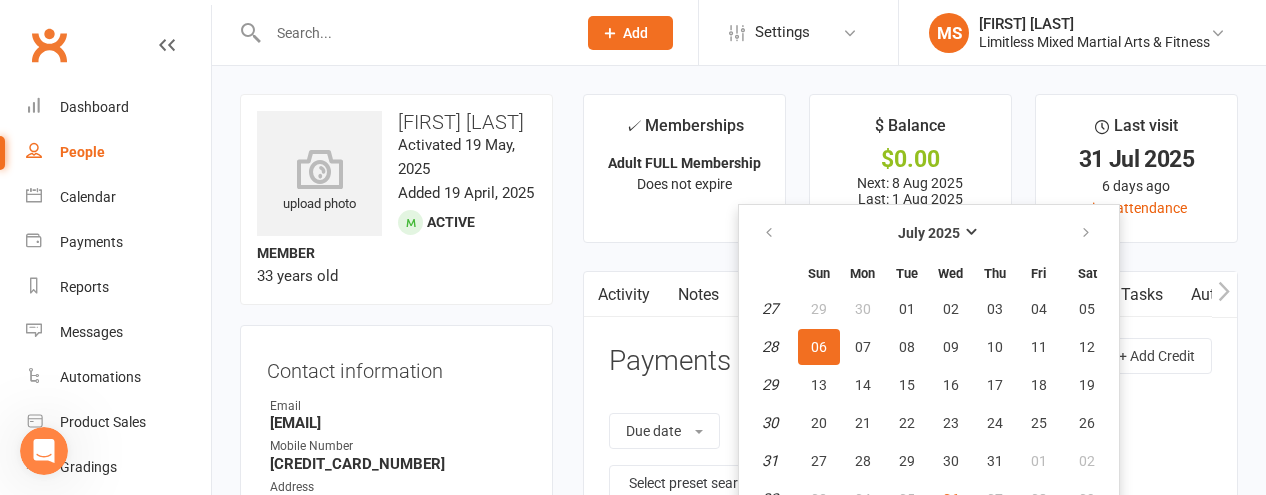 scroll, scrollTop: 24, scrollLeft: 0, axis: vertical 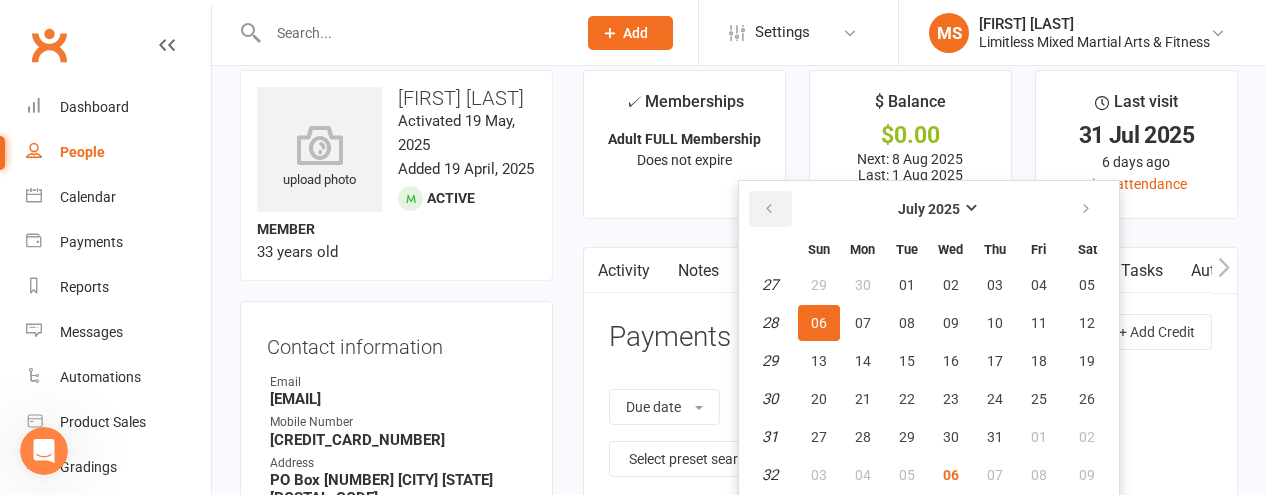 click at bounding box center [769, 209] 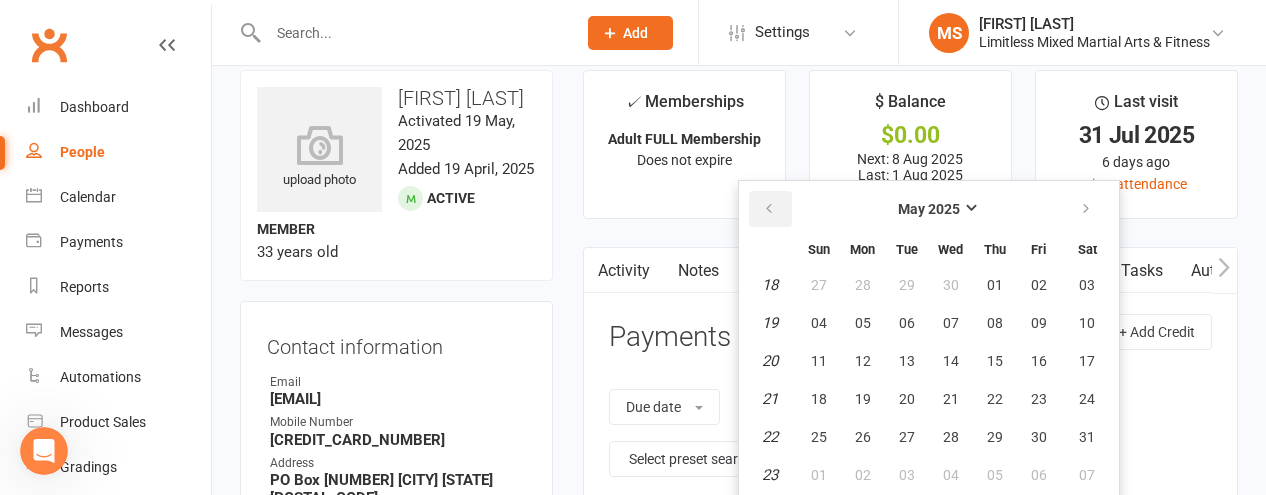 click at bounding box center [769, 209] 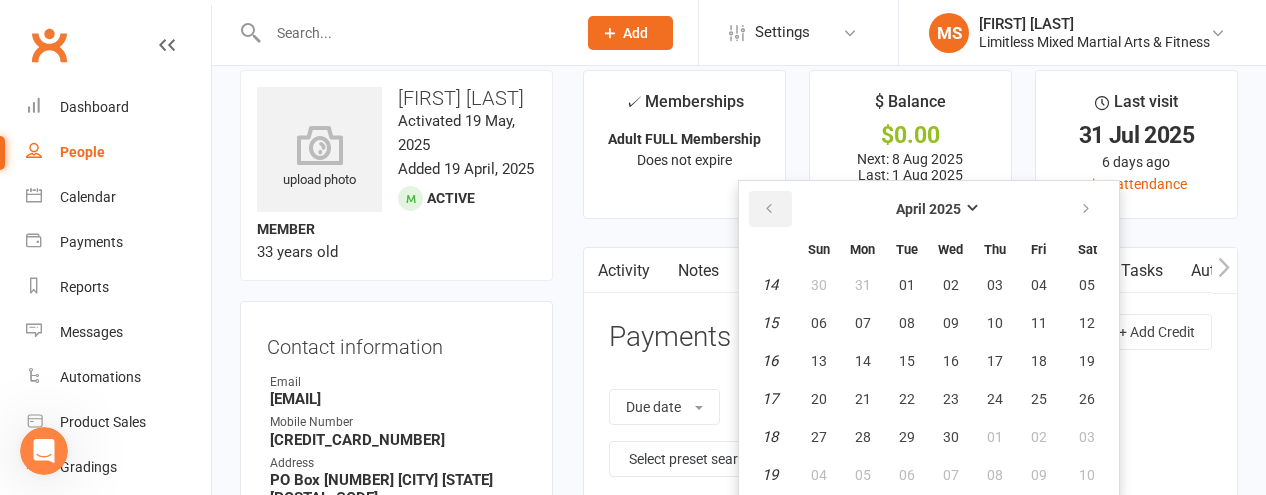 click at bounding box center (769, 209) 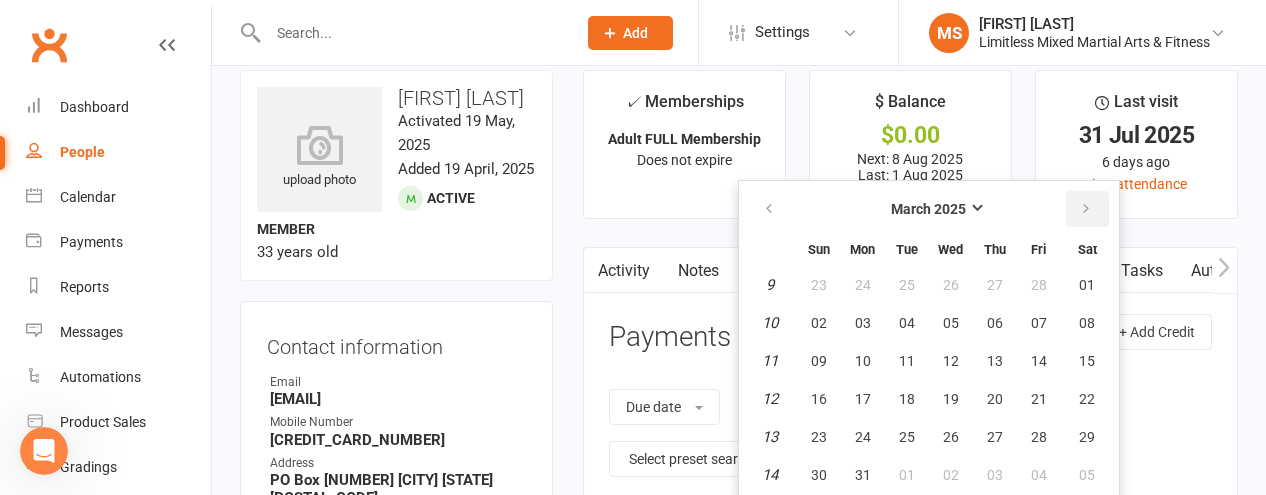 click at bounding box center (1086, 209) 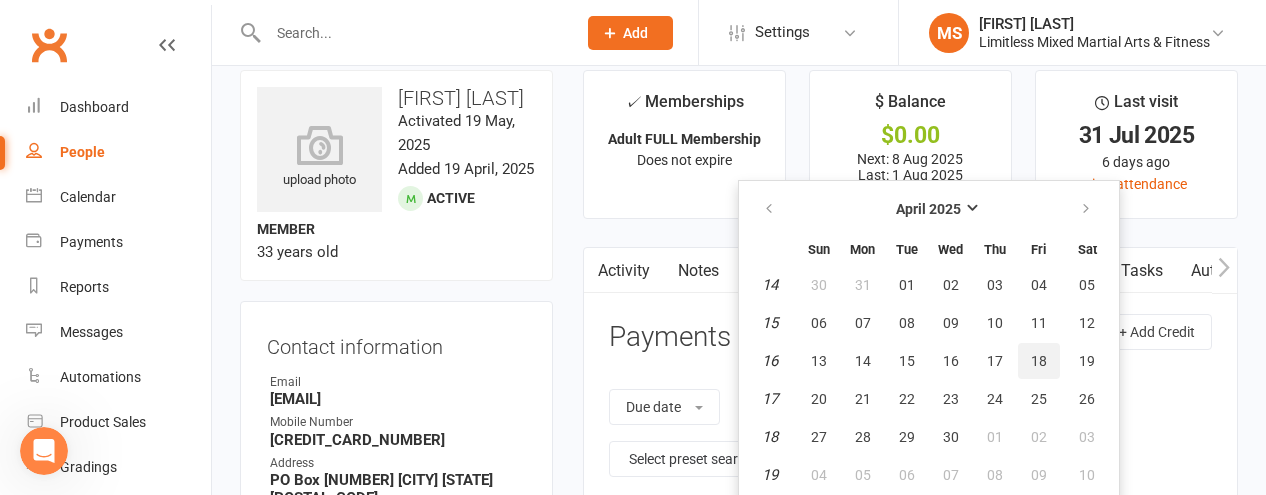 click on "18" at bounding box center (1039, 361) 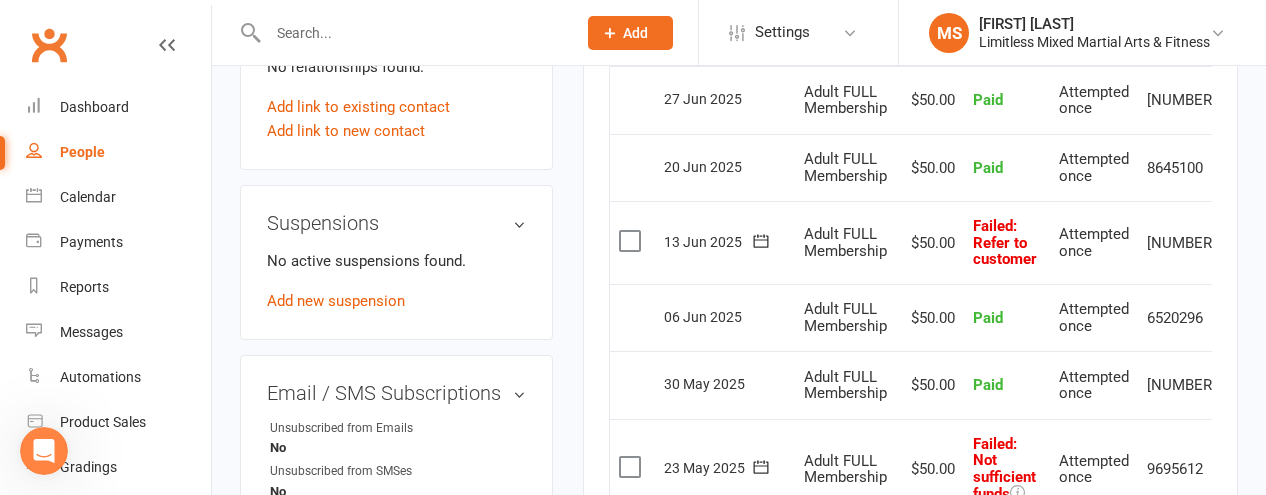 scroll, scrollTop: 1193, scrollLeft: 0, axis: vertical 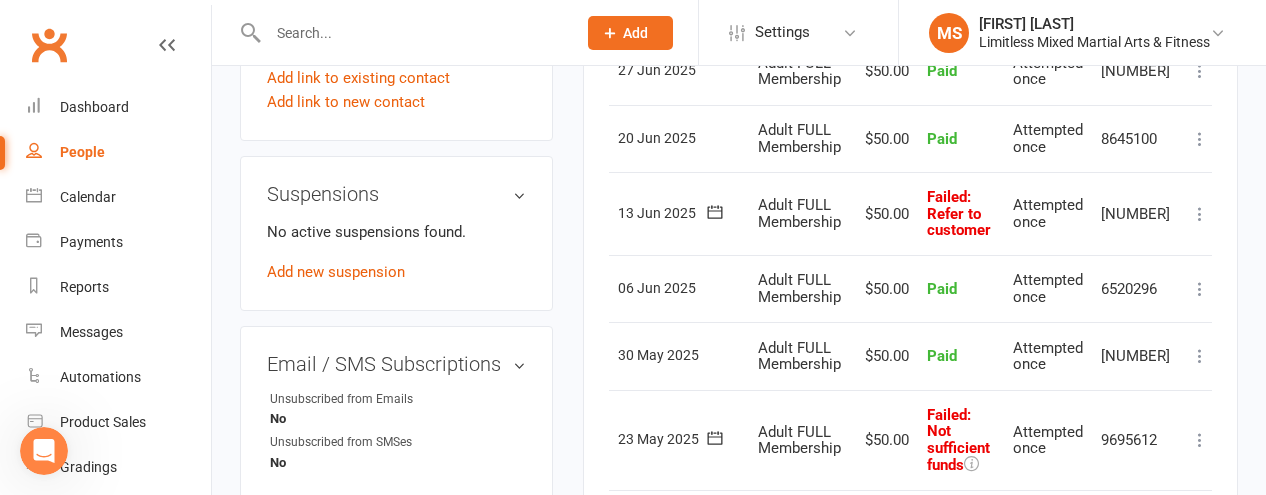 click at bounding box center (1200, 214) 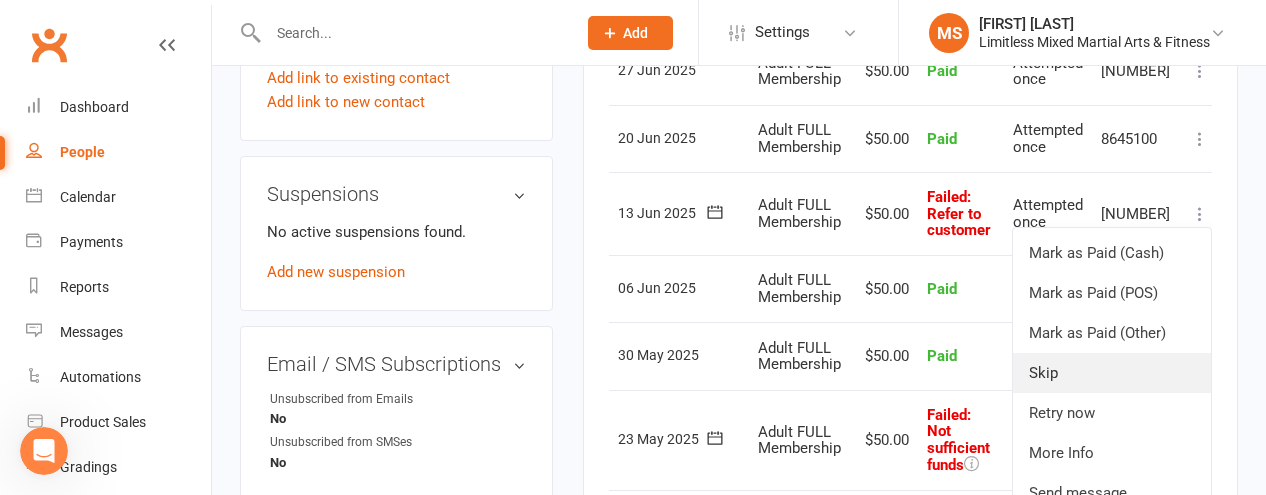 click on "Skip" at bounding box center [1112, 373] 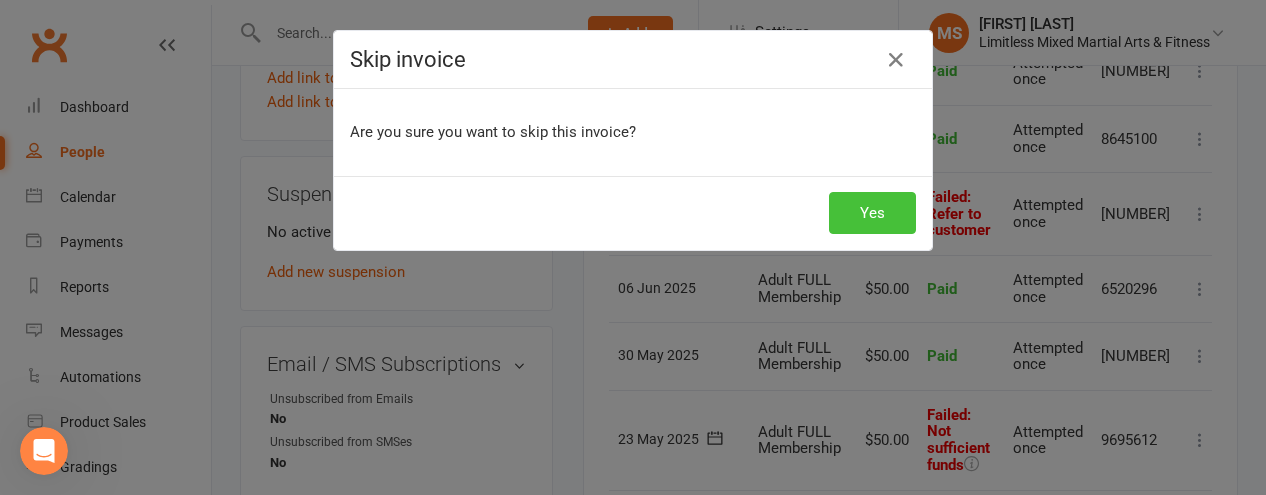 click on "Yes" at bounding box center [872, 213] 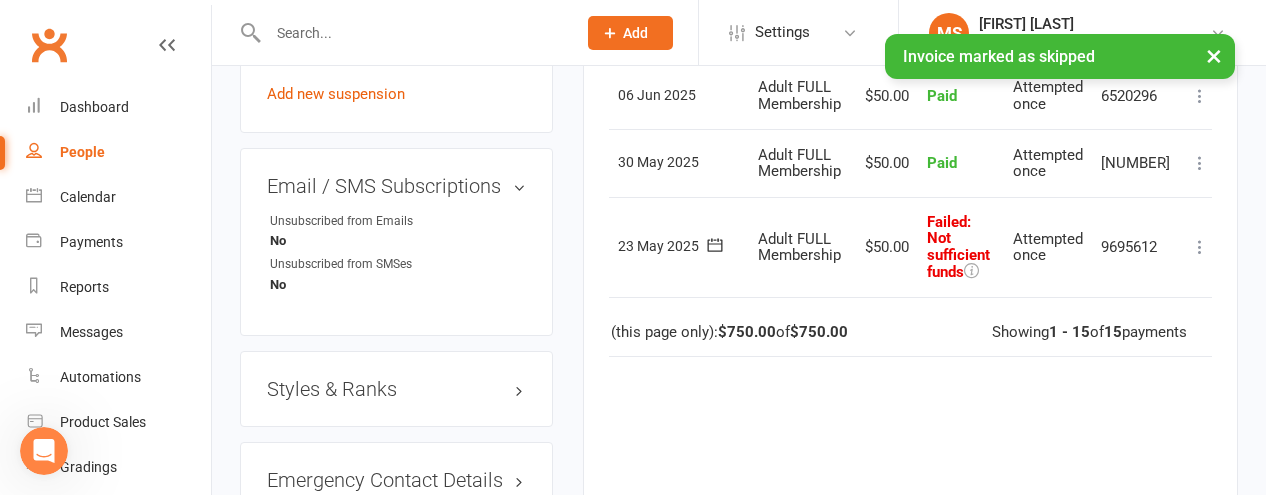 scroll, scrollTop: 1374, scrollLeft: 0, axis: vertical 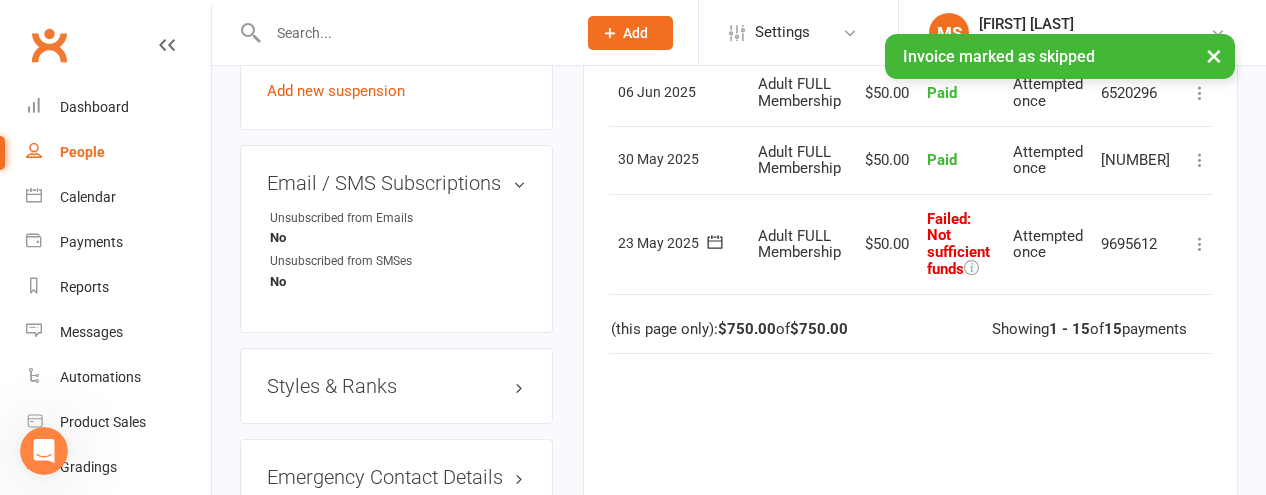 click at bounding box center (1200, 244) 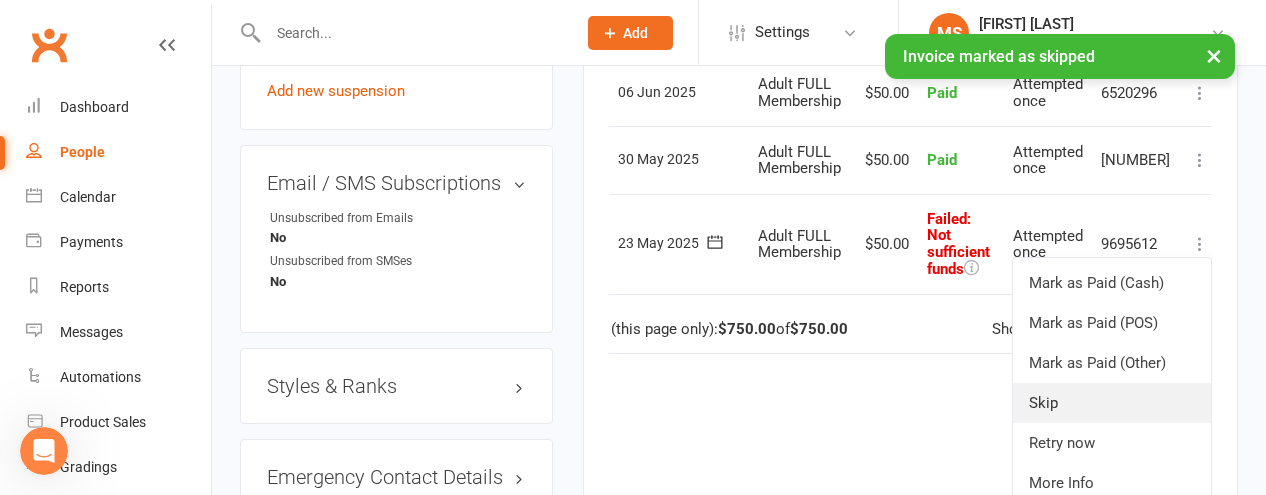 click on "Skip" at bounding box center (1112, 403) 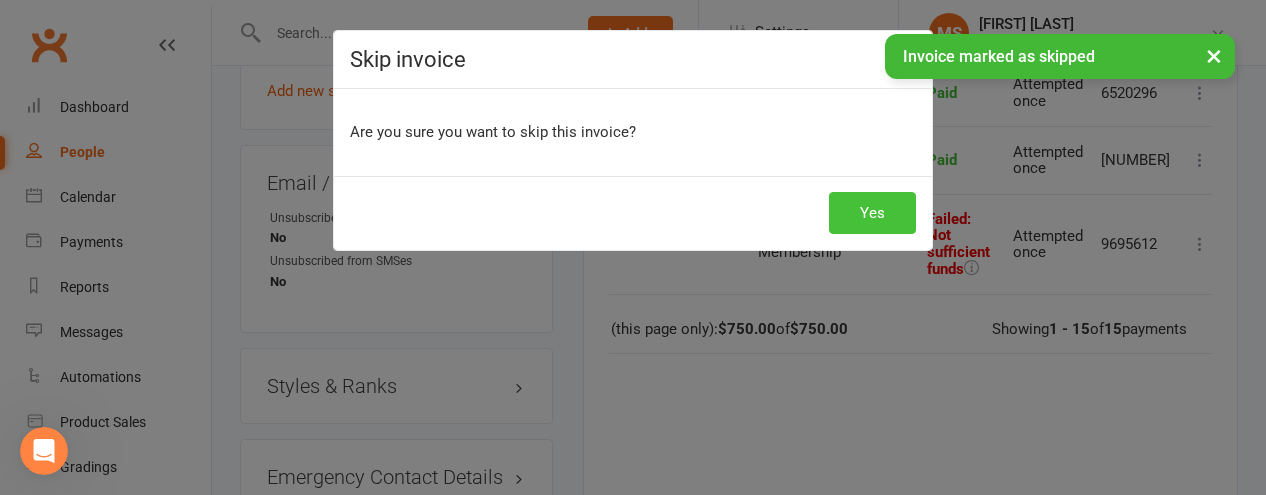 click on "Yes" at bounding box center [872, 213] 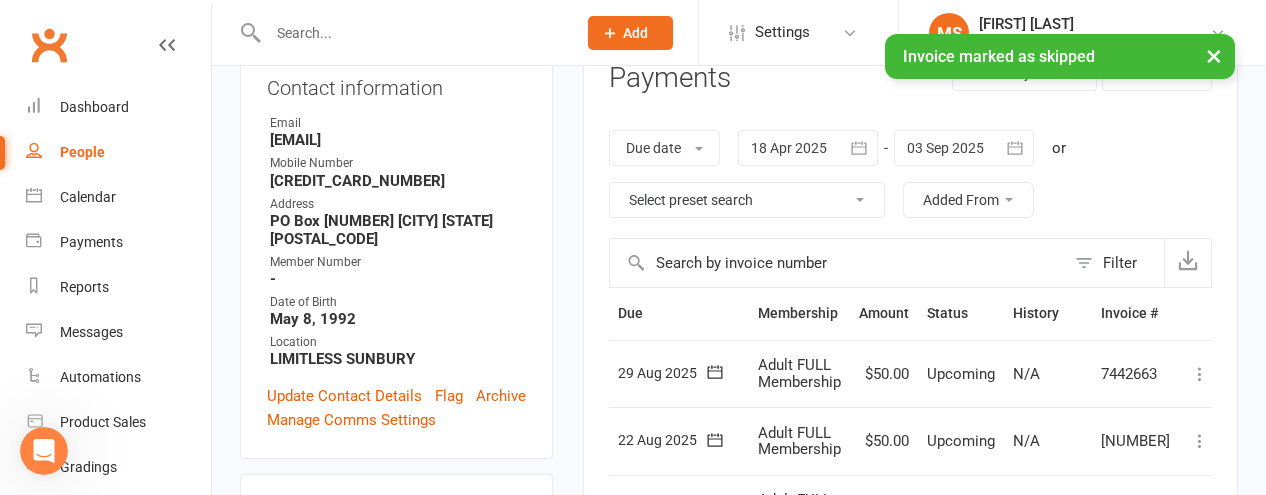 scroll, scrollTop: 0, scrollLeft: 0, axis: both 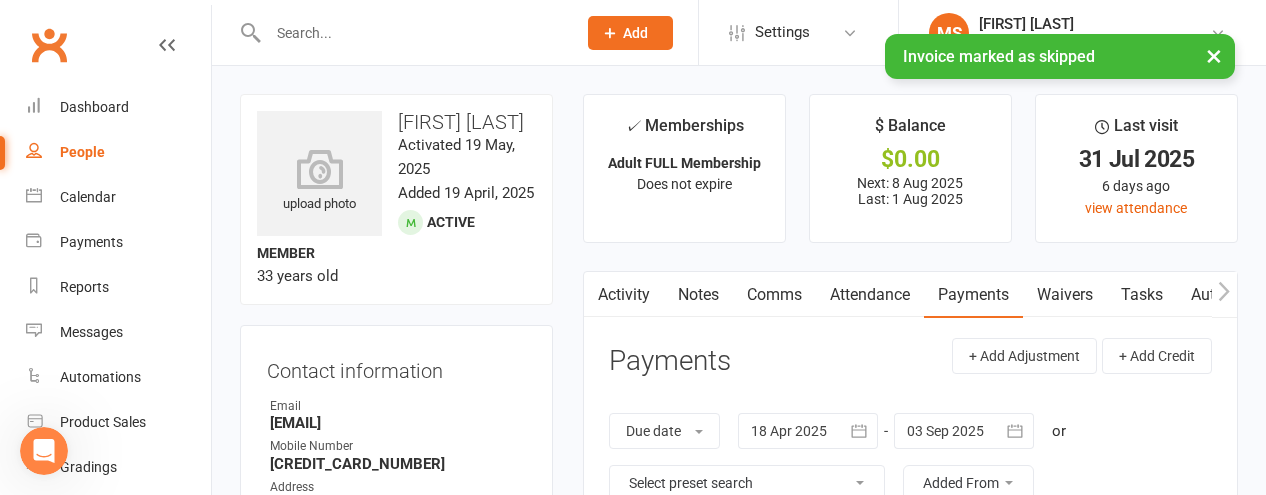 click on "People" at bounding box center [82, 152] 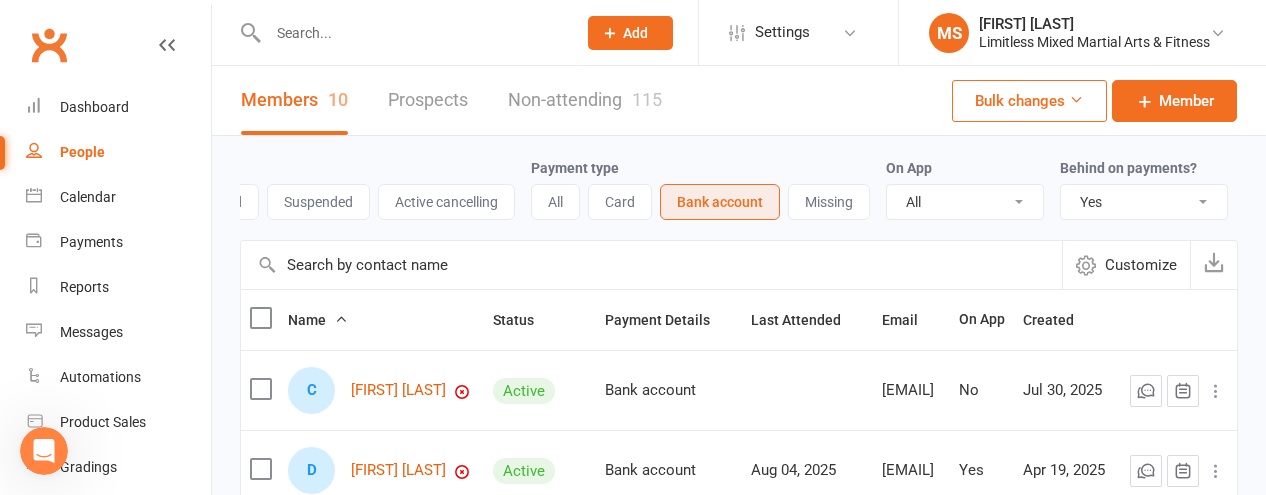 scroll, scrollTop: 0, scrollLeft: 239, axis: horizontal 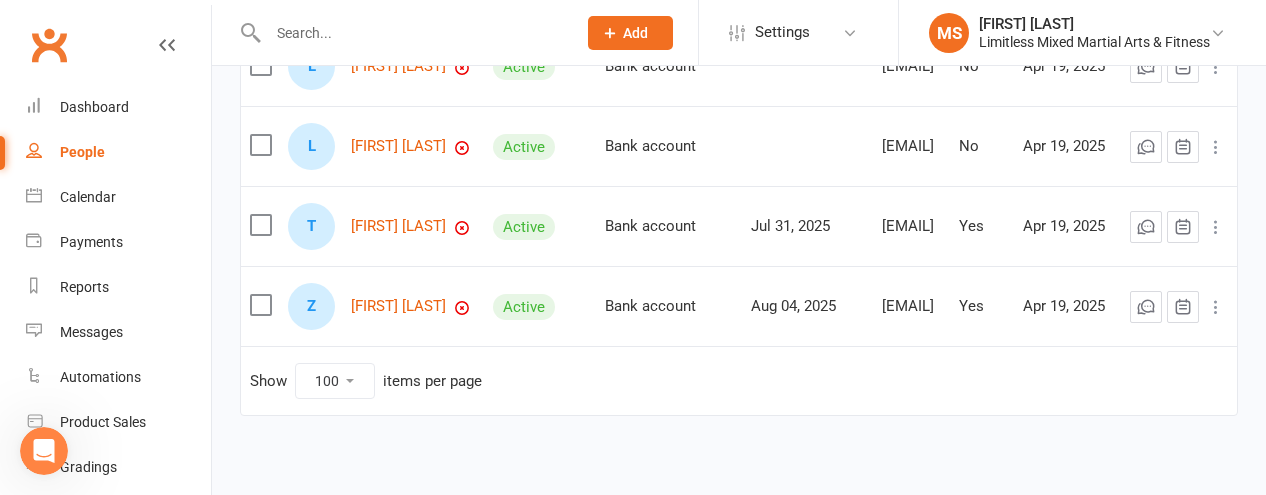click on "People" at bounding box center (82, 152) 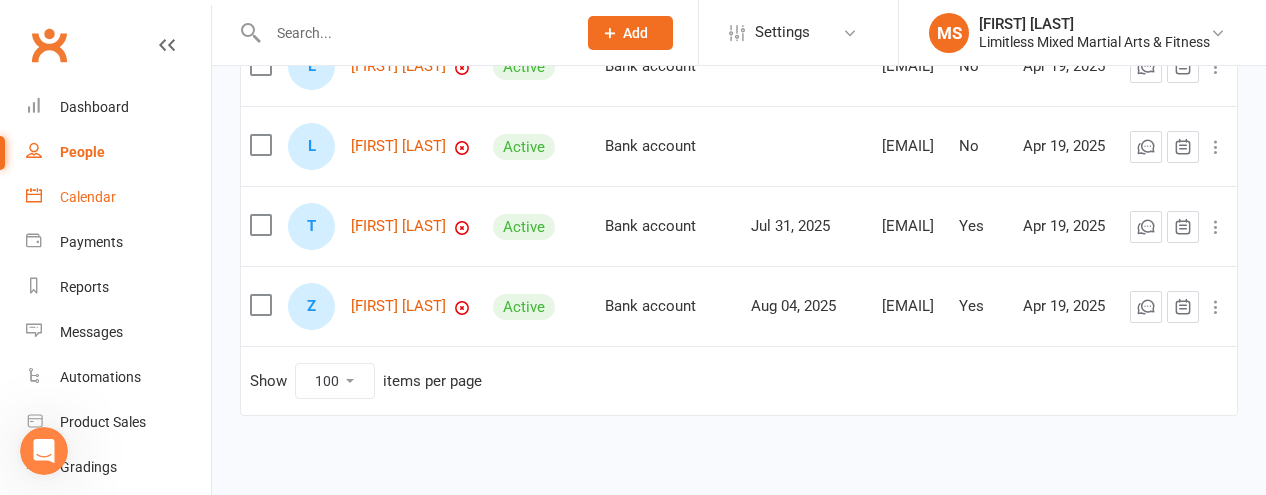 click on "Calendar" at bounding box center [88, 197] 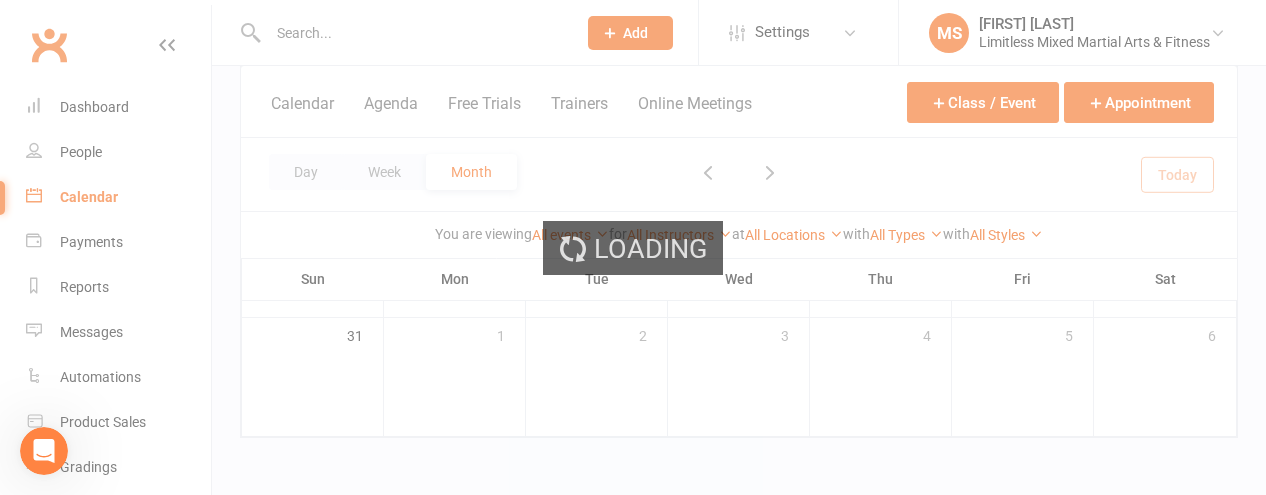 scroll, scrollTop: 0, scrollLeft: 0, axis: both 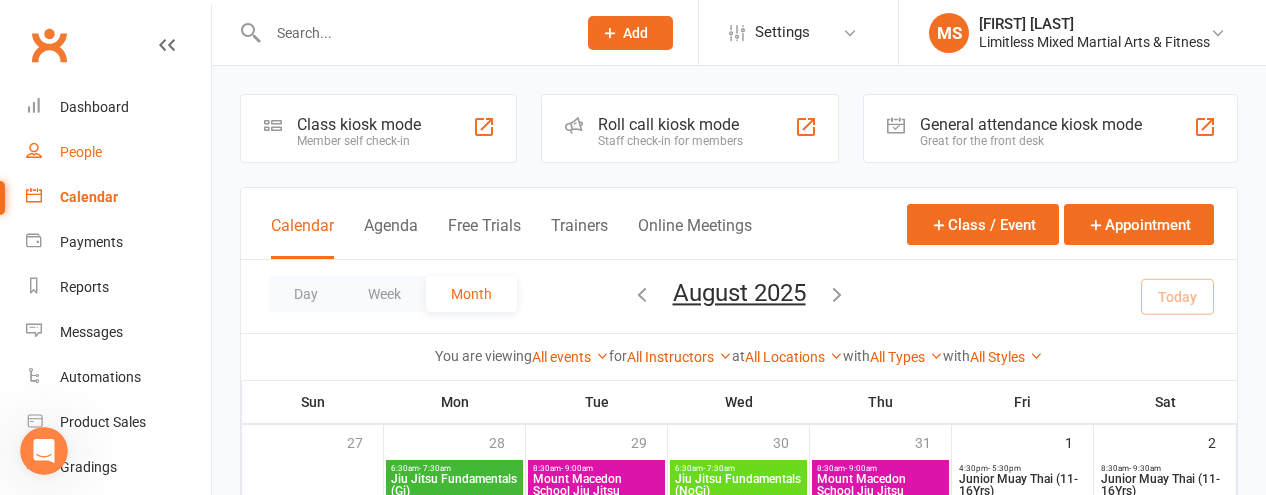 click on "People" at bounding box center (81, 152) 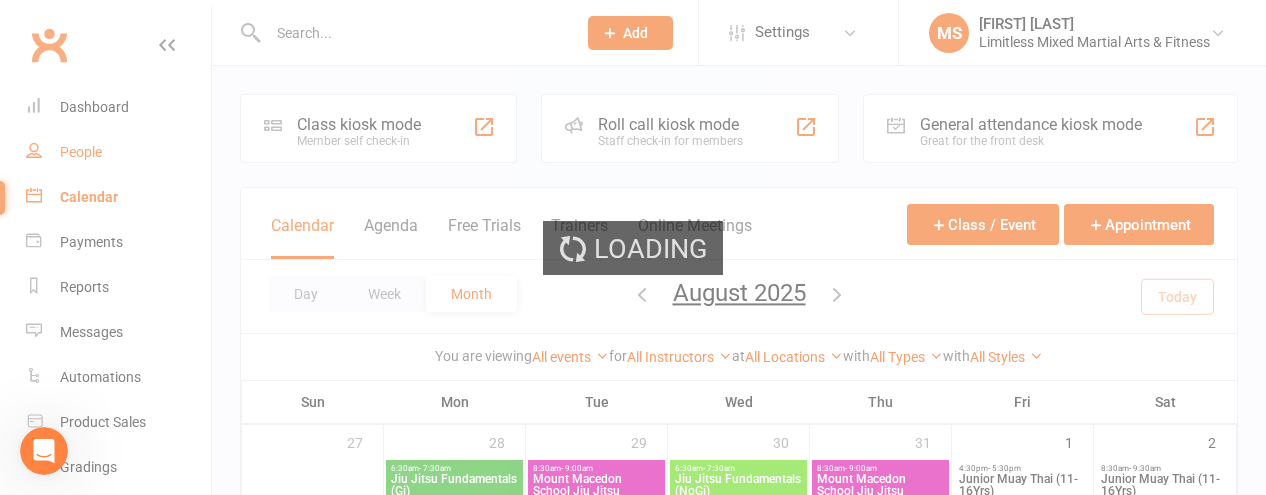select on "true" 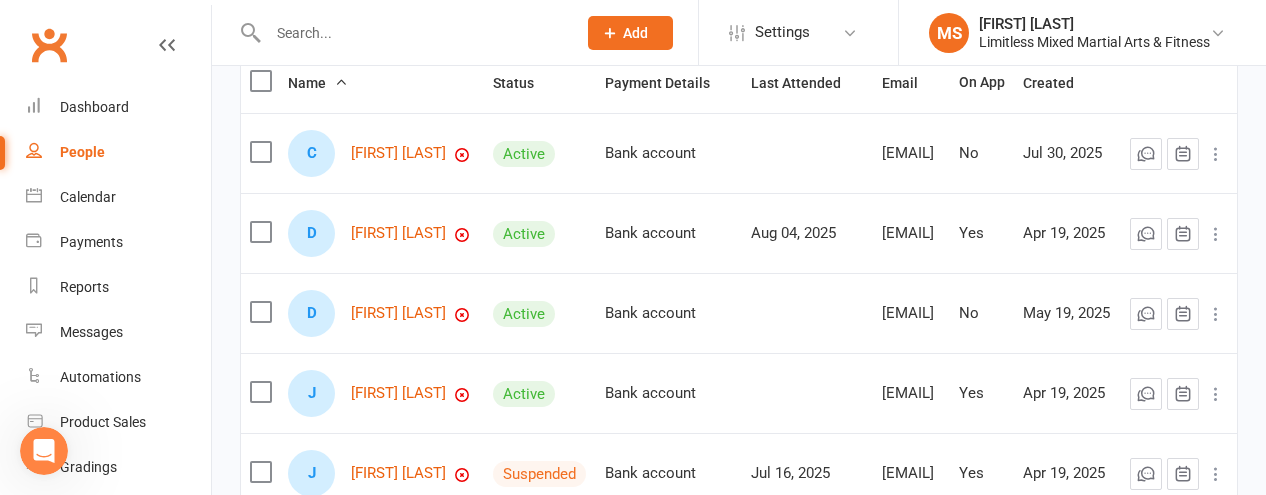 scroll, scrollTop: 0, scrollLeft: 0, axis: both 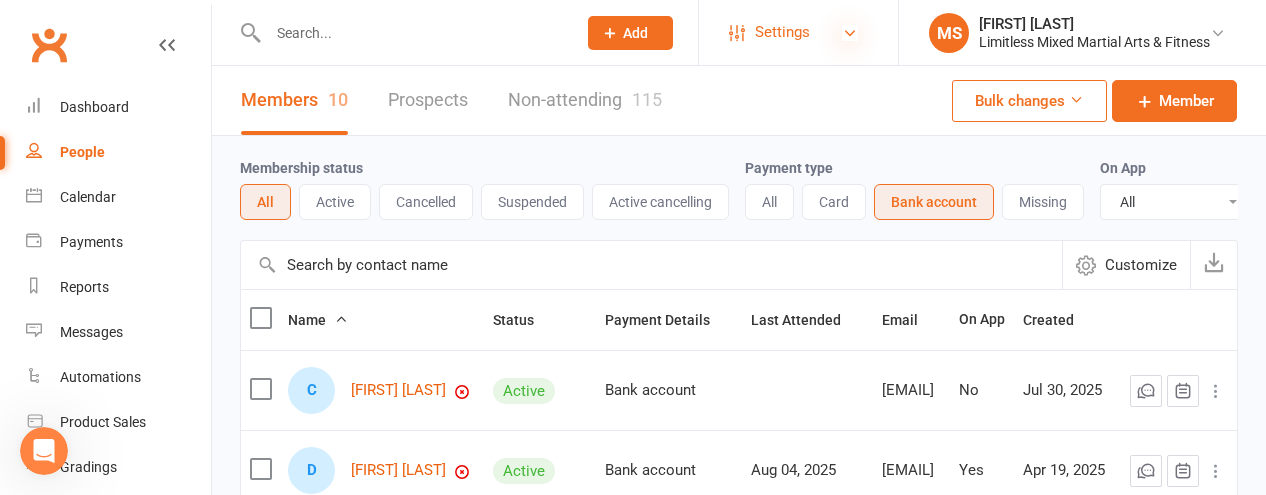 click at bounding box center (850, 33) 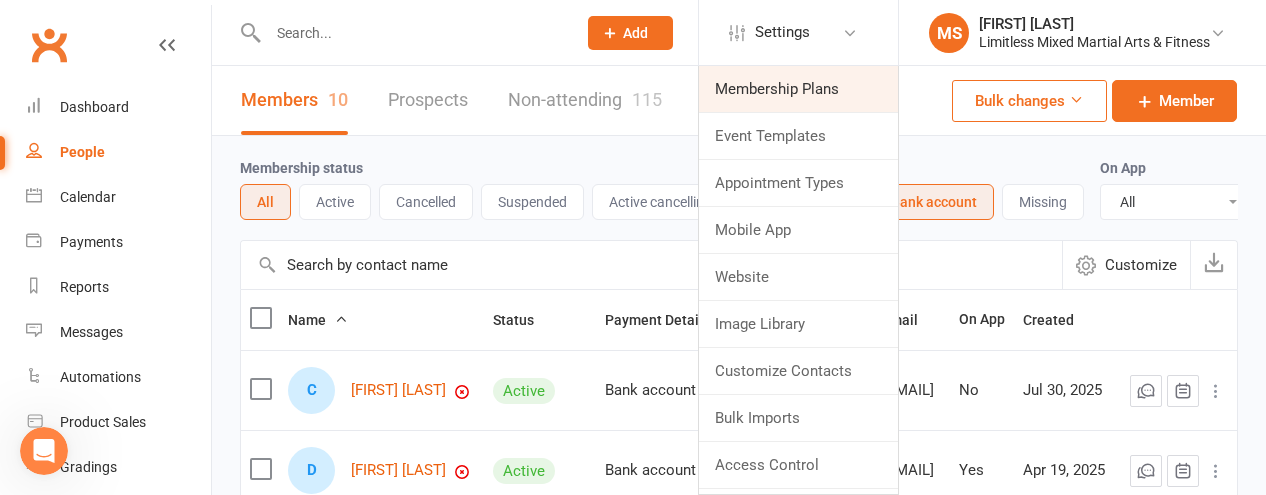 click on "Membership Plans" at bounding box center [798, 89] 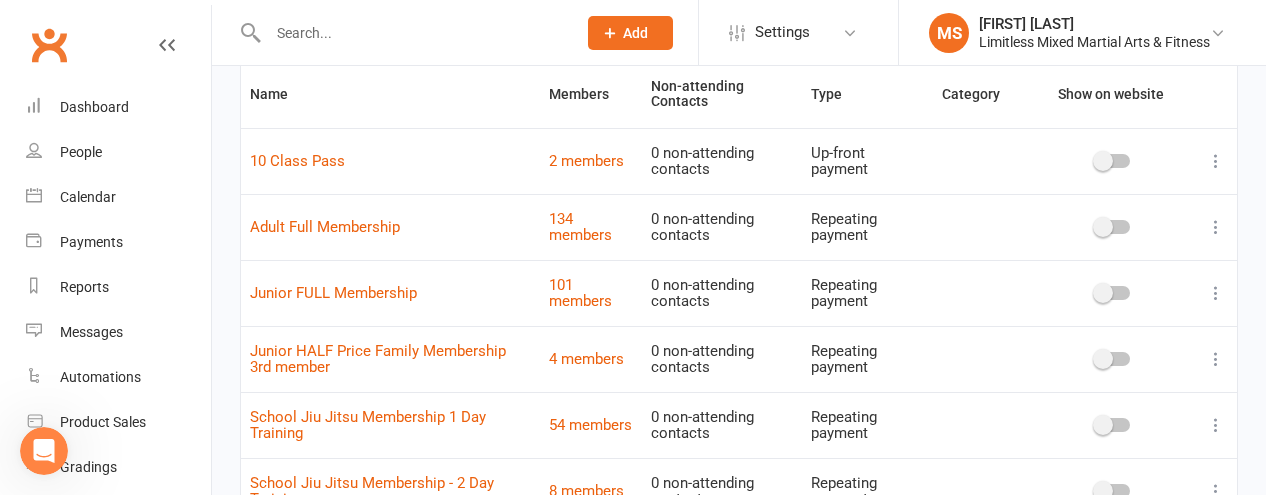 scroll, scrollTop: 158, scrollLeft: 0, axis: vertical 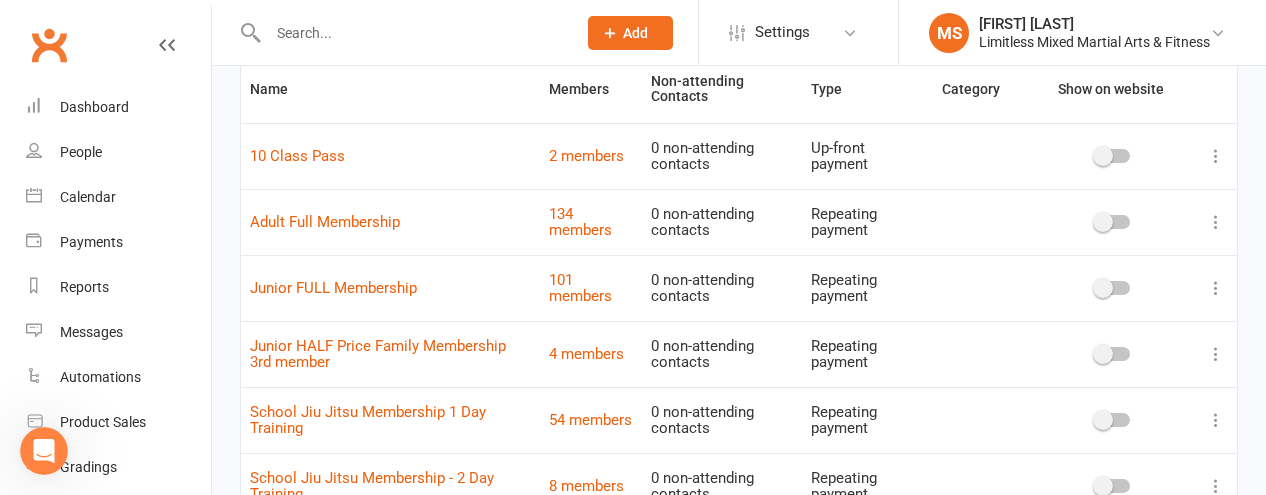 click at bounding box center (1216, 222) 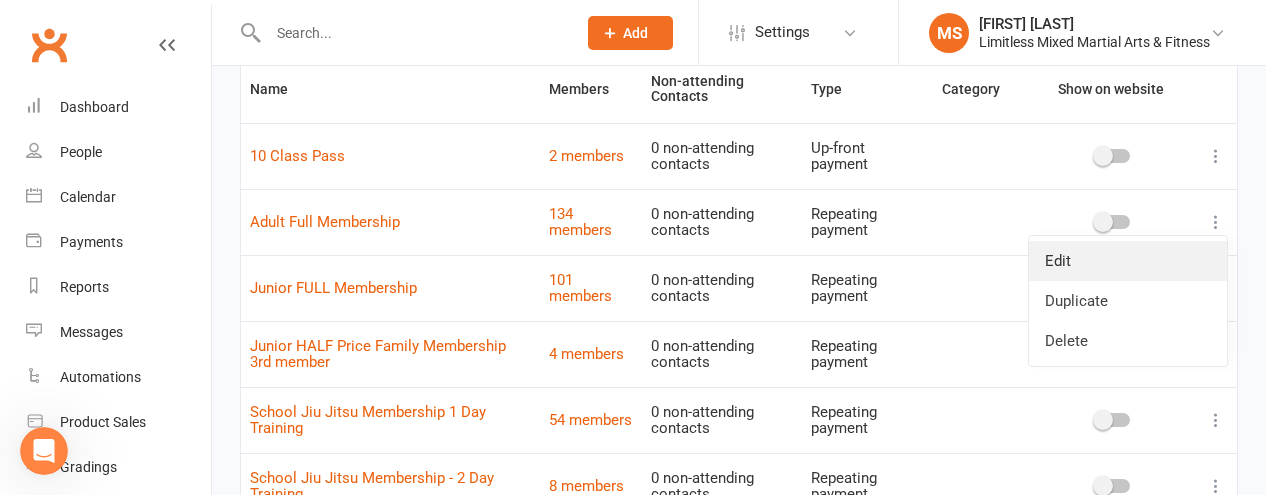 click on "Edit" at bounding box center [1128, 261] 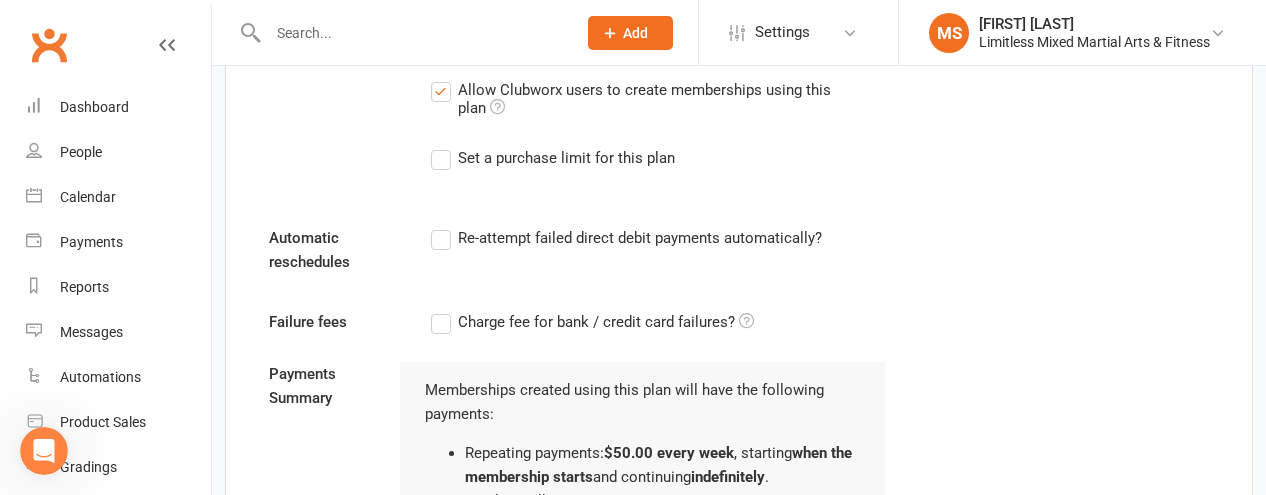 scroll, scrollTop: 1309, scrollLeft: 0, axis: vertical 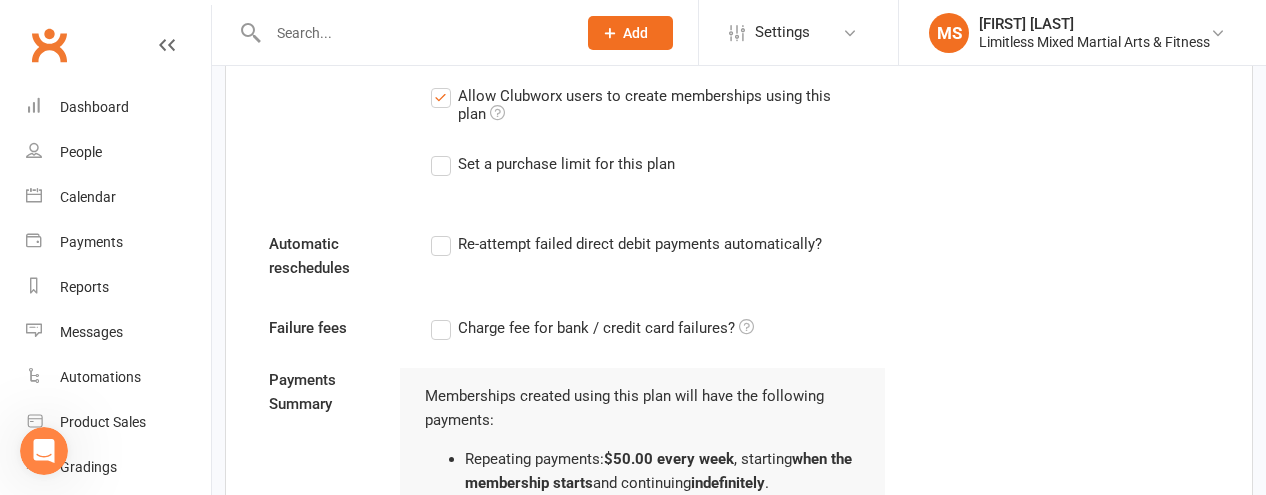 click on "Re-attempt failed direct debit payments automatically?" at bounding box center (626, 244) 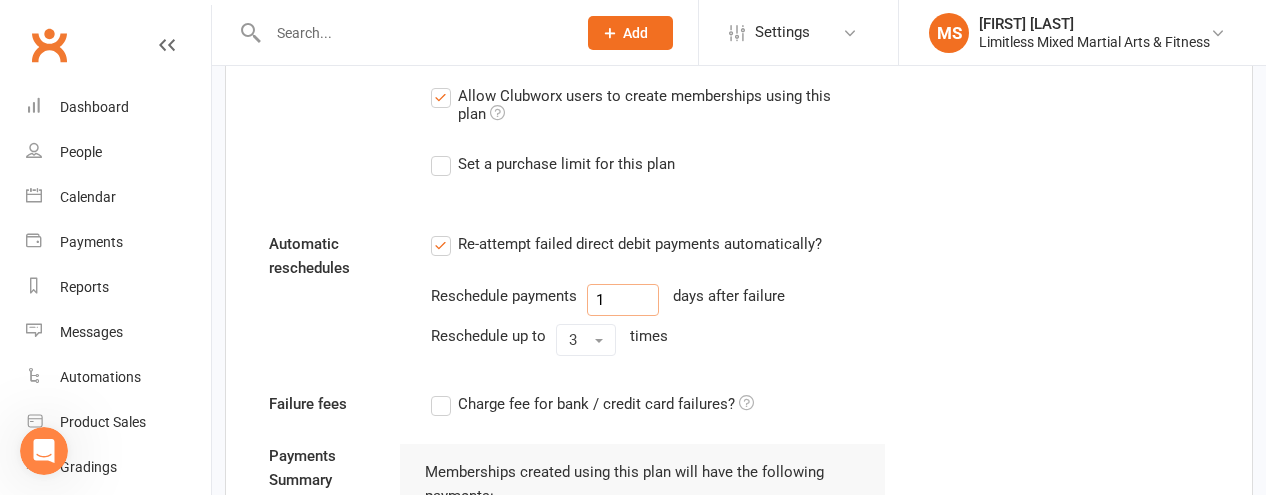 click on "1" at bounding box center [623, 300] 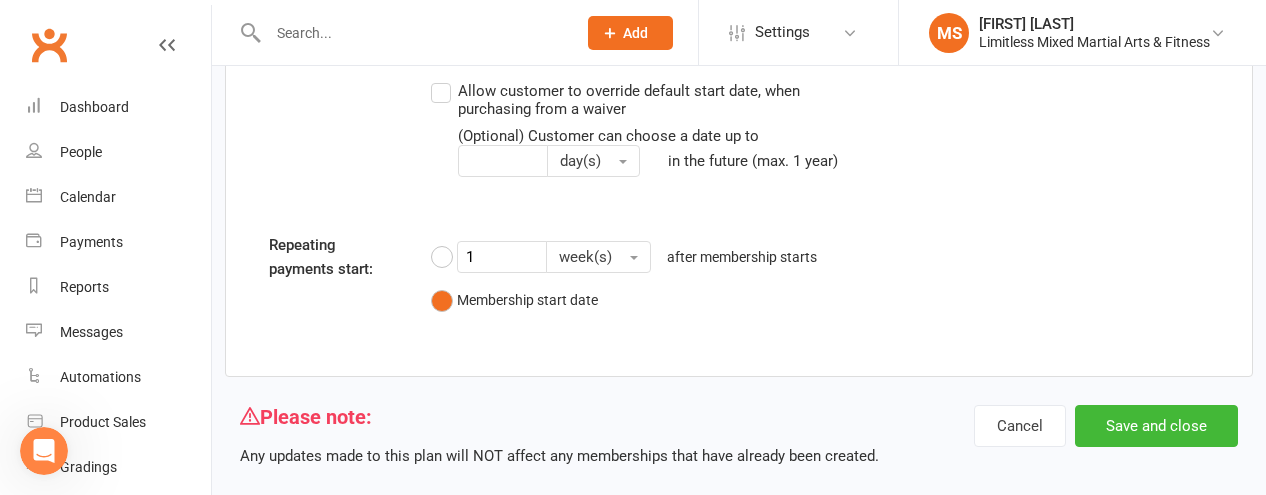 scroll, scrollTop: 2388, scrollLeft: 0, axis: vertical 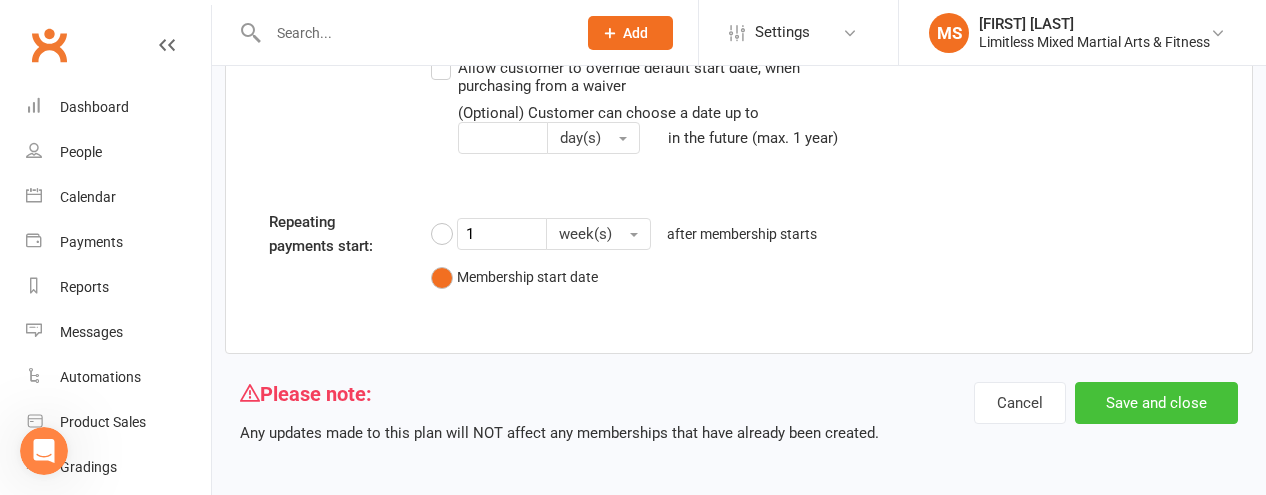 type on "3" 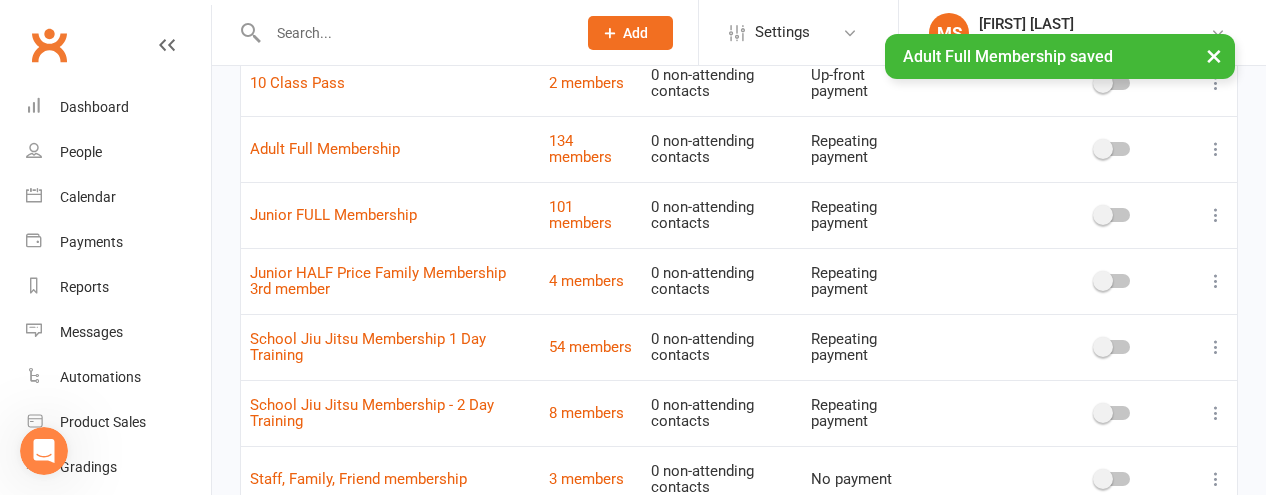 scroll, scrollTop: 244, scrollLeft: 0, axis: vertical 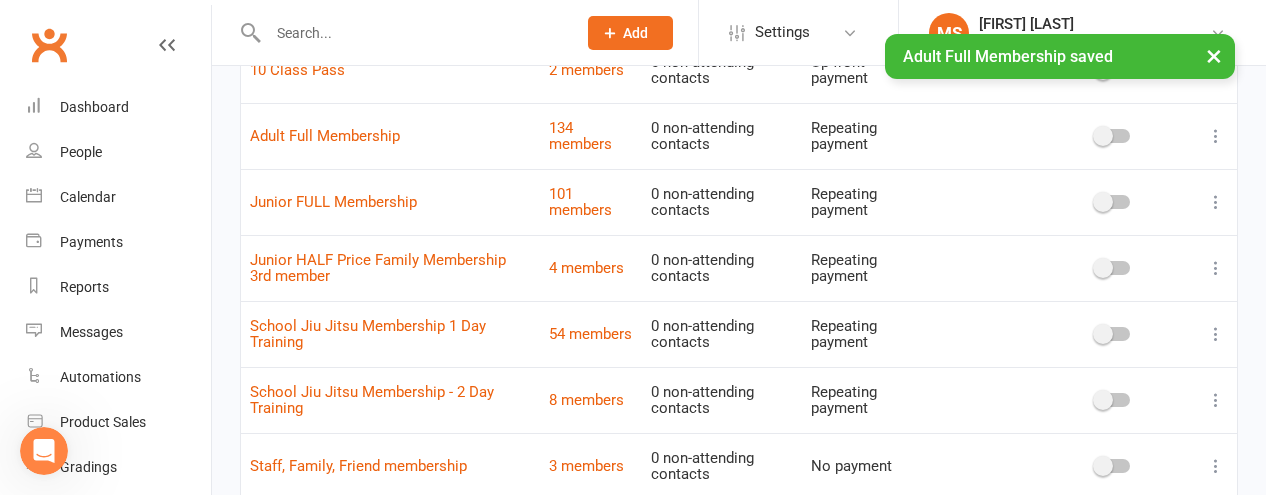 click at bounding box center (1216, 202) 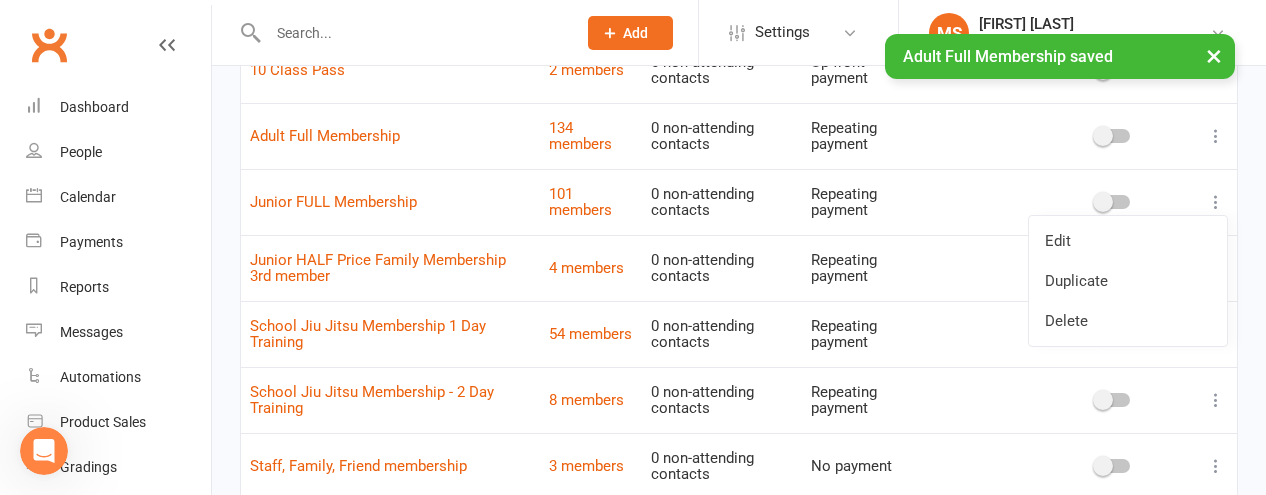 click on "Edit" at bounding box center (1128, 241) 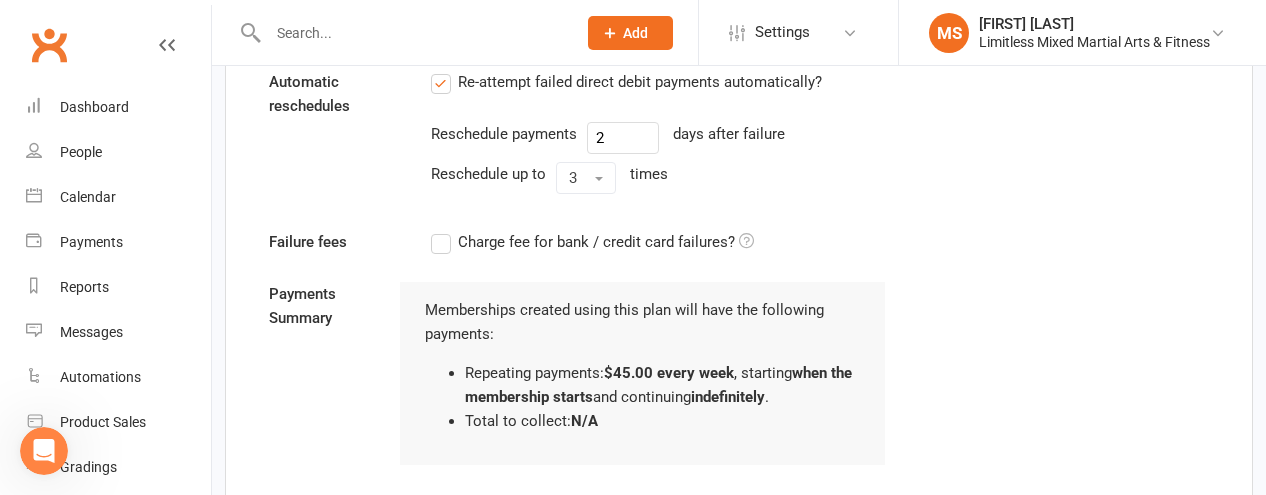 scroll, scrollTop: 1472, scrollLeft: 0, axis: vertical 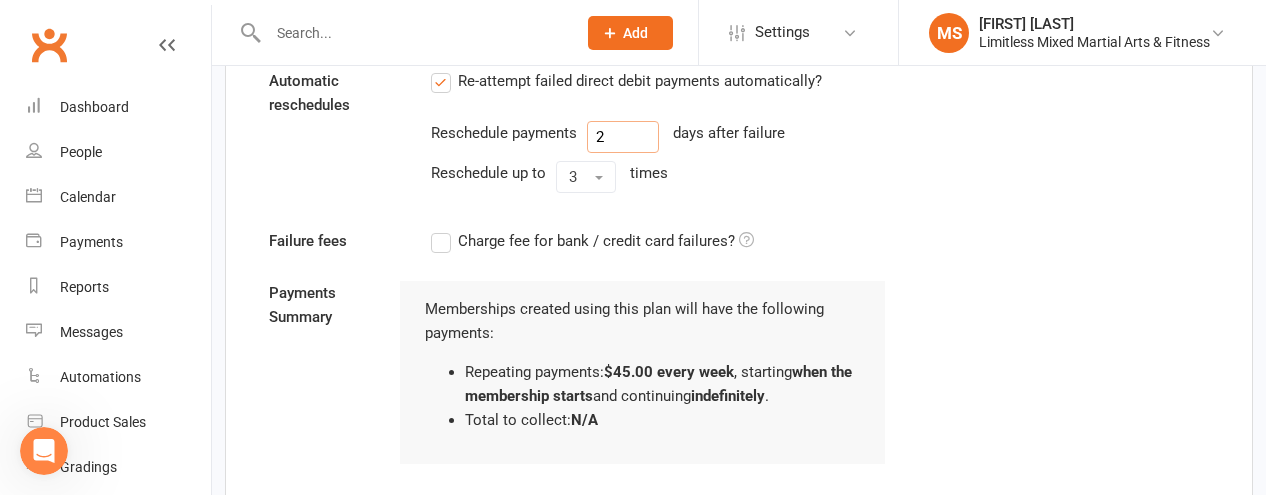 click on "2" at bounding box center [623, 137] 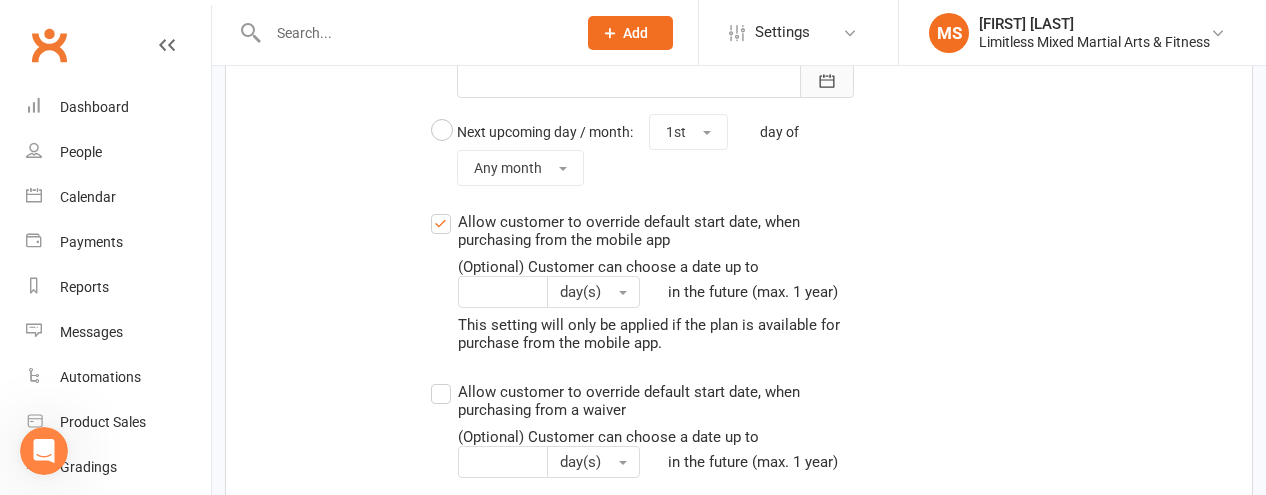 scroll, scrollTop: 2388, scrollLeft: 0, axis: vertical 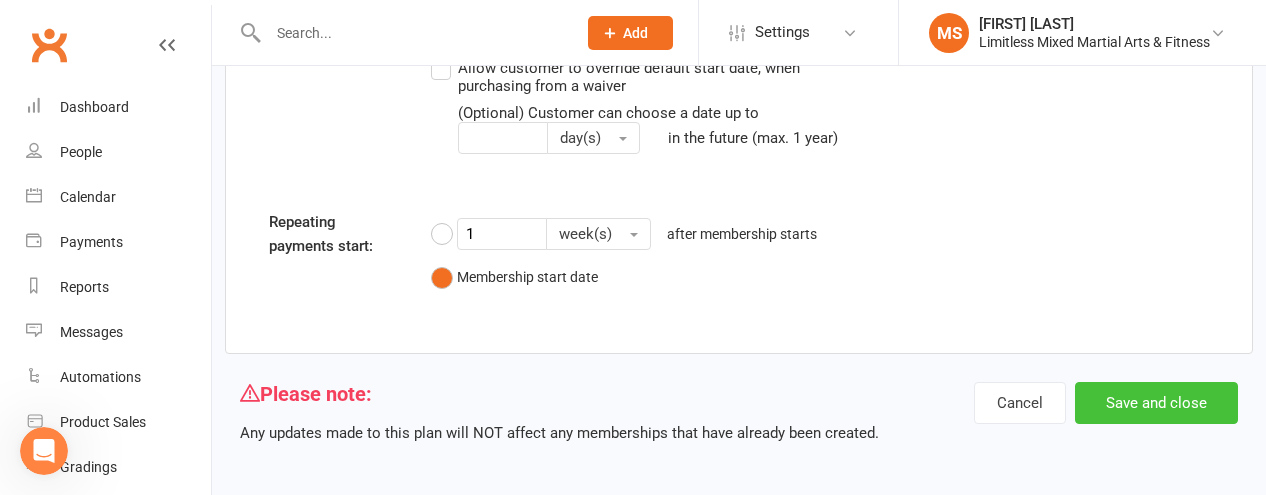 type on "3" 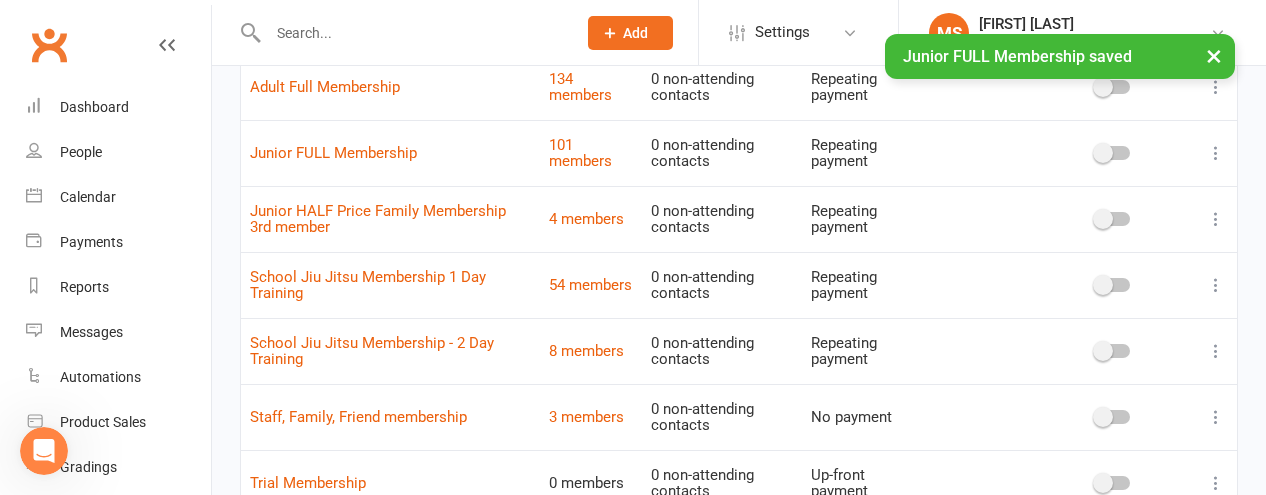 scroll, scrollTop: 301, scrollLeft: 0, axis: vertical 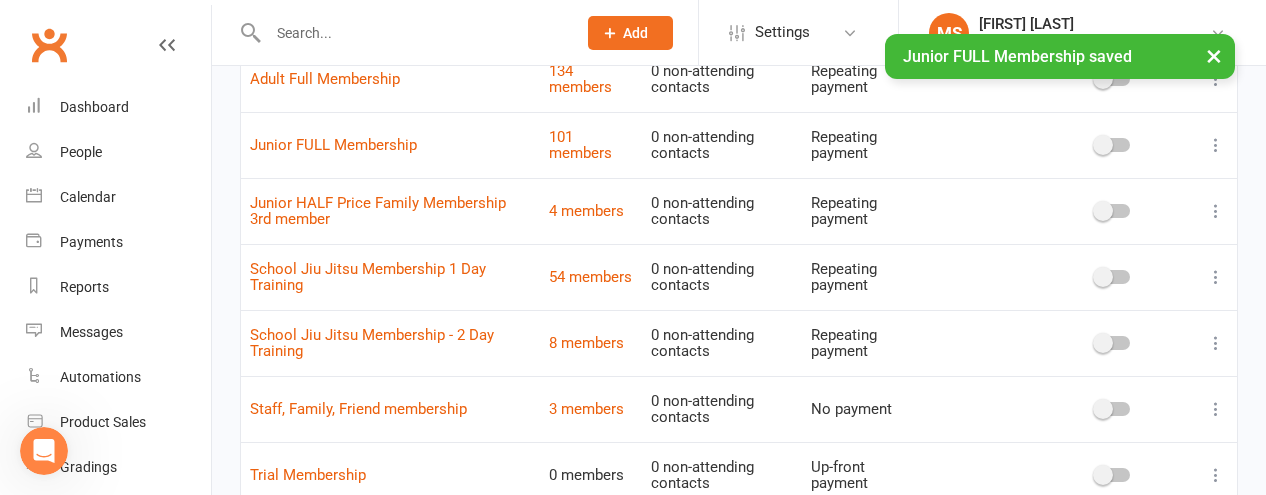 click at bounding box center (1216, 211) 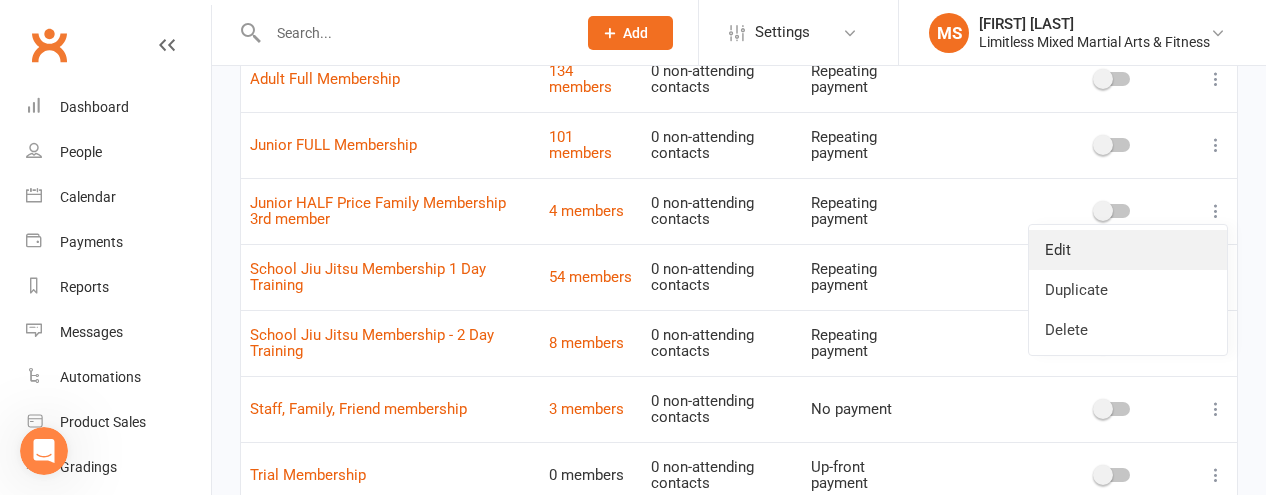 click on "Edit" at bounding box center [1128, 250] 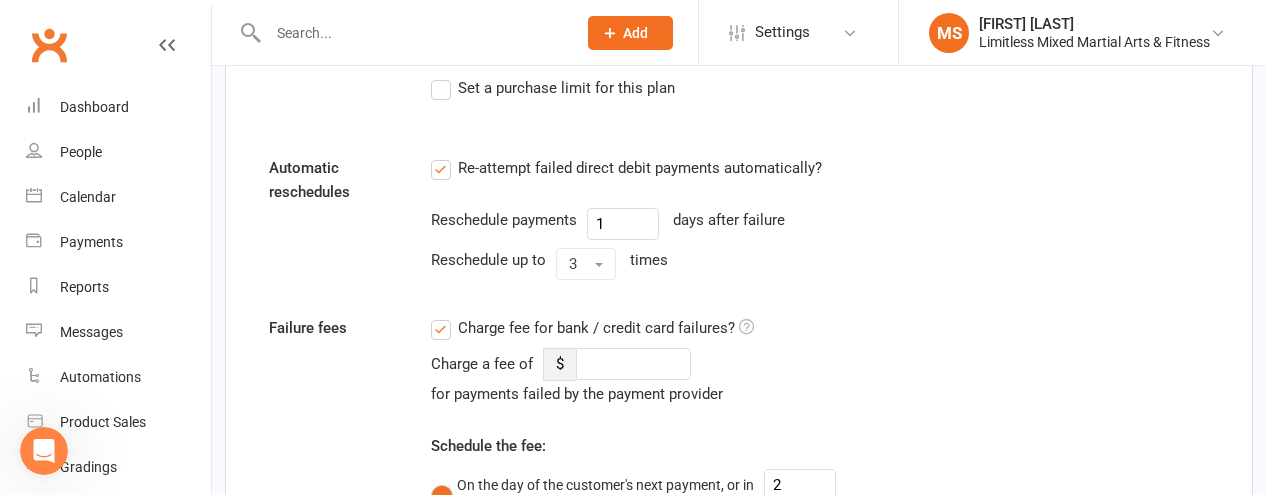scroll, scrollTop: 1386, scrollLeft: 0, axis: vertical 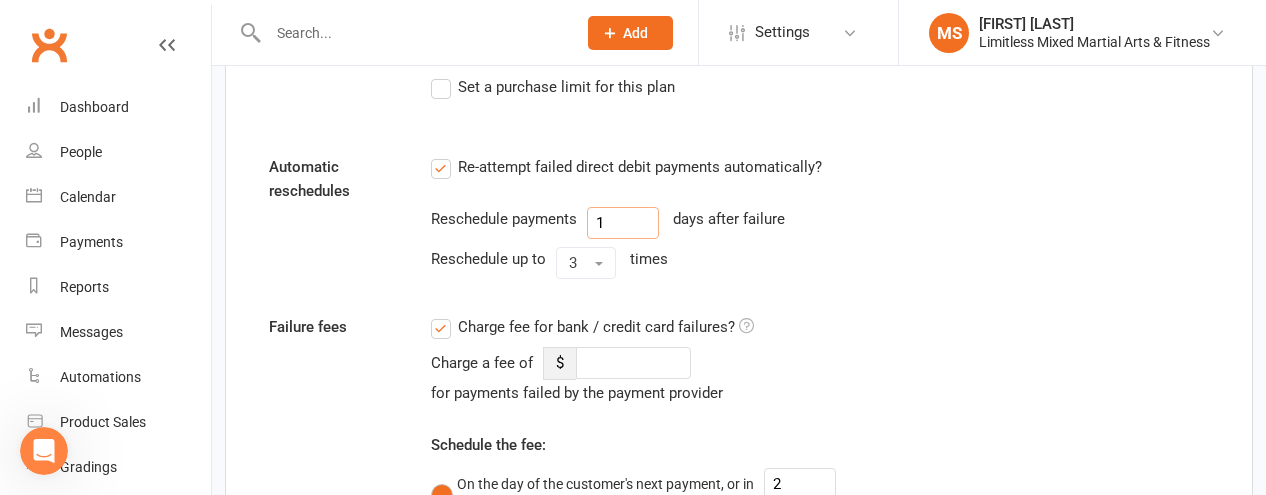 click on "1" at bounding box center (623, 223) 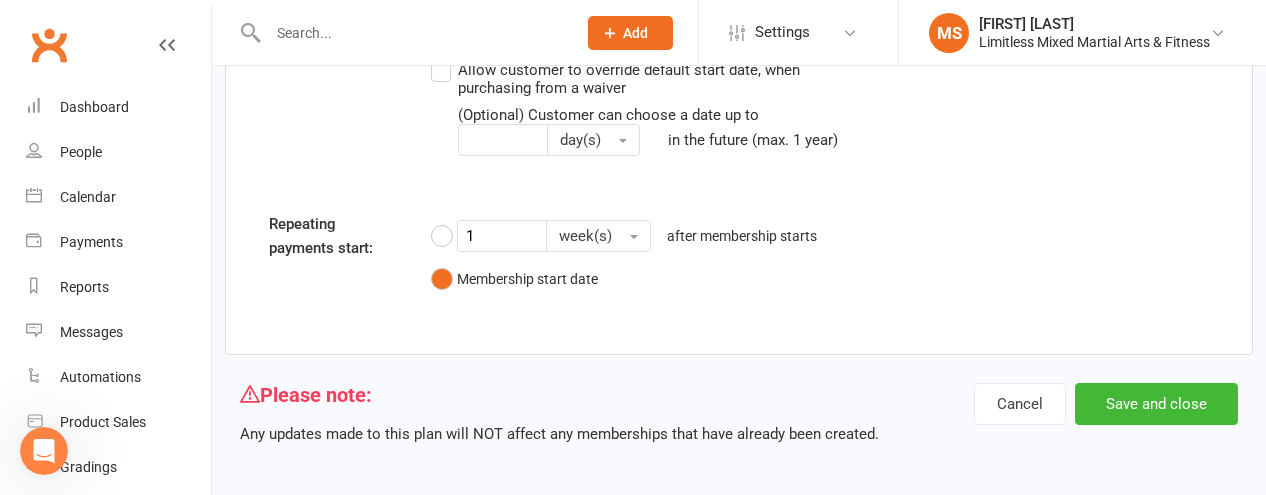 scroll, scrollTop: 2845, scrollLeft: 0, axis: vertical 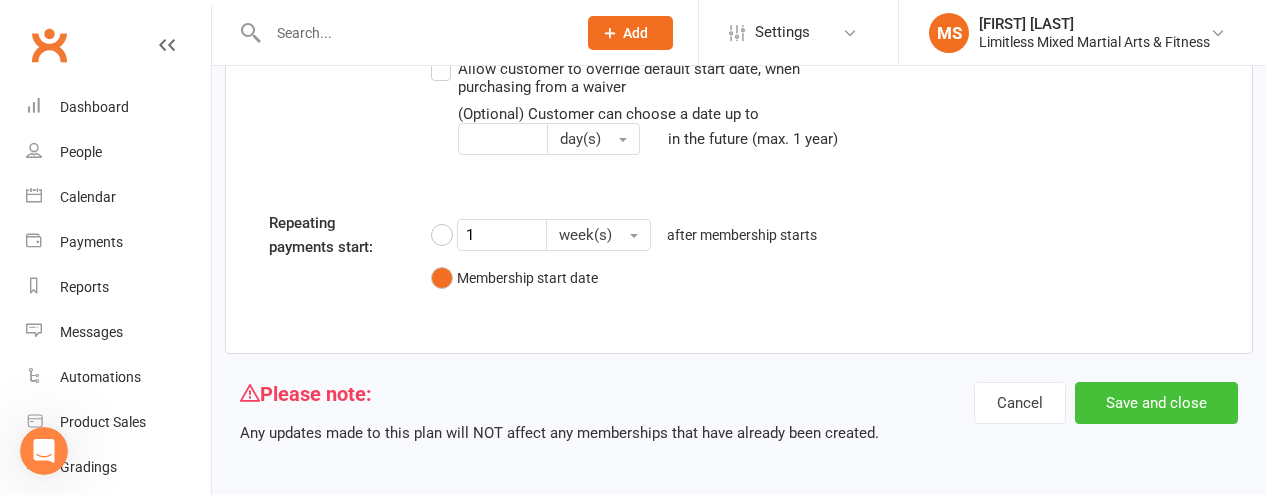 type on "3" 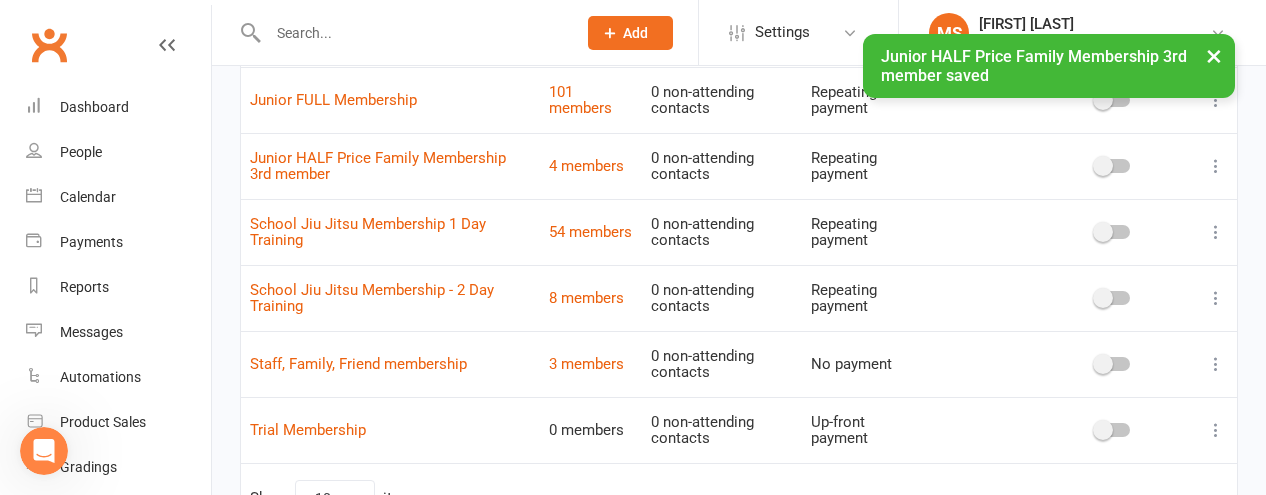 scroll, scrollTop: 373, scrollLeft: 0, axis: vertical 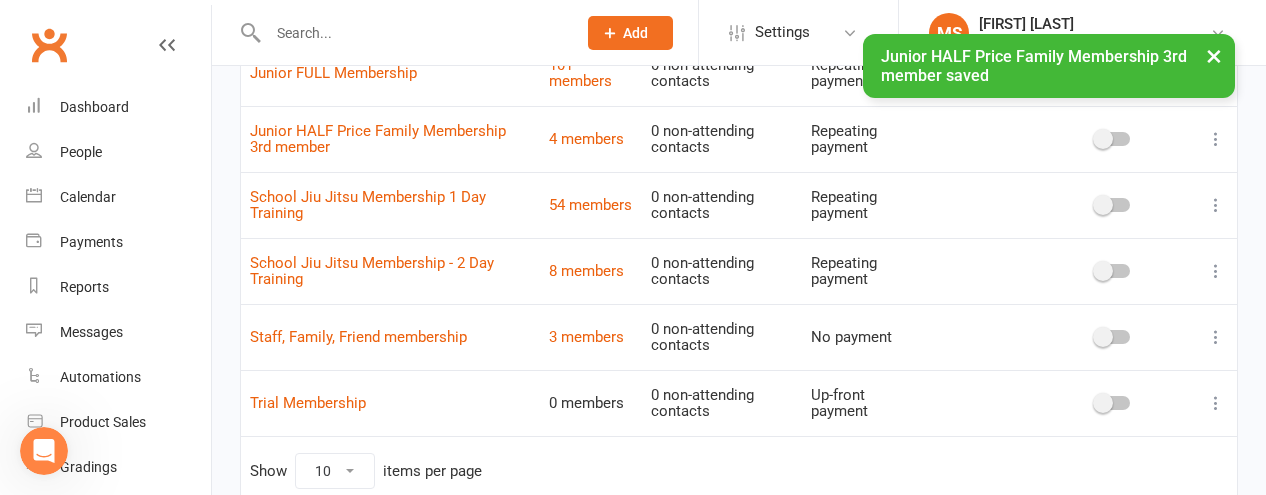 click at bounding box center (1216, 205) 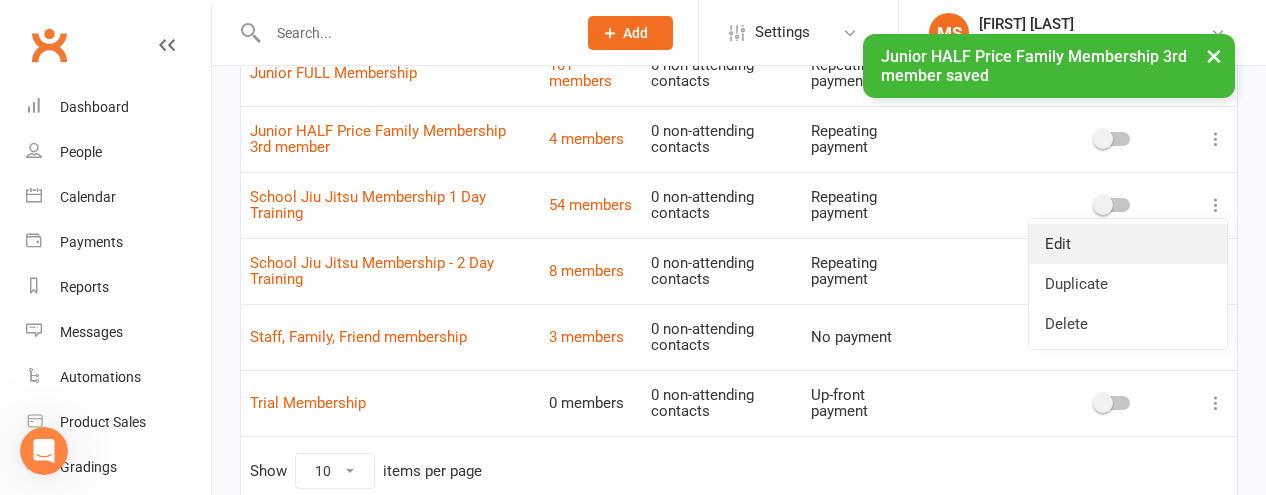 click on "Edit" at bounding box center [1128, 244] 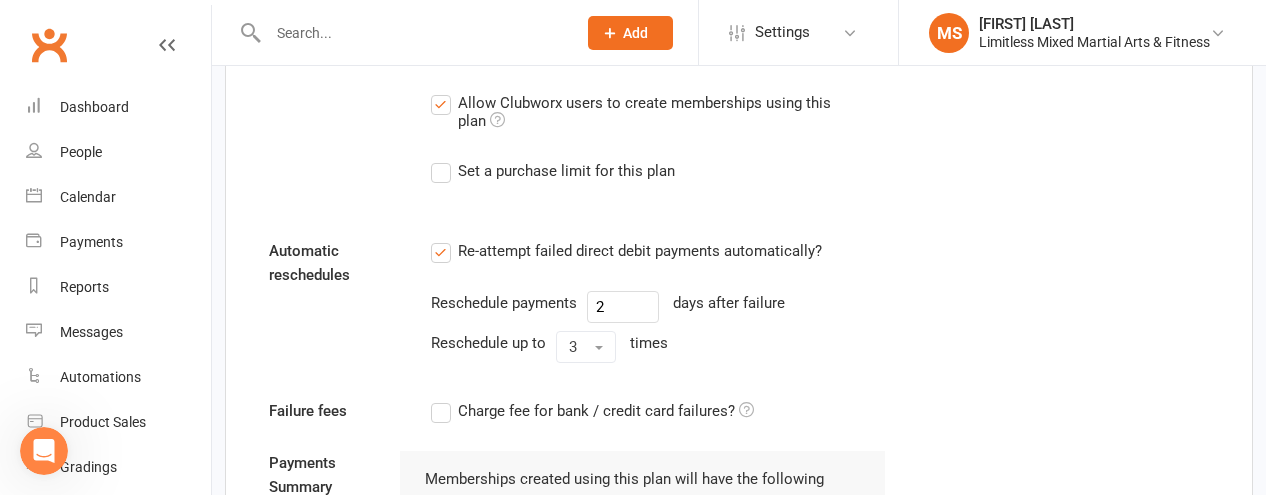 scroll, scrollTop: 1342, scrollLeft: 0, axis: vertical 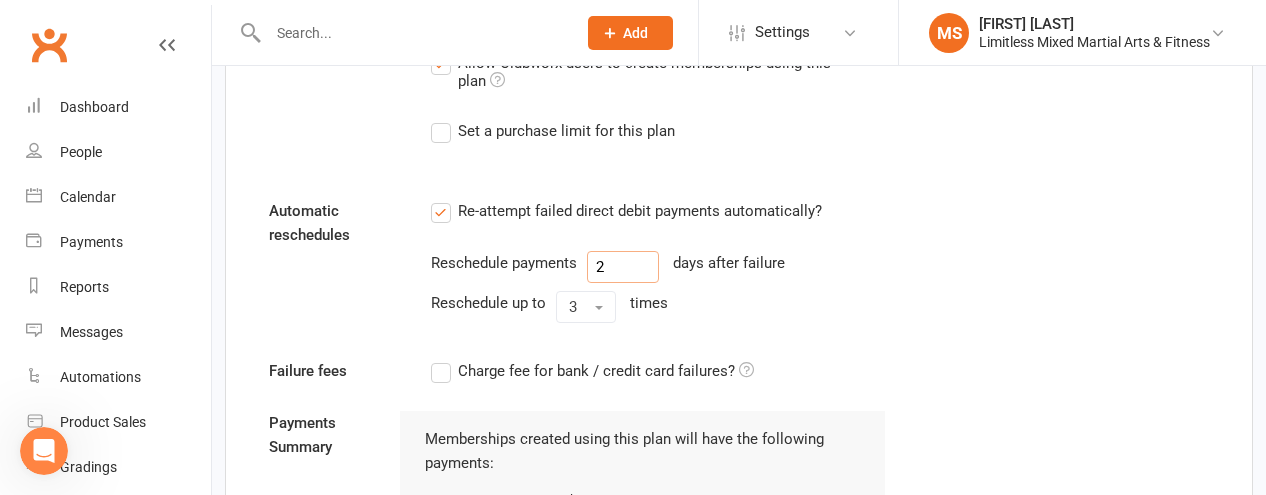click on "2" at bounding box center [623, 267] 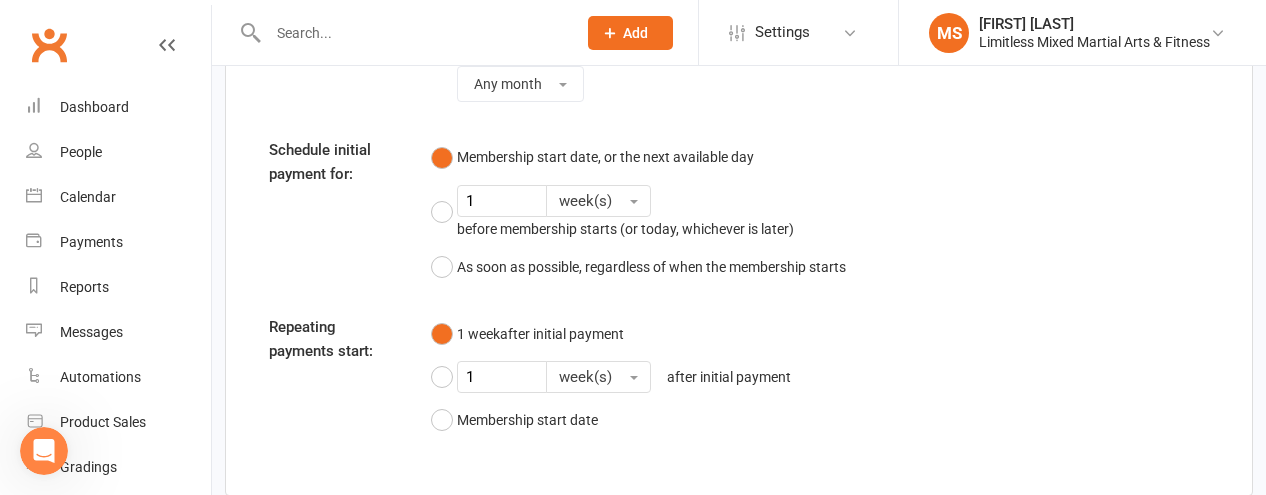scroll, scrollTop: 2421, scrollLeft: 0, axis: vertical 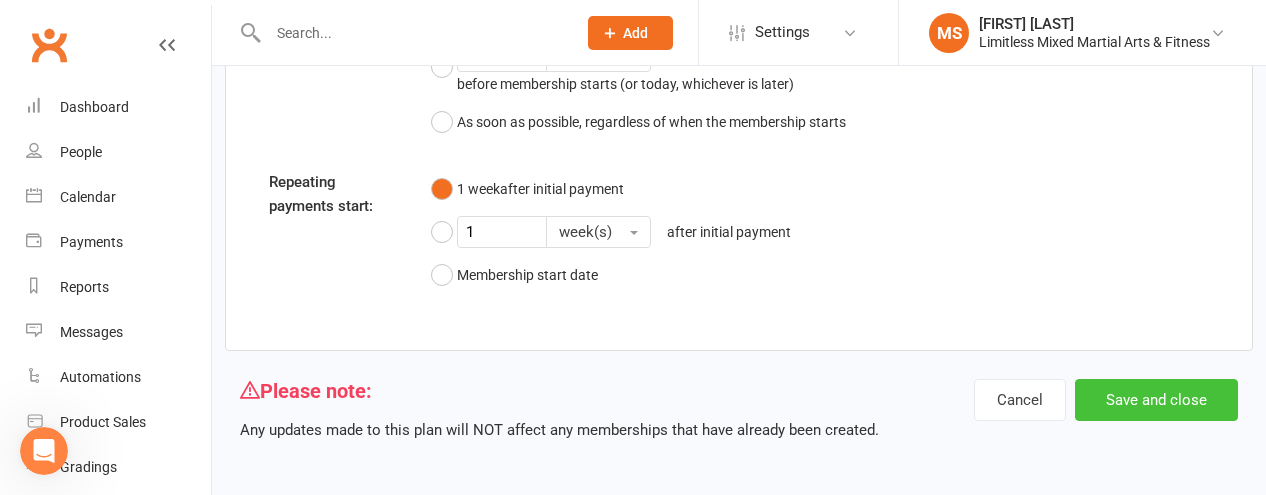 type on "3" 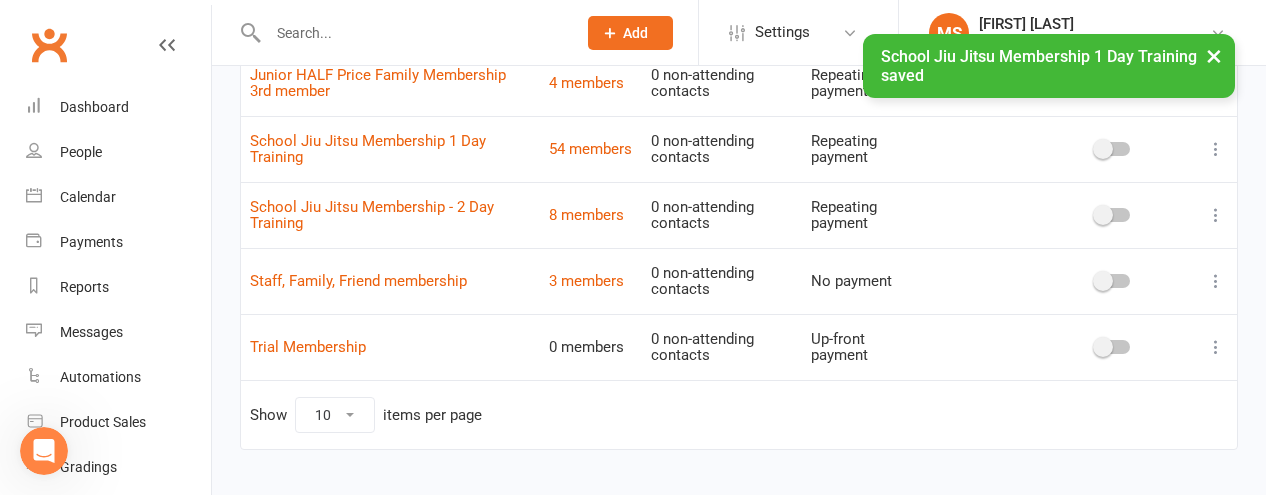 scroll, scrollTop: 463, scrollLeft: 0, axis: vertical 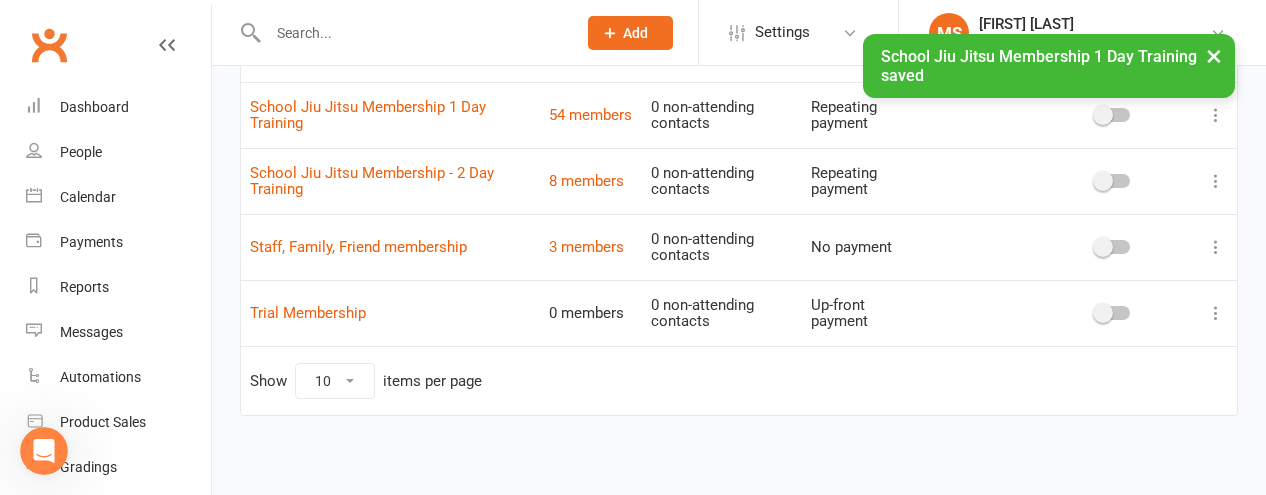 click at bounding box center (1216, 181) 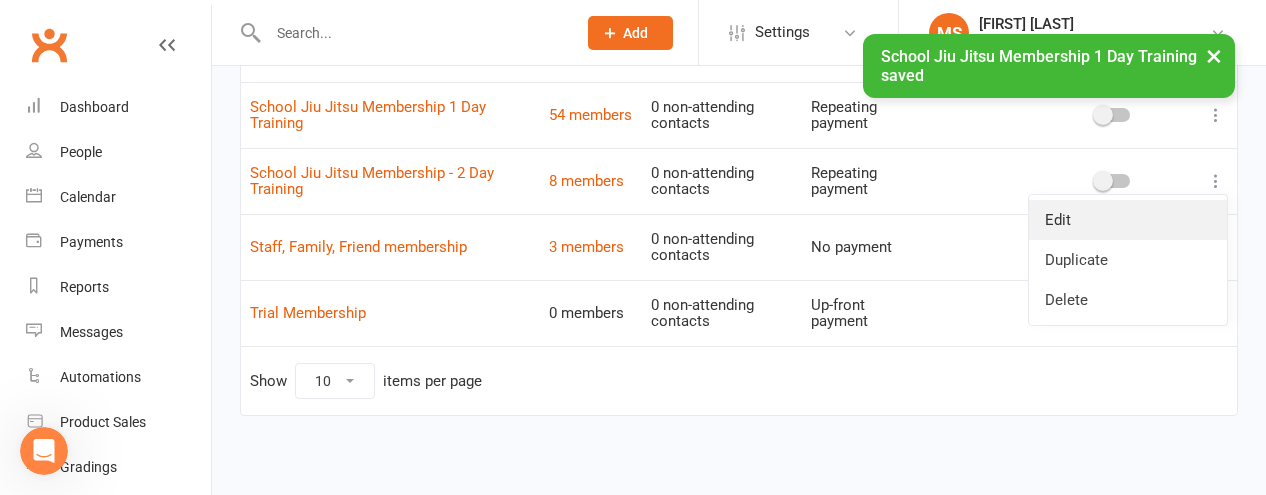 click on "Edit" at bounding box center (1128, 220) 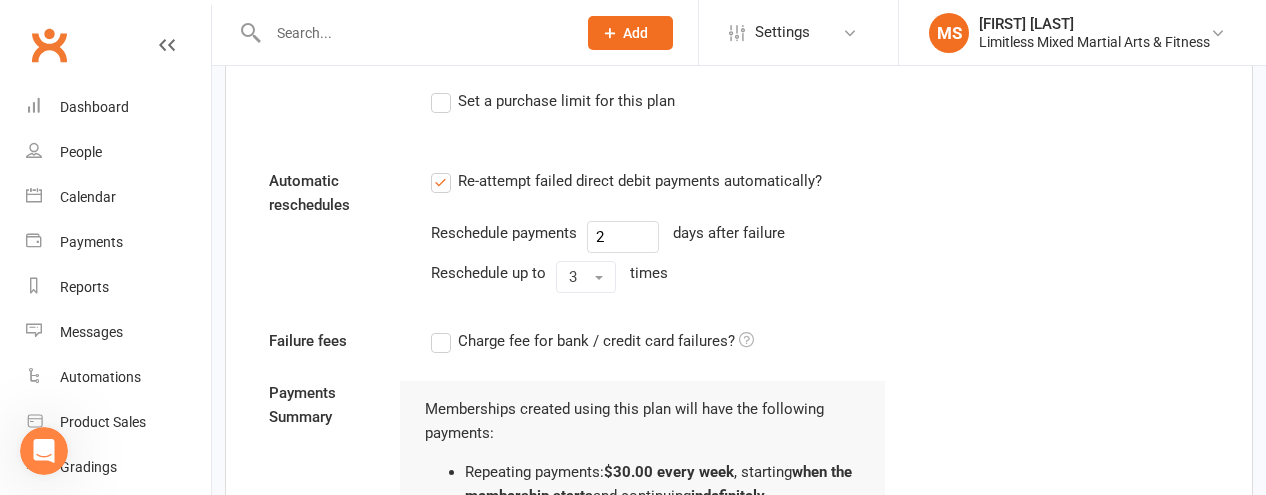 scroll, scrollTop: 1429, scrollLeft: 0, axis: vertical 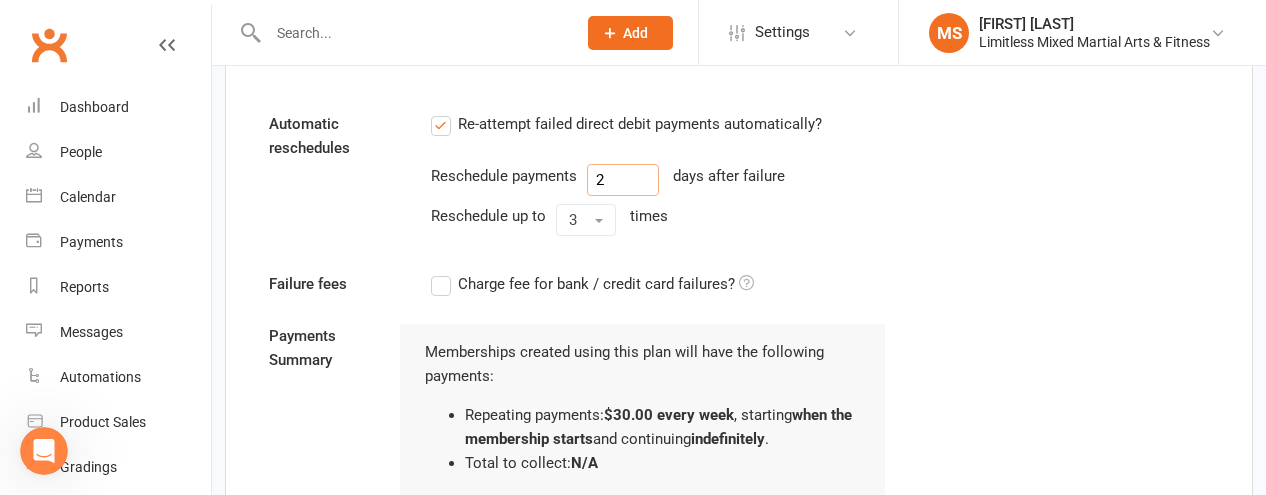 click on "2" at bounding box center (623, 180) 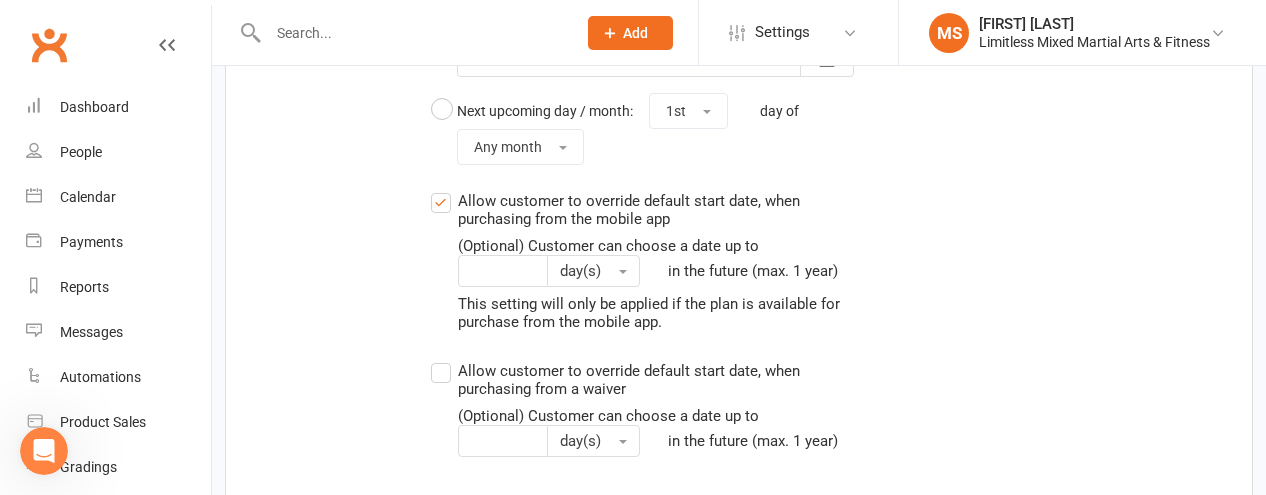 scroll, scrollTop: 2388, scrollLeft: 0, axis: vertical 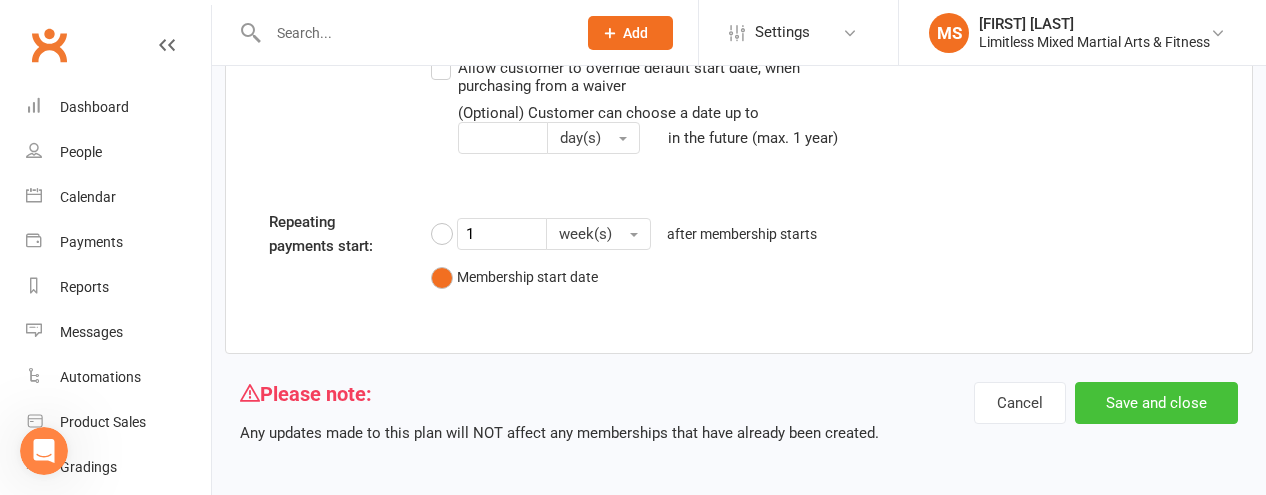 type on "3" 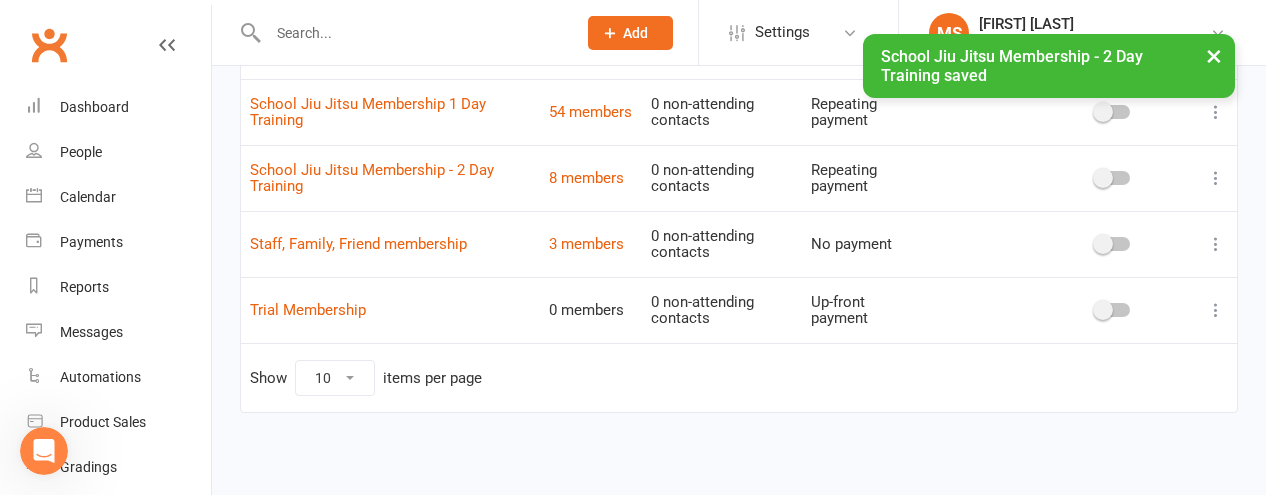 scroll, scrollTop: 468, scrollLeft: 0, axis: vertical 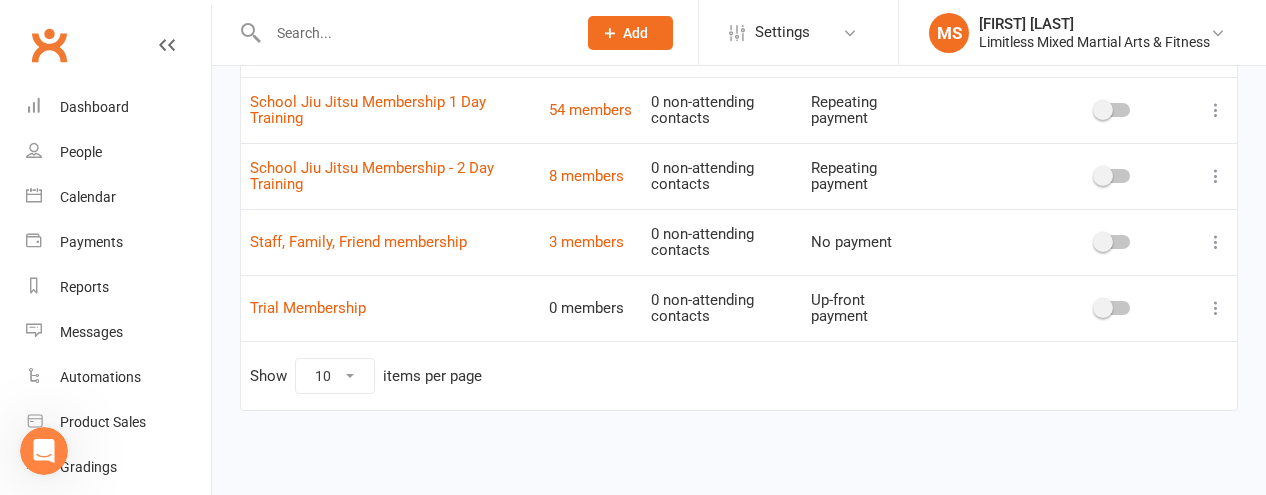 click at bounding box center [1216, 308] 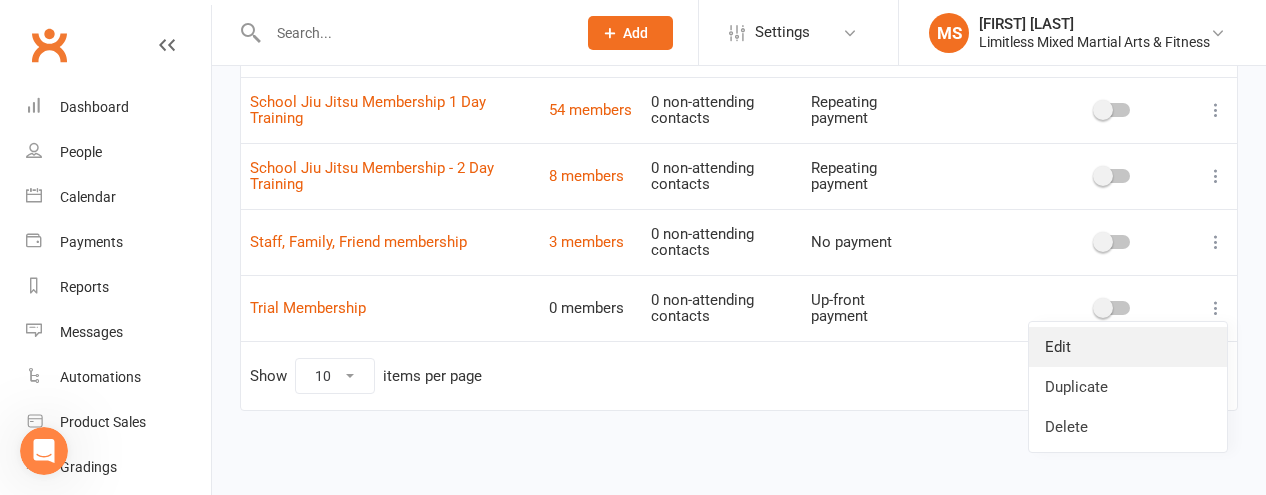 click on "Edit" at bounding box center (1128, 347) 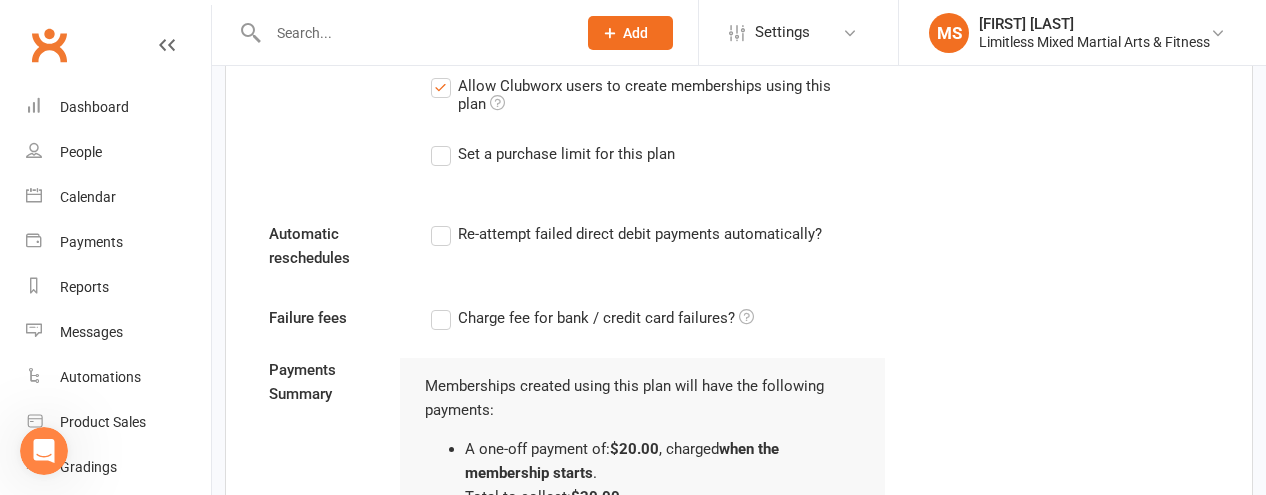 scroll, scrollTop: 1240, scrollLeft: 0, axis: vertical 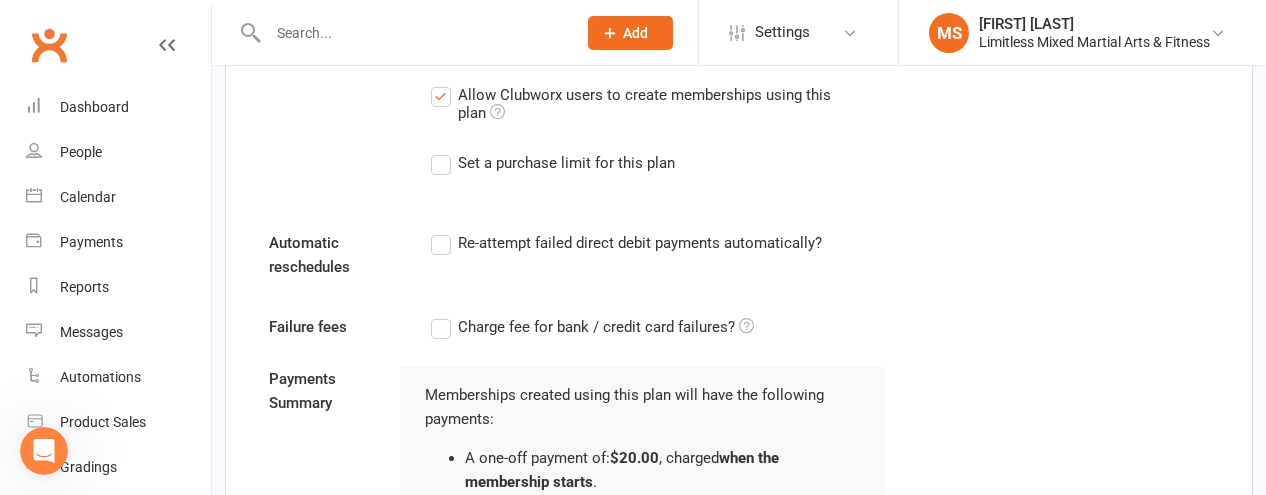 click on "Re-attempt failed direct debit payments automatically?" at bounding box center (626, 243) 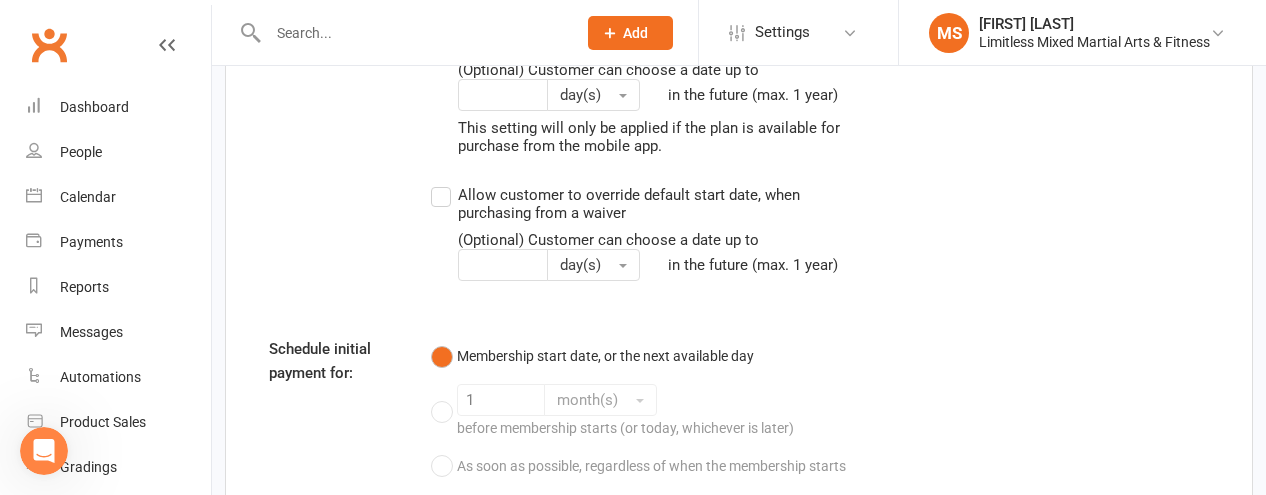 scroll, scrollTop: 2379, scrollLeft: 0, axis: vertical 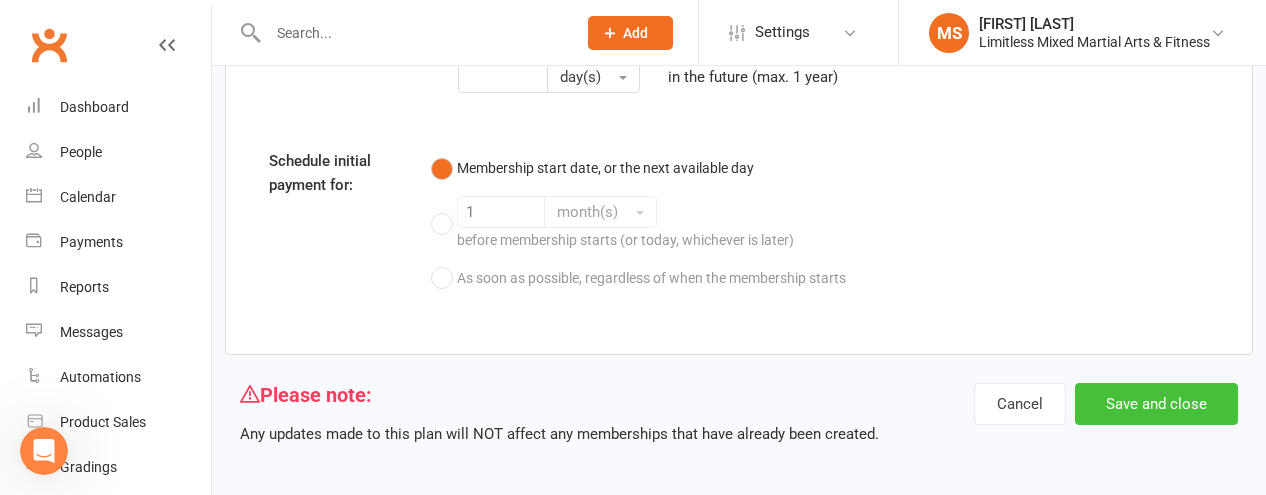 click on "Save and close" at bounding box center (1156, 404) 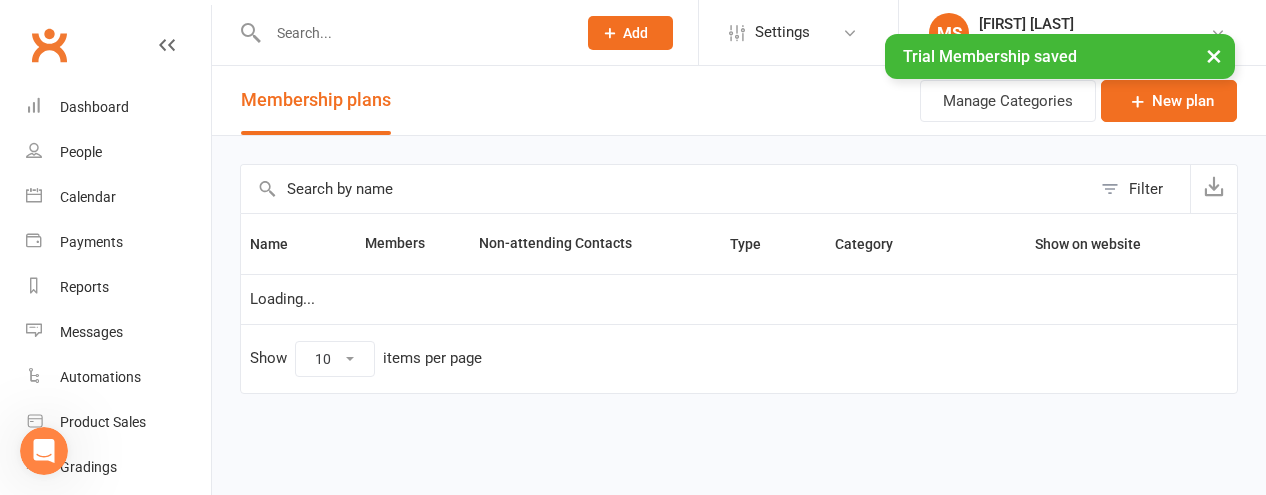 scroll, scrollTop: 0, scrollLeft: 0, axis: both 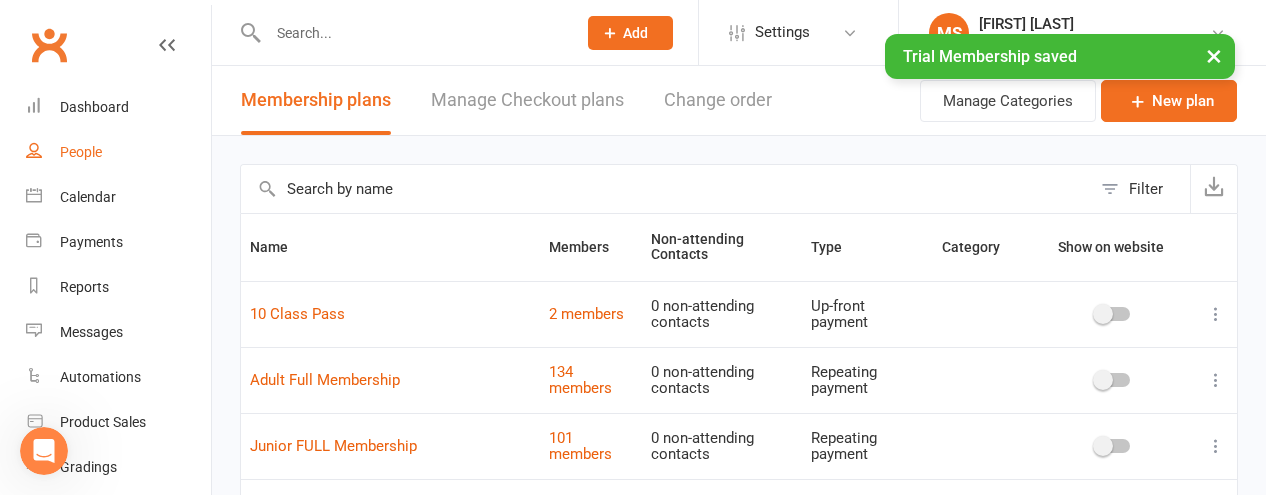 click on "People" at bounding box center (118, 152) 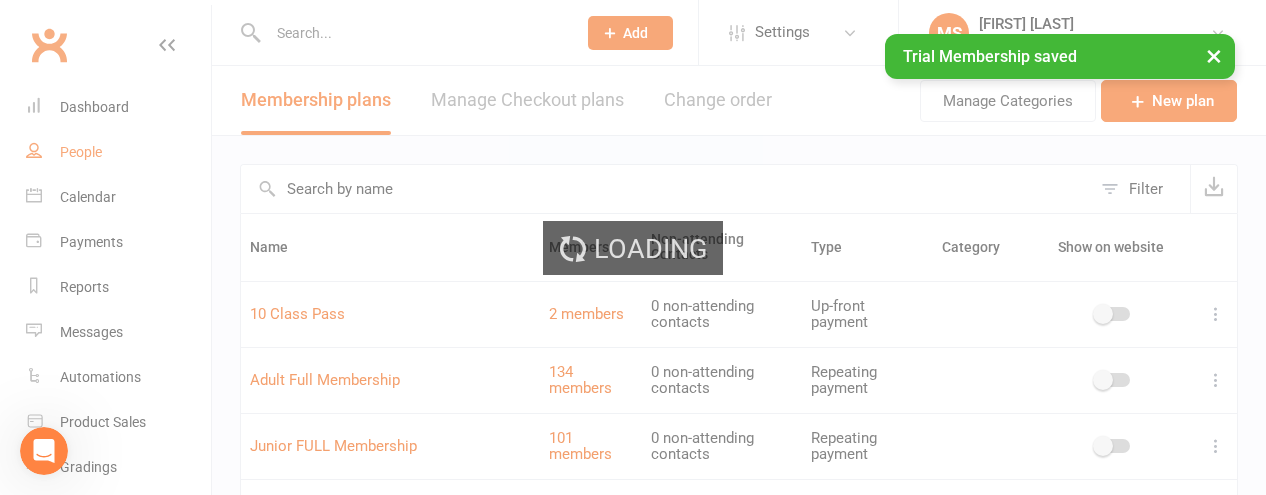 select on "true" 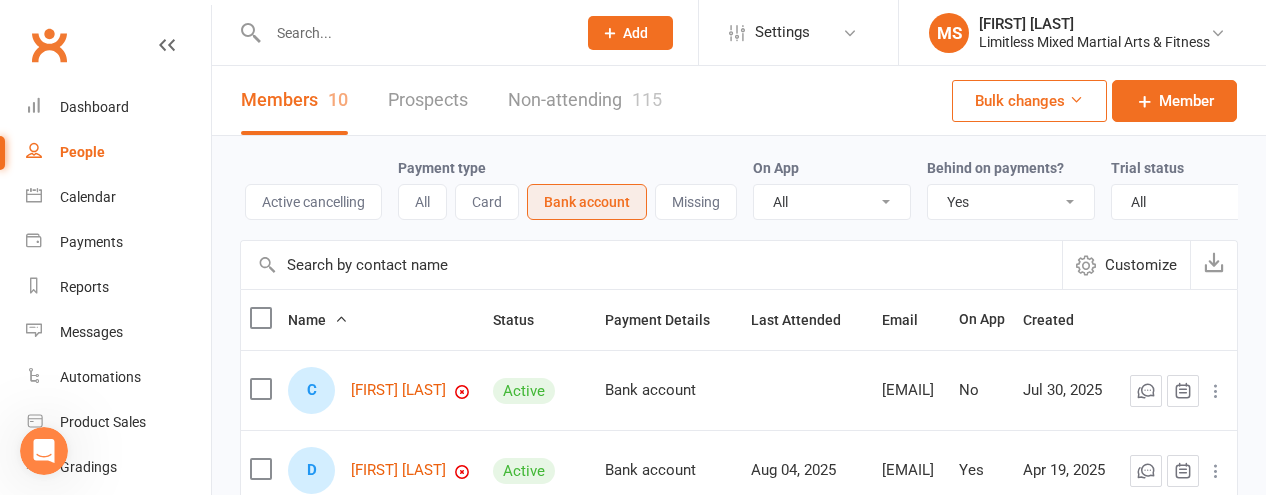 scroll, scrollTop: 0, scrollLeft: 378, axis: horizontal 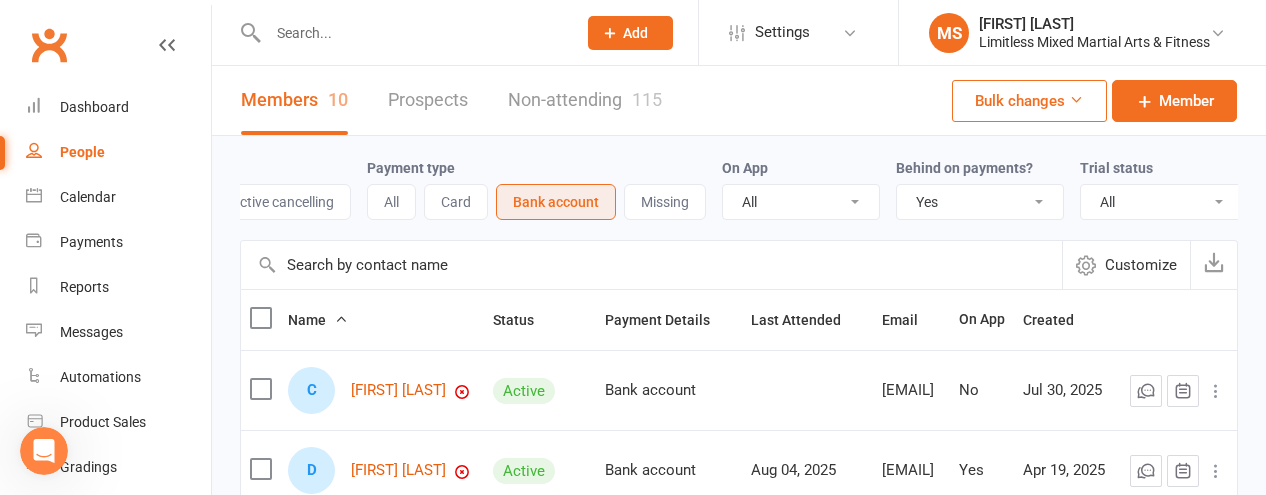 click on "All No Yes" at bounding box center [980, 202] 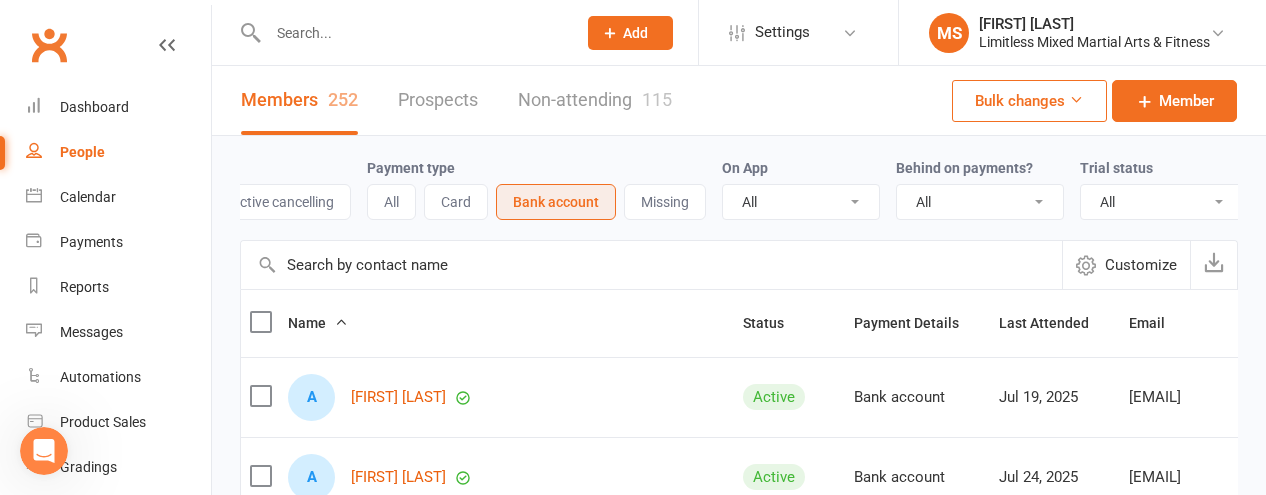 click on "People" at bounding box center [82, 152] 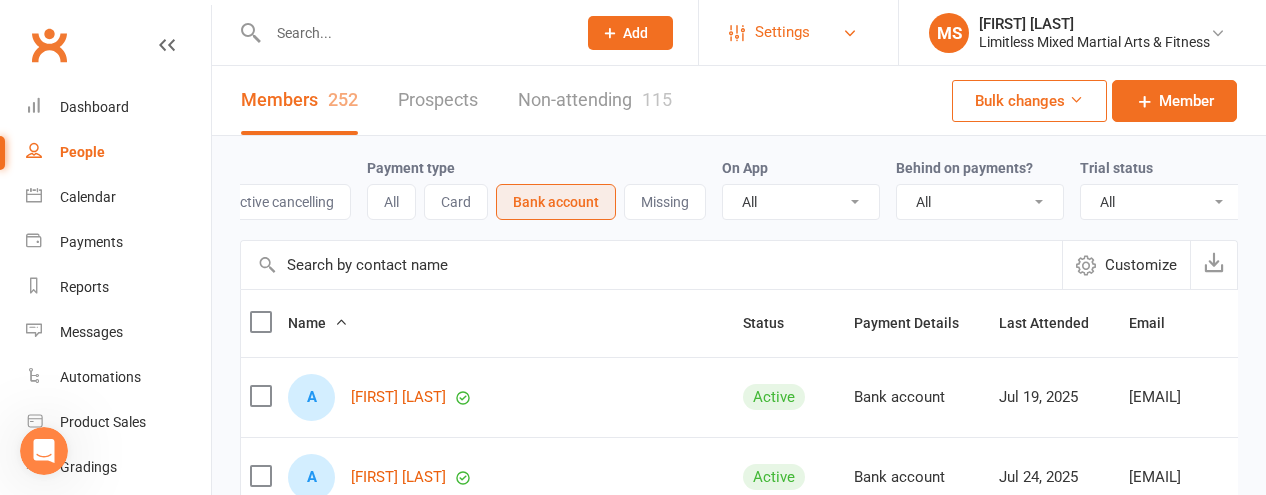 click on "Settings" at bounding box center (782, 32) 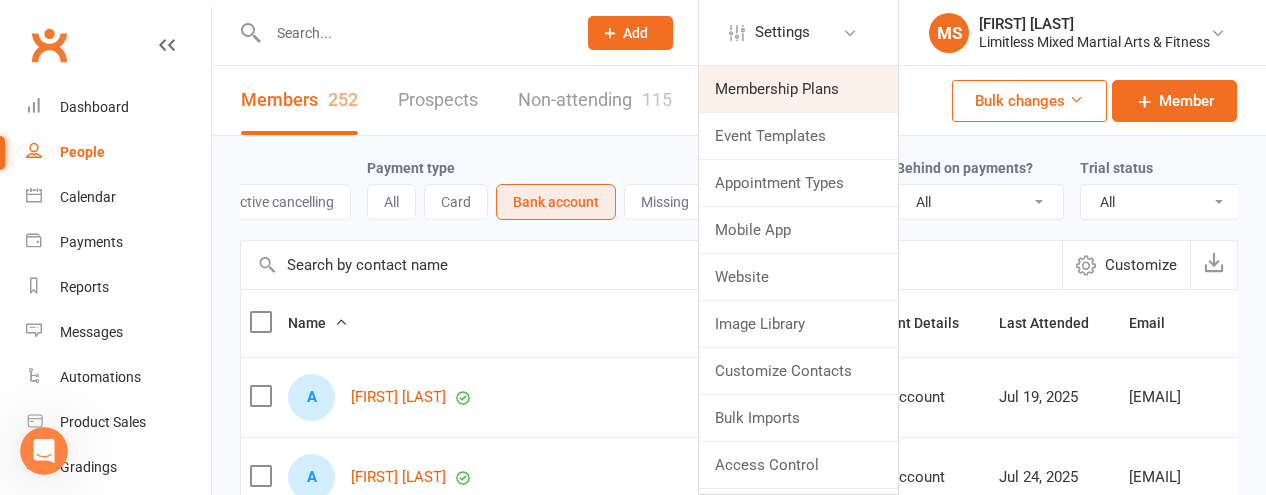 click on "Membership Plans" at bounding box center [798, 89] 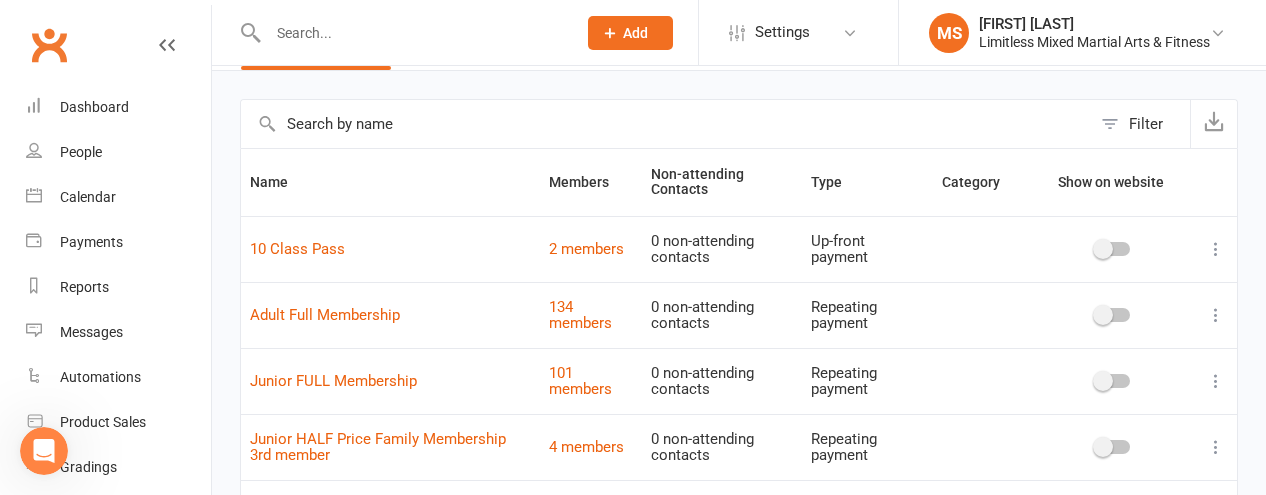 scroll, scrollTop: 63, scrollLeft: 0, axis: vertical 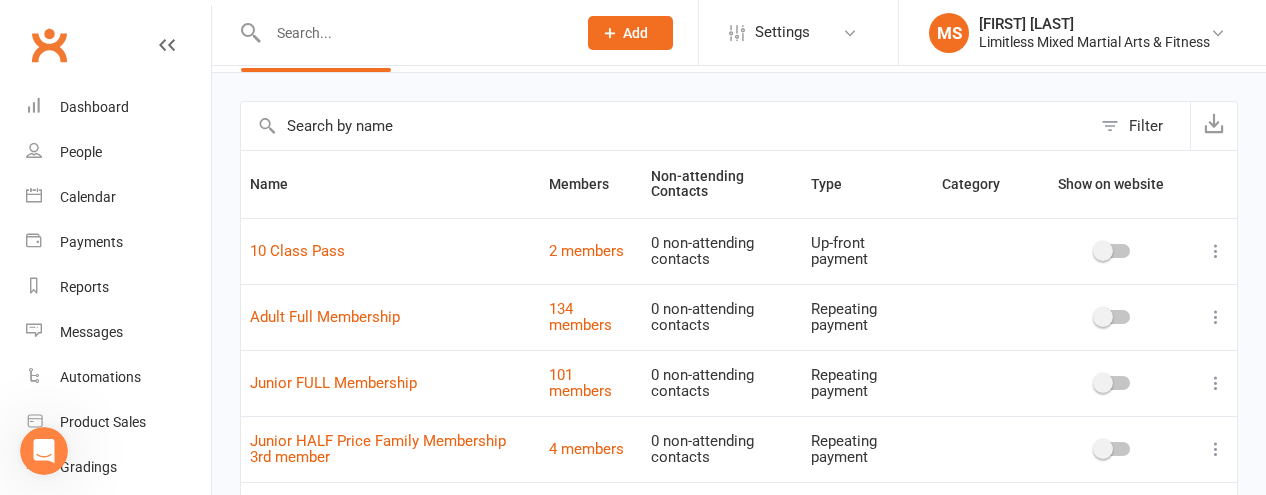 click 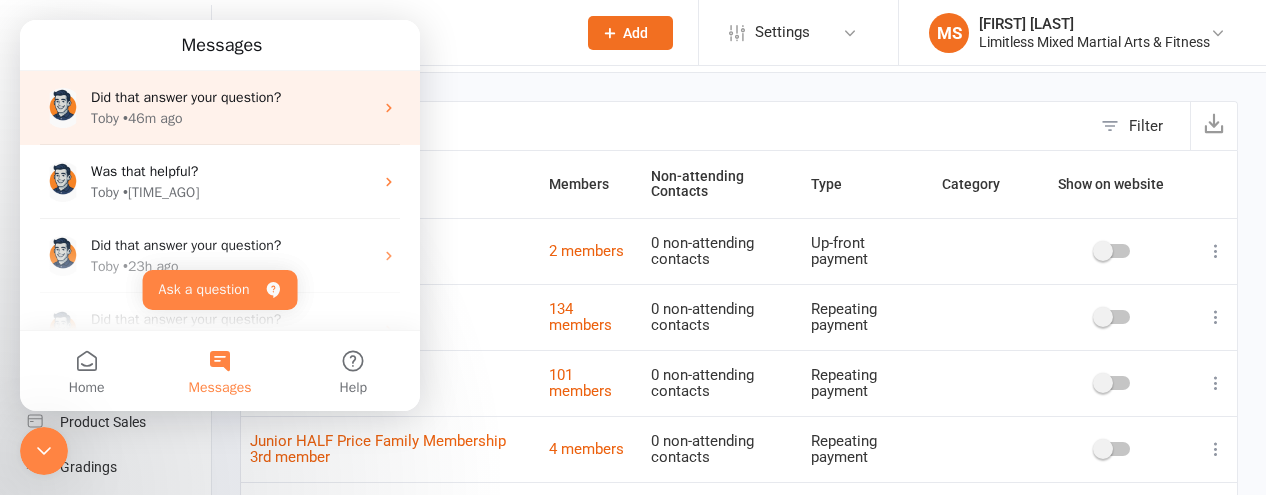 click on "•  46m ago" at bounding box center [152, 118] 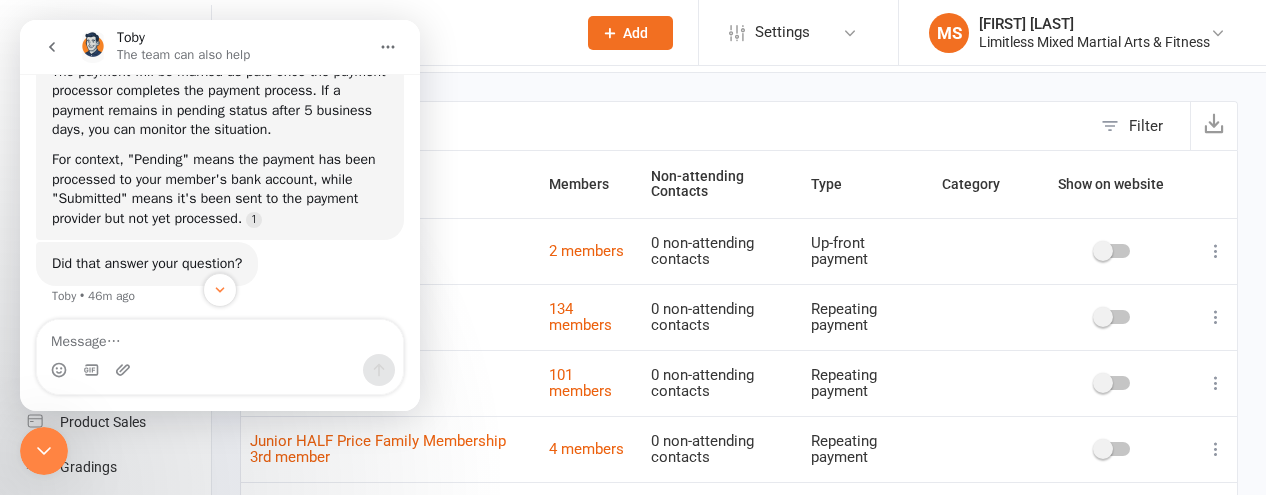 scroll, scrollTop: 283, scrollLeft: 0, axis: vertical 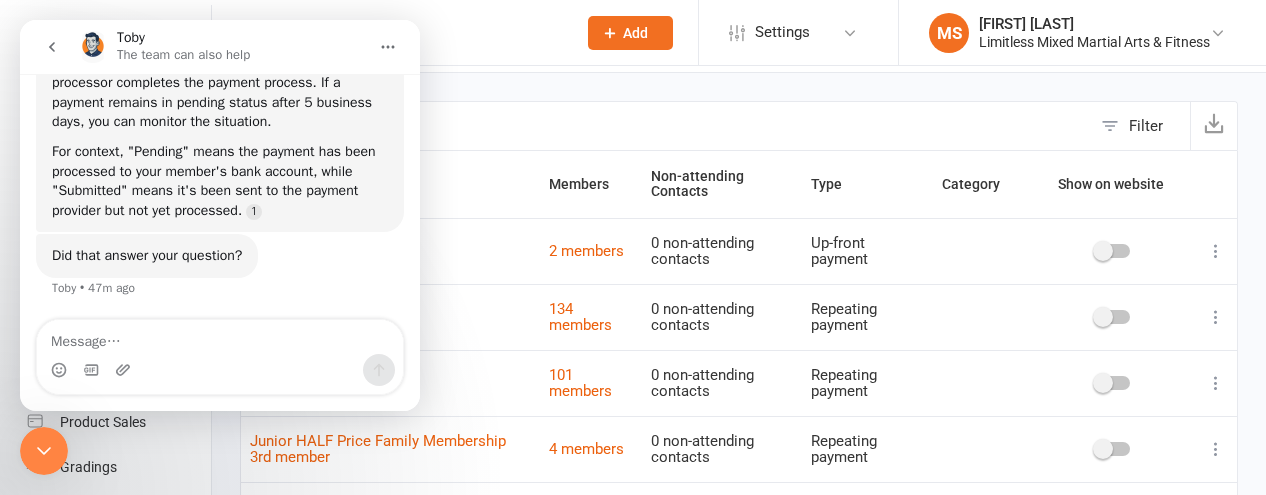 click 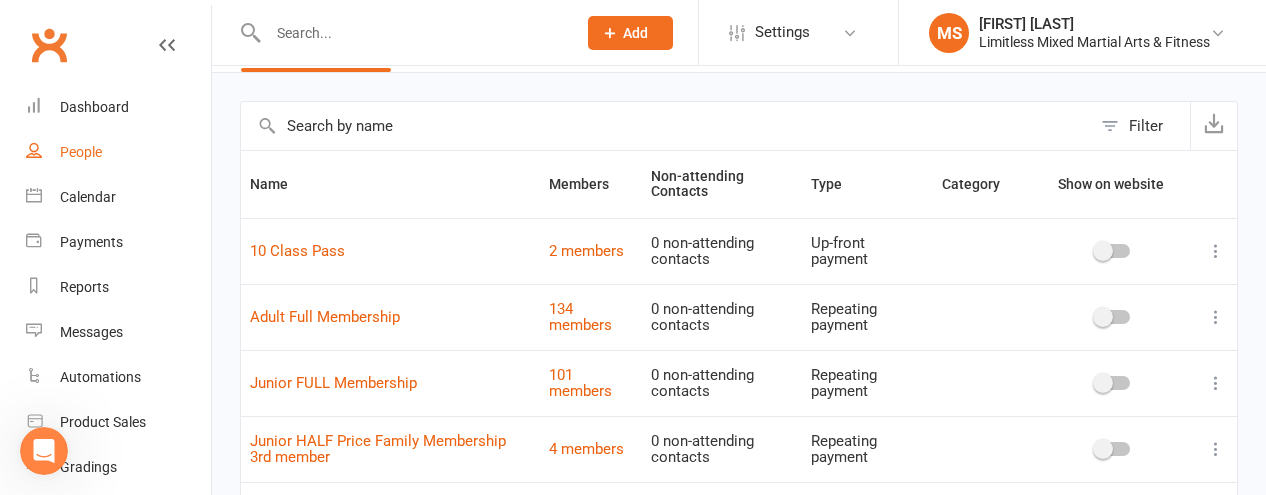 click on "People" at bounding box center (81, 152) 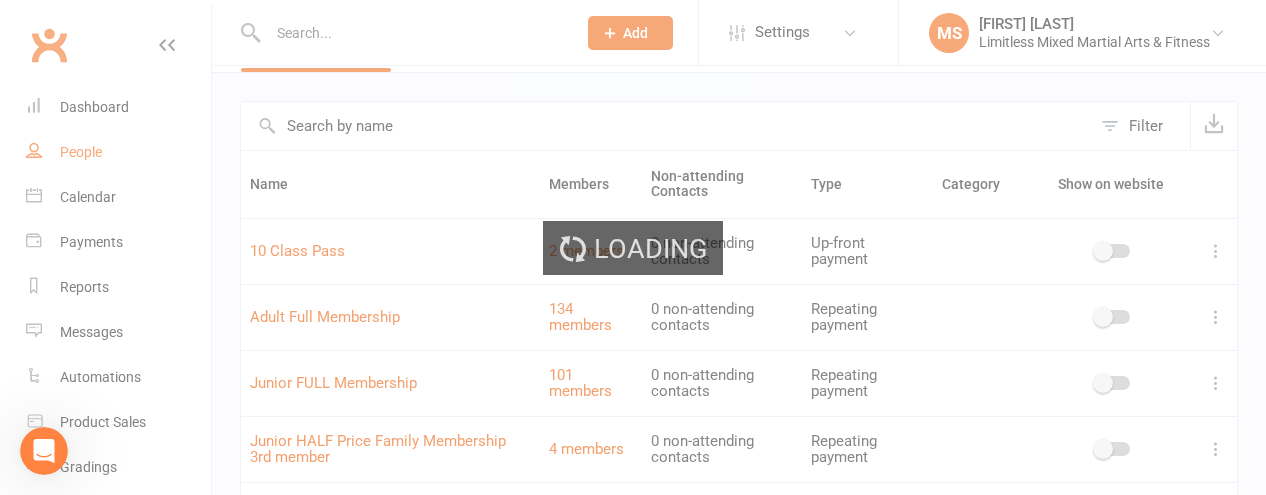 scroll, scrollTop: 0, scrollLeft: 0, axis: both 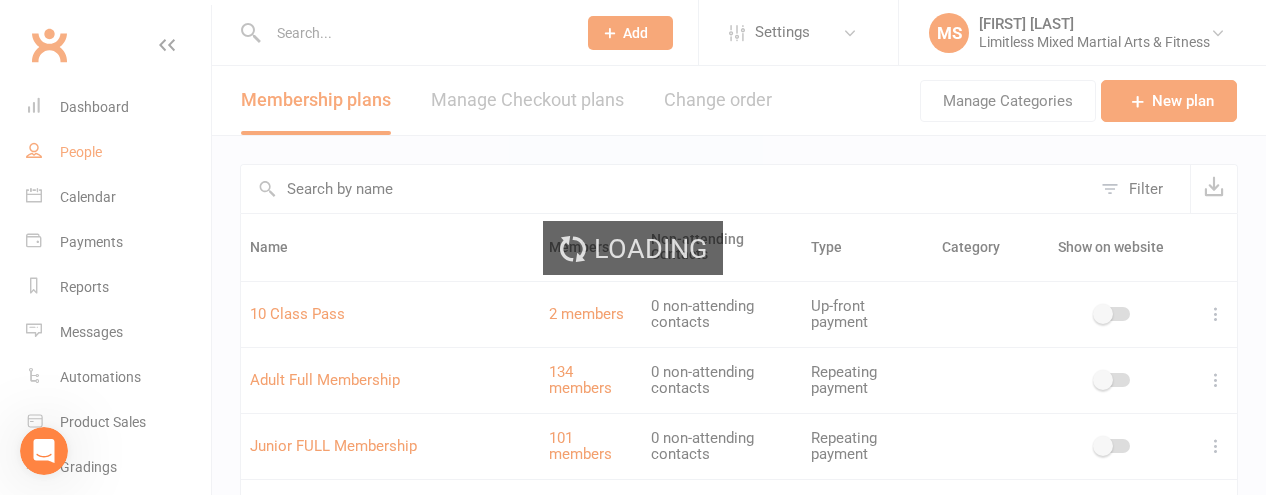 select on "100" 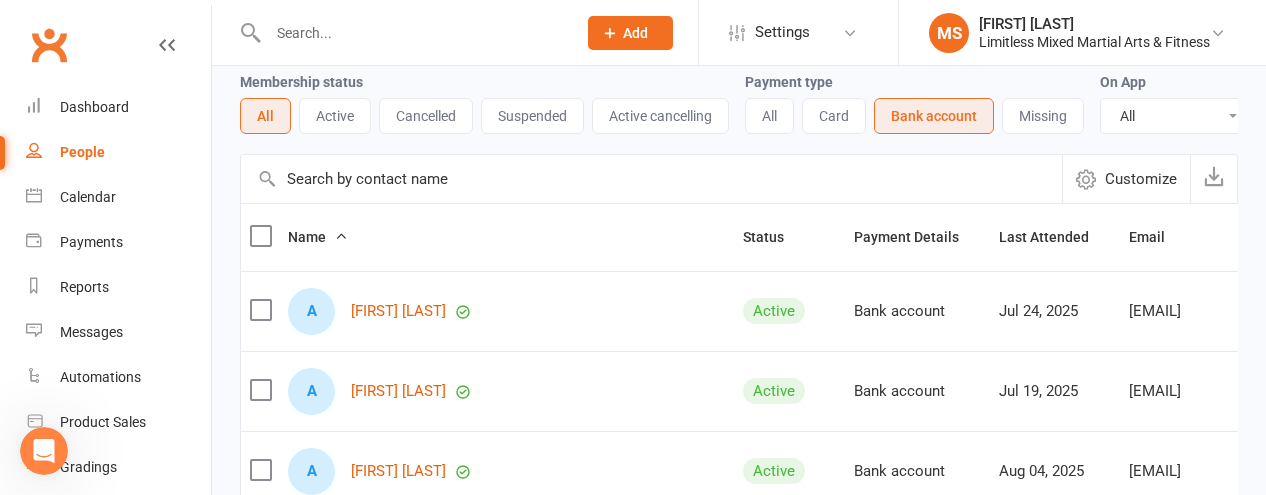 scroll, scrollTop: 109, scrollLeft: 0, axis: vertical 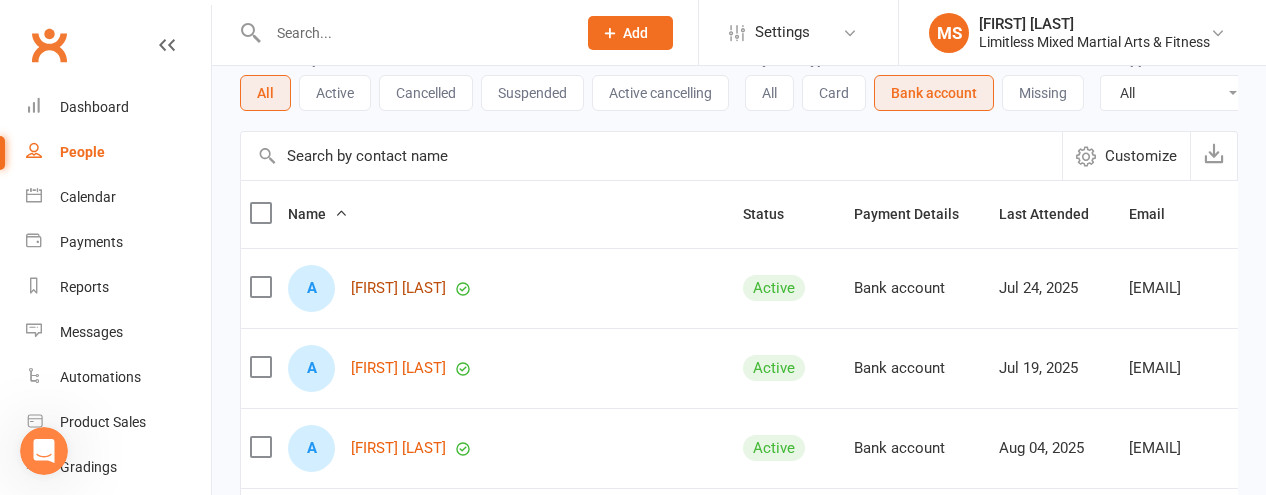 click on "[FIRST] [LAST]" at bounding box center [398, 288] 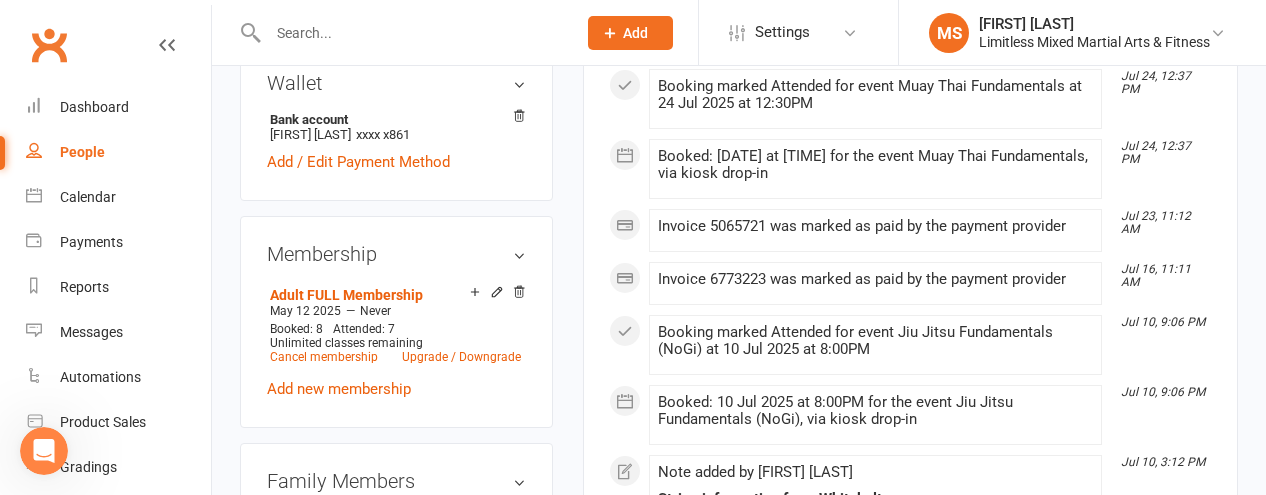 scroll, scrollTop: 728, scrollLeft: 0, axis: vertical 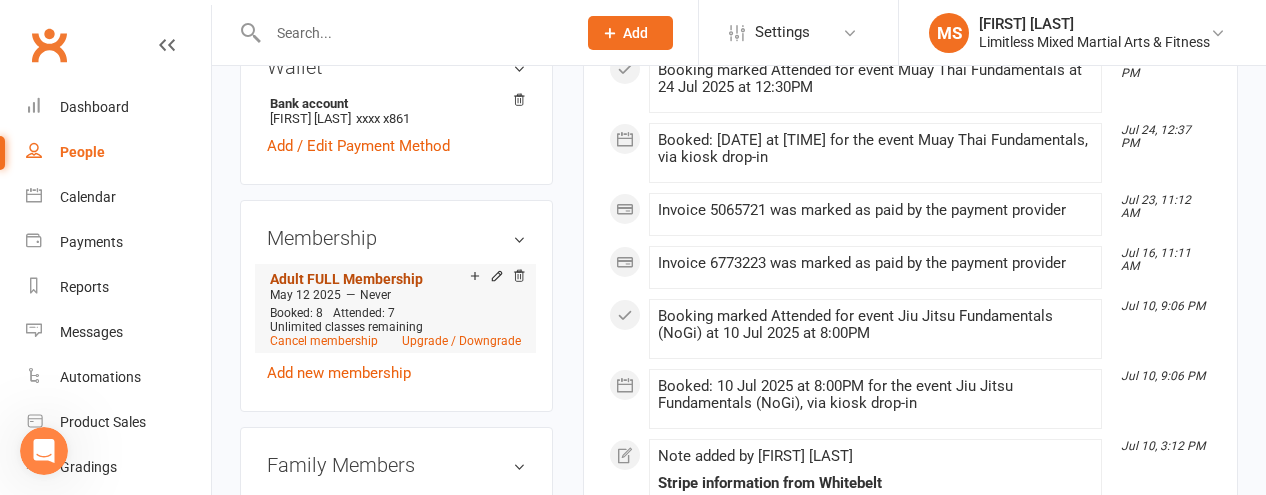 click on "Adult FULL Membership" at bounding box center (346, 279) 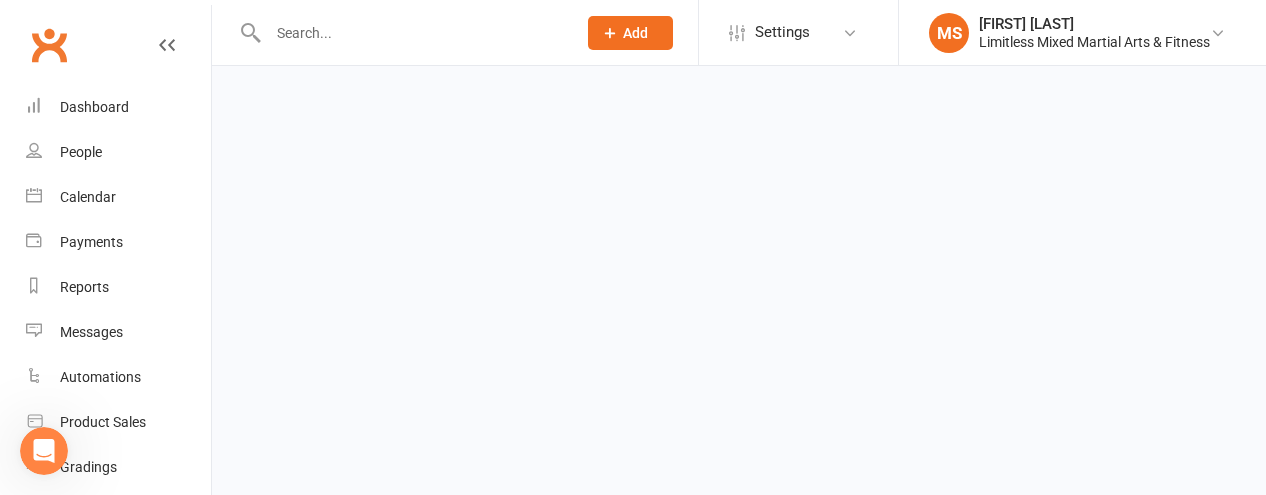 scroll, scrollTop: 0, scrollLeft: 0, axis: both 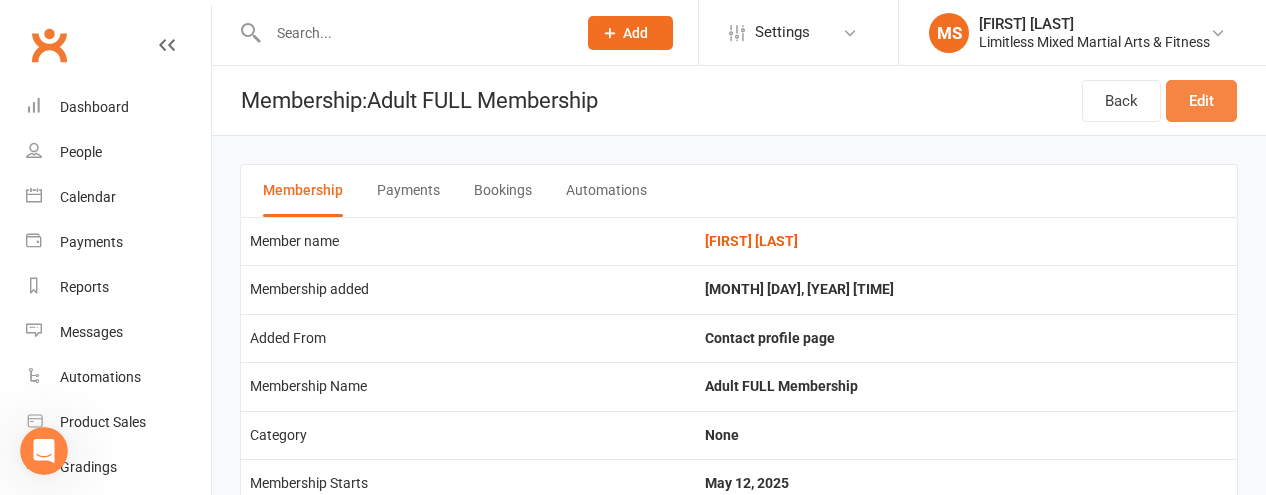 click on "Edit" at bounding box center (1201, 101) 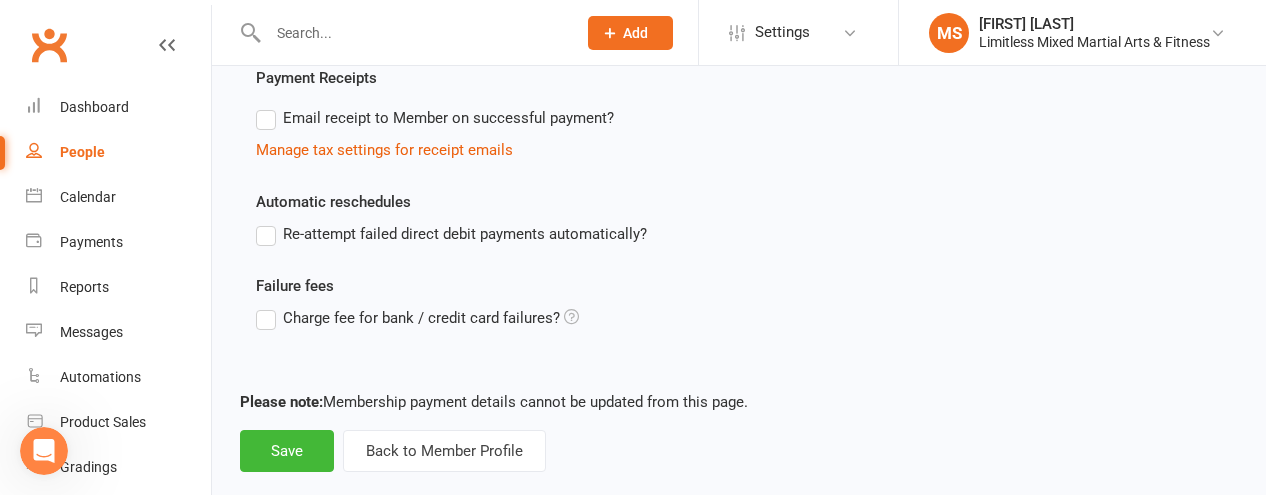 scroll, scrollTop: 1031, scrollLeft: 0, axis: vertical 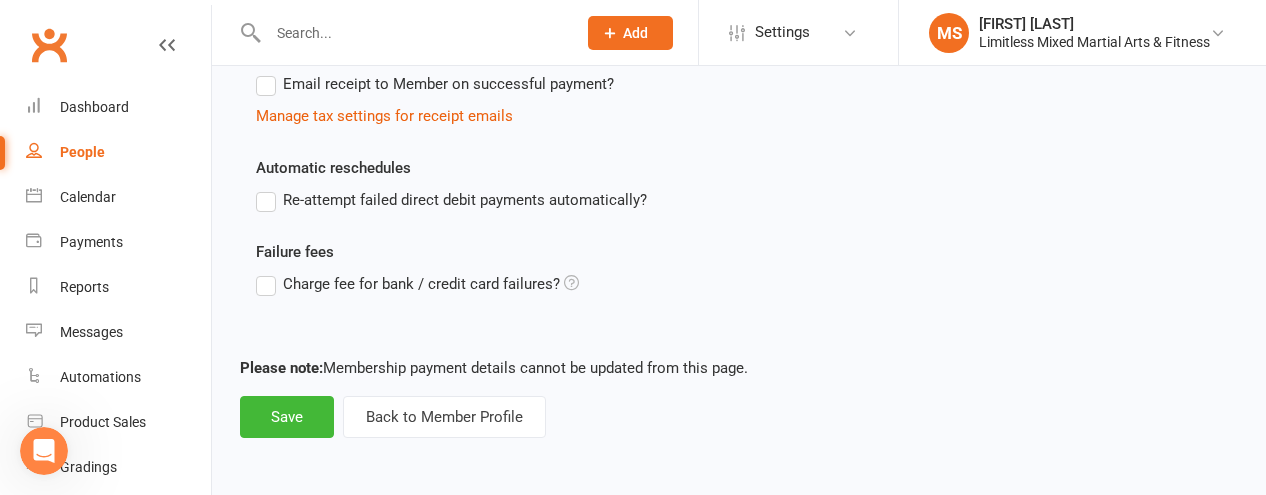 click on "Re-attempt failed direct debit payments automatically?" at bounding box center [451, 200] 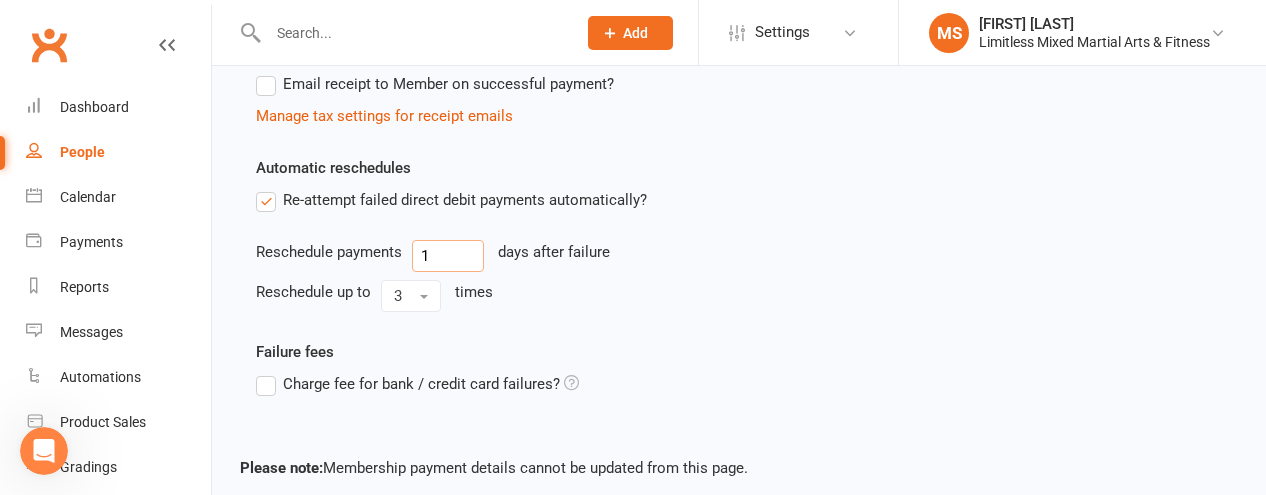 click on "1" at bounding box center [448, 256] 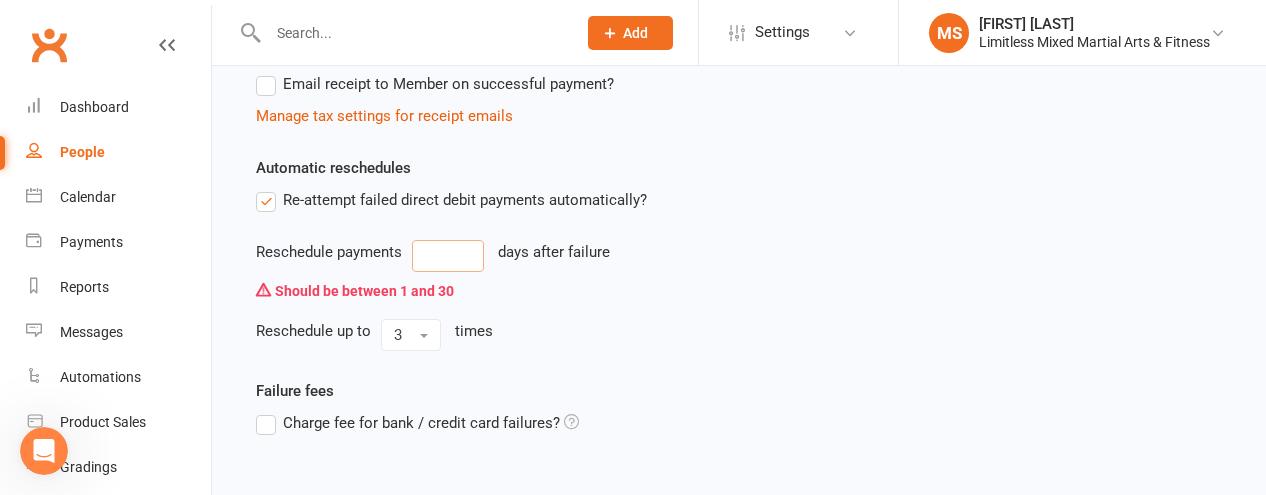 type on "2" 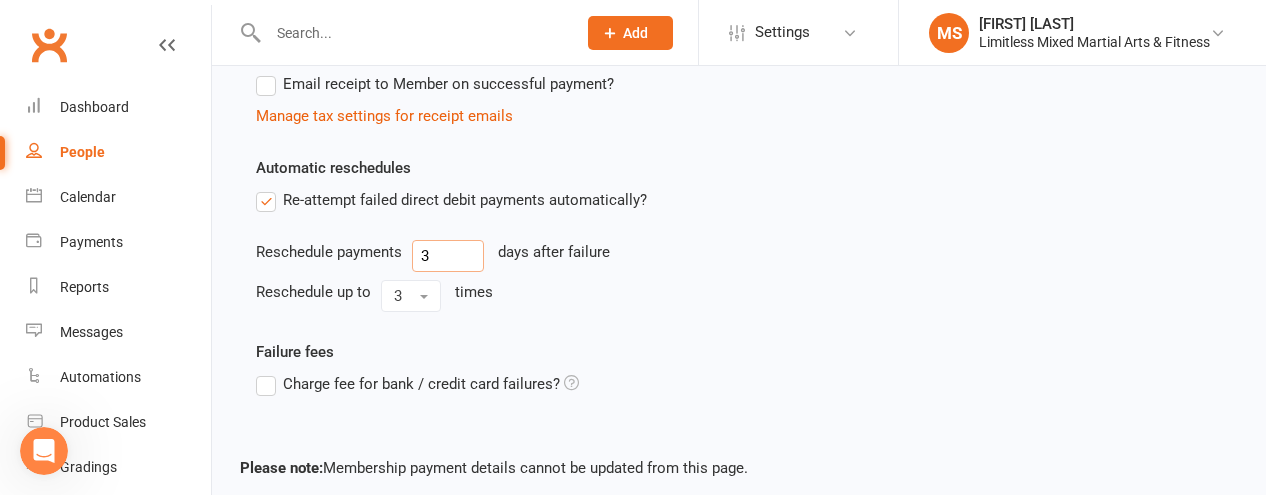 scroll, scrollTop: 1131, scrollLeft: 0, axis: vertical 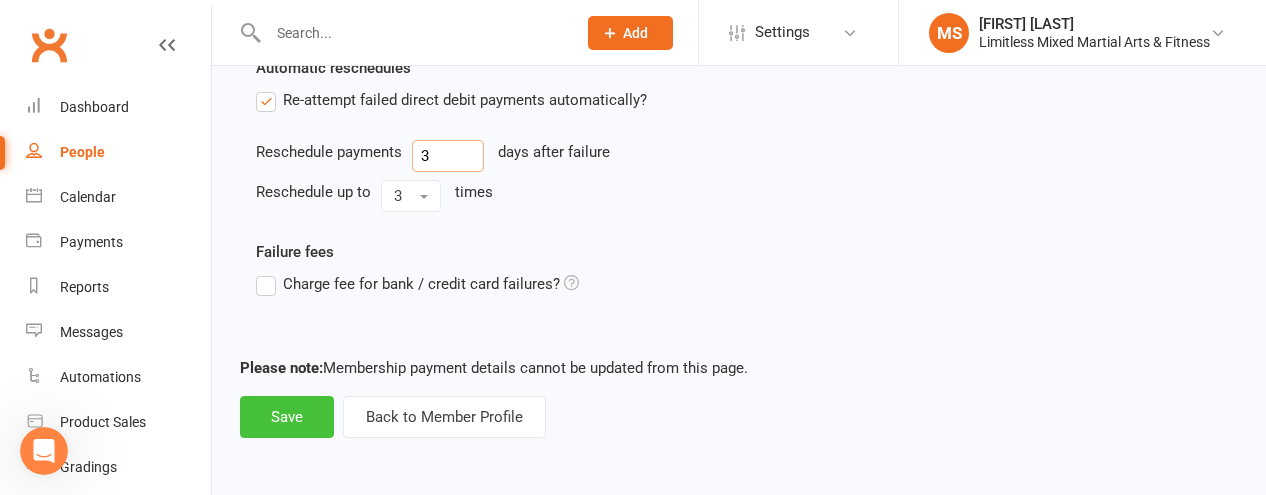 type on "3" 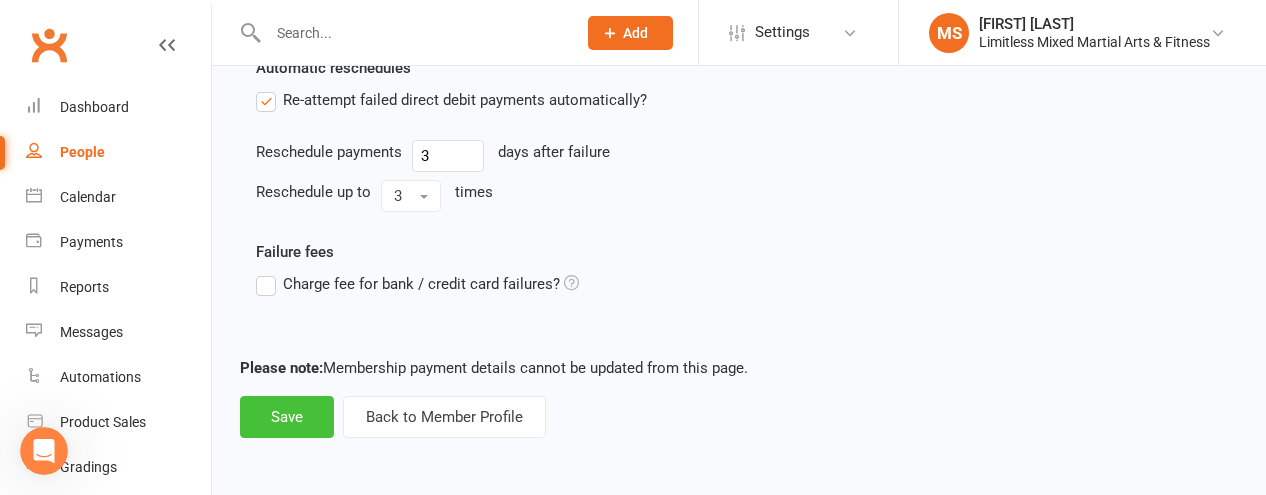 click on "Save" at bounding box center (287, 417) 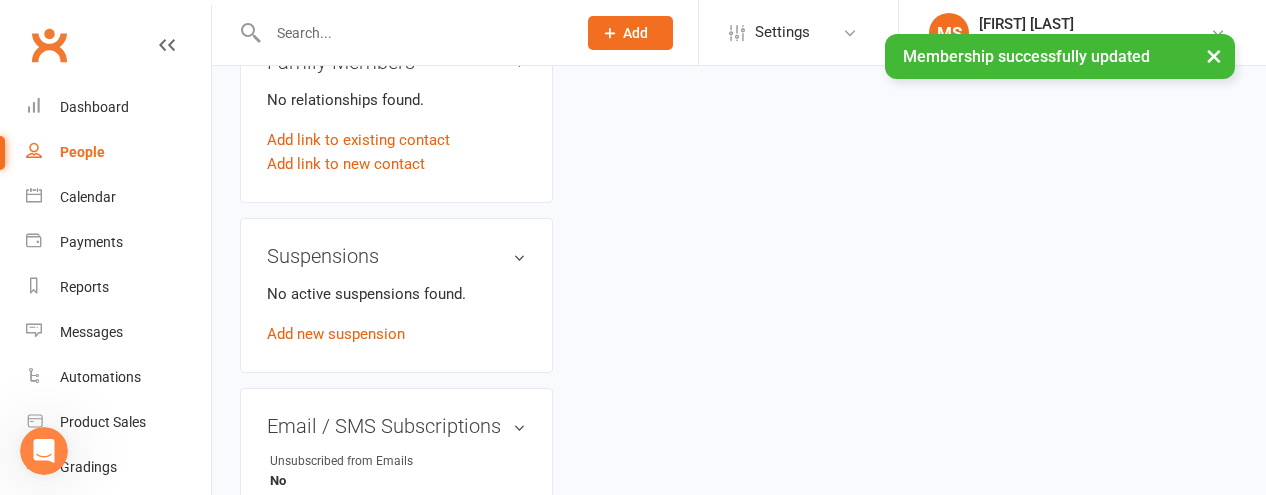 scroll, scrollTop: 0, scrollLeft: 0, axis: both 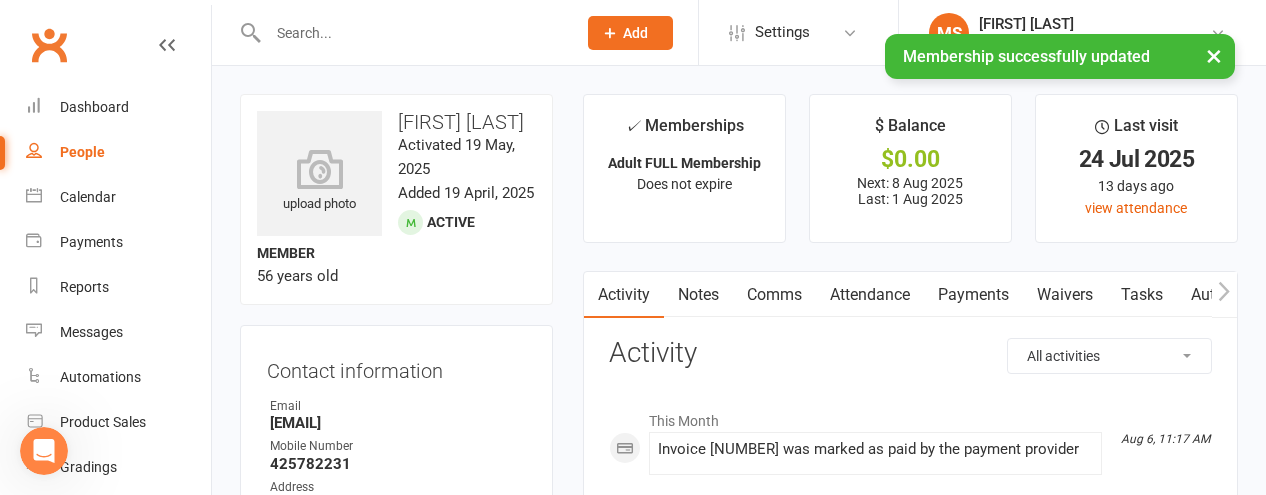 click on "People" at bounding box center [82, 152] 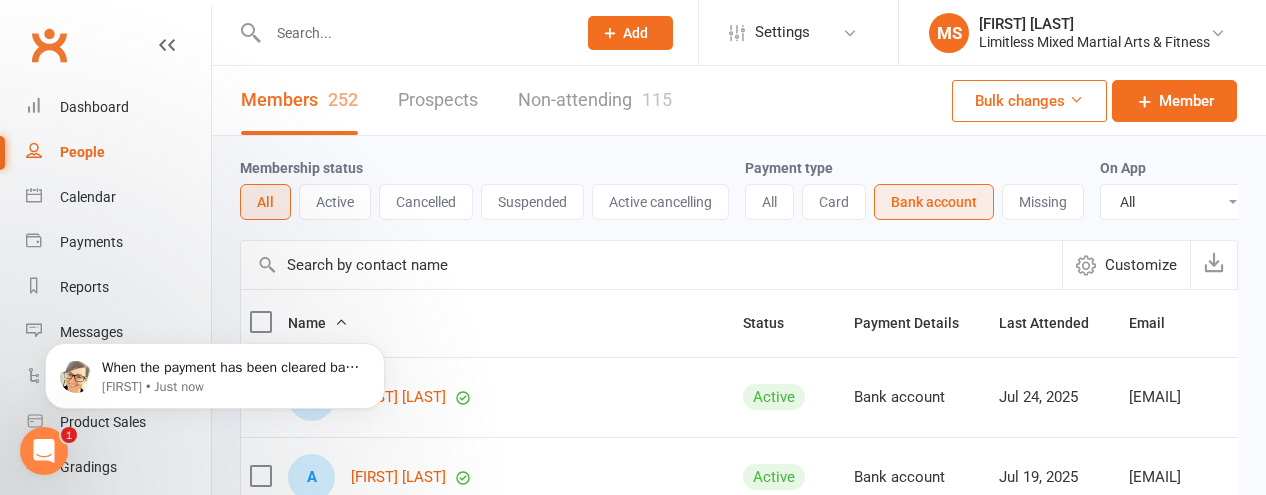 scroll, scrollTop: 402, scrollLeft: 0, axis: vertical 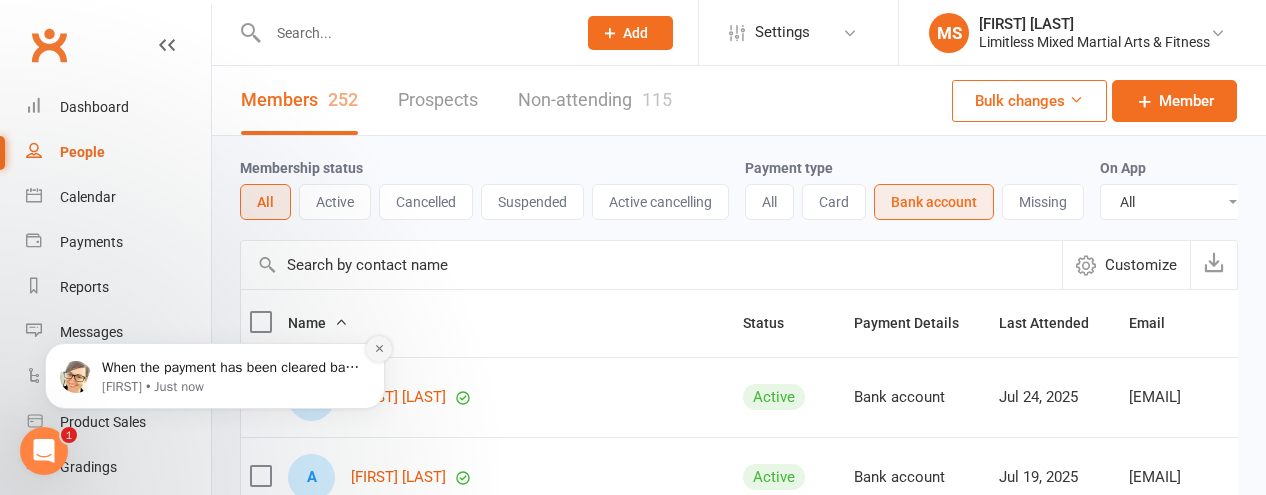 click 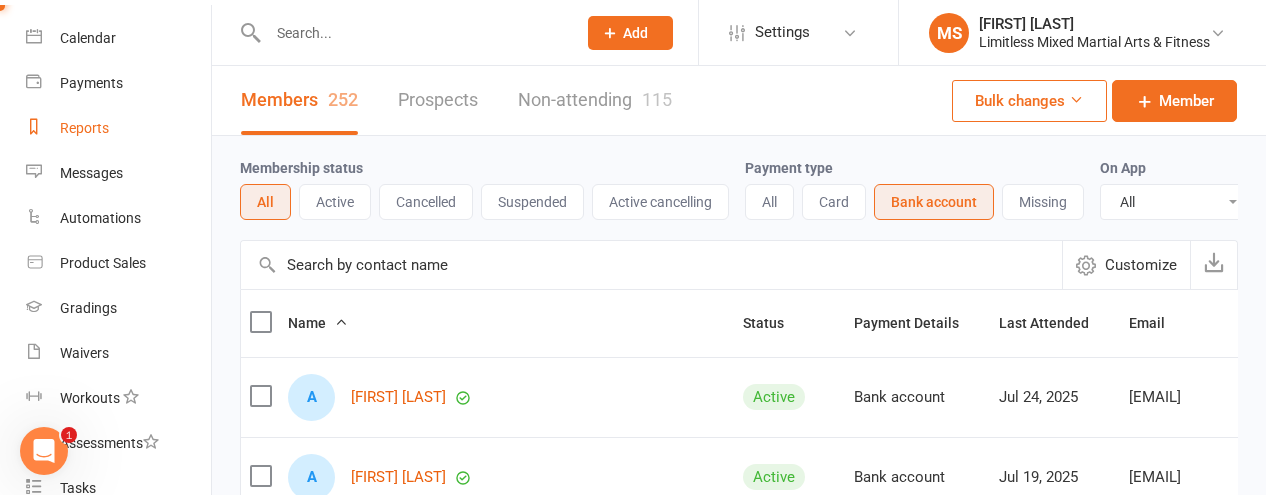 scroll, scrollTop: 178, scrollLeft: 0, axis: vertical 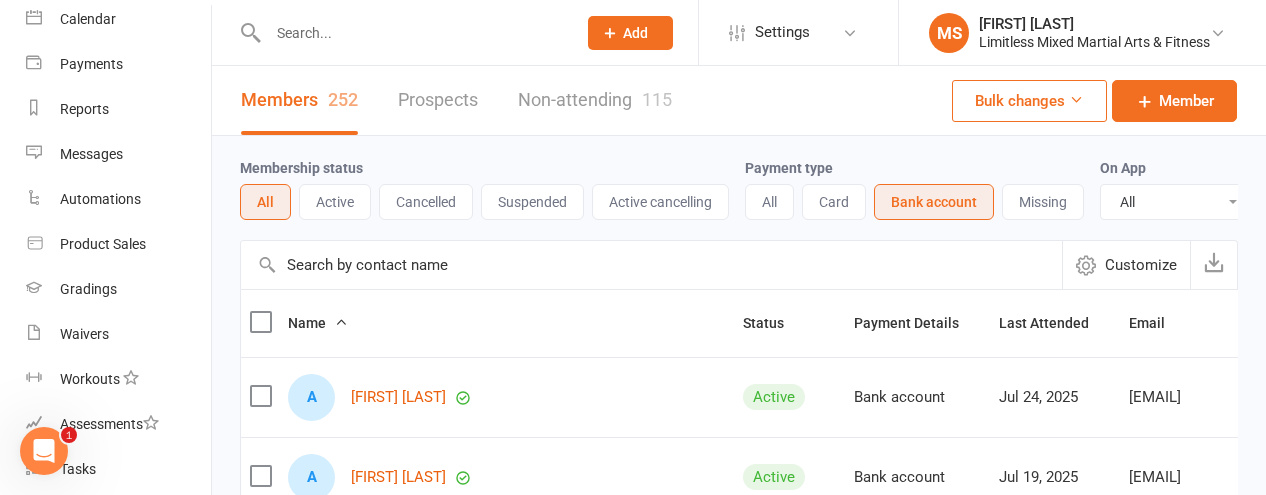 click at bounding box center (412, 33) 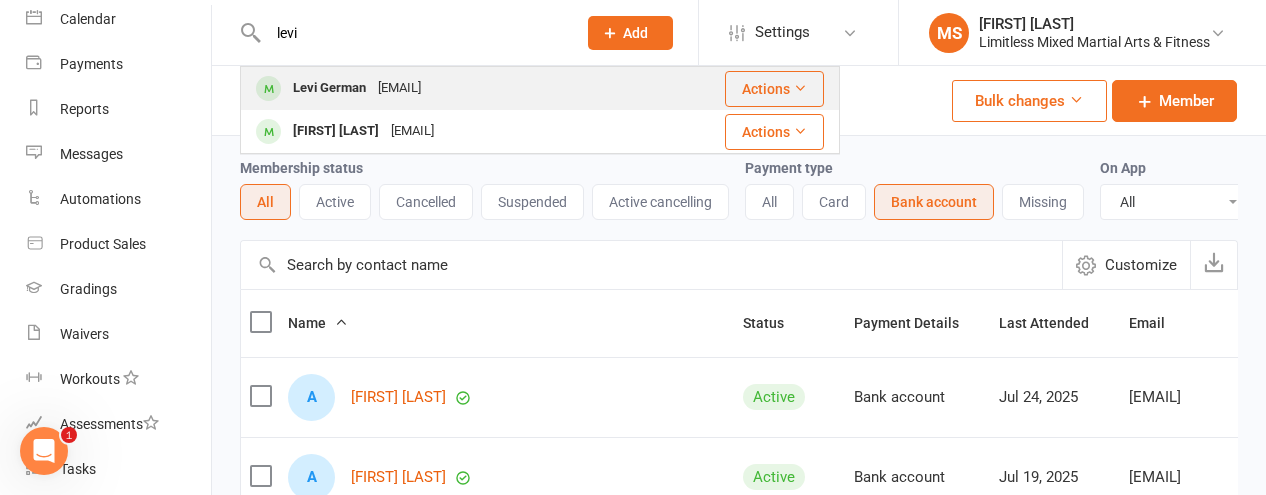 type on "levi" 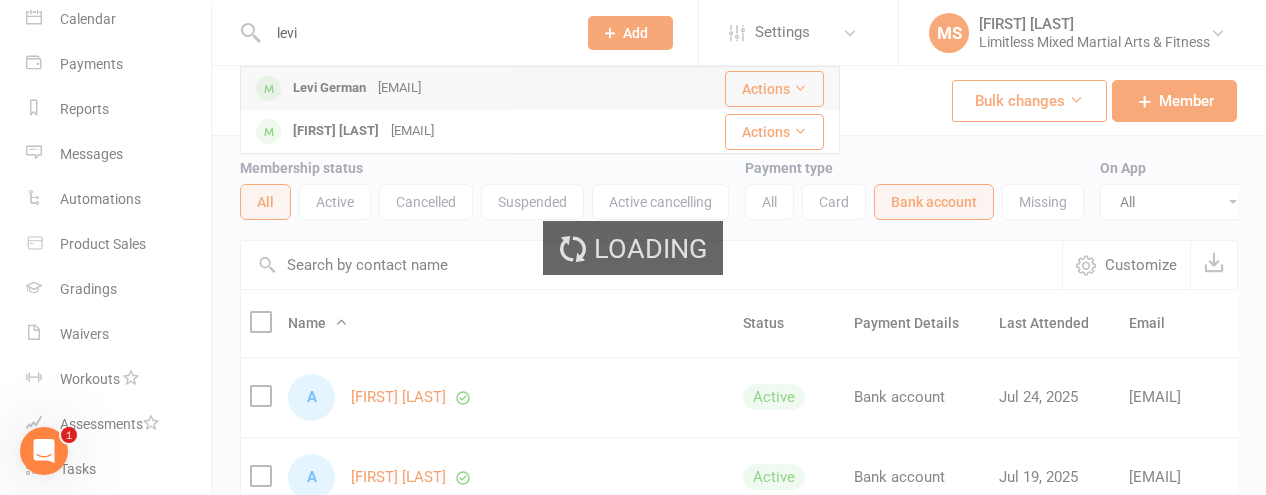 type 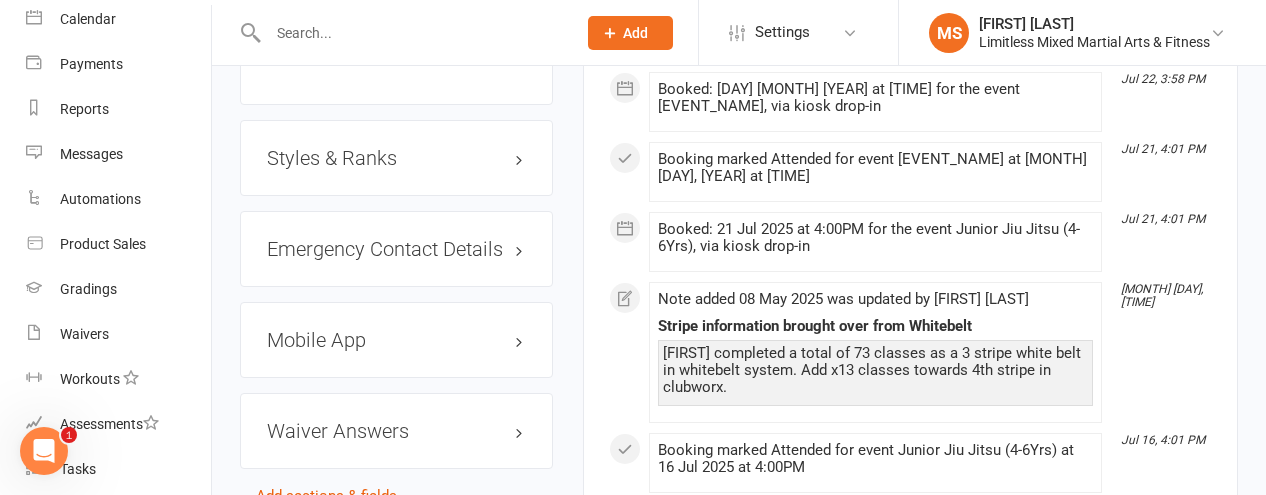 scroll, scrollTop: 1671, scrollLeft: 0, axis: vertical 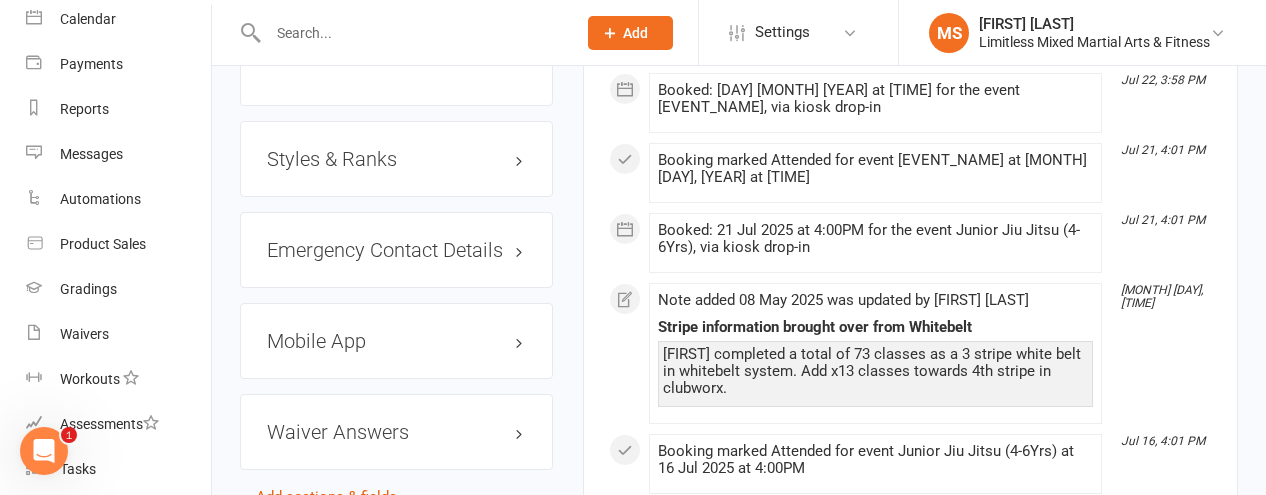 click on "Styles & Ranks" at bounding box center (396, 159) 